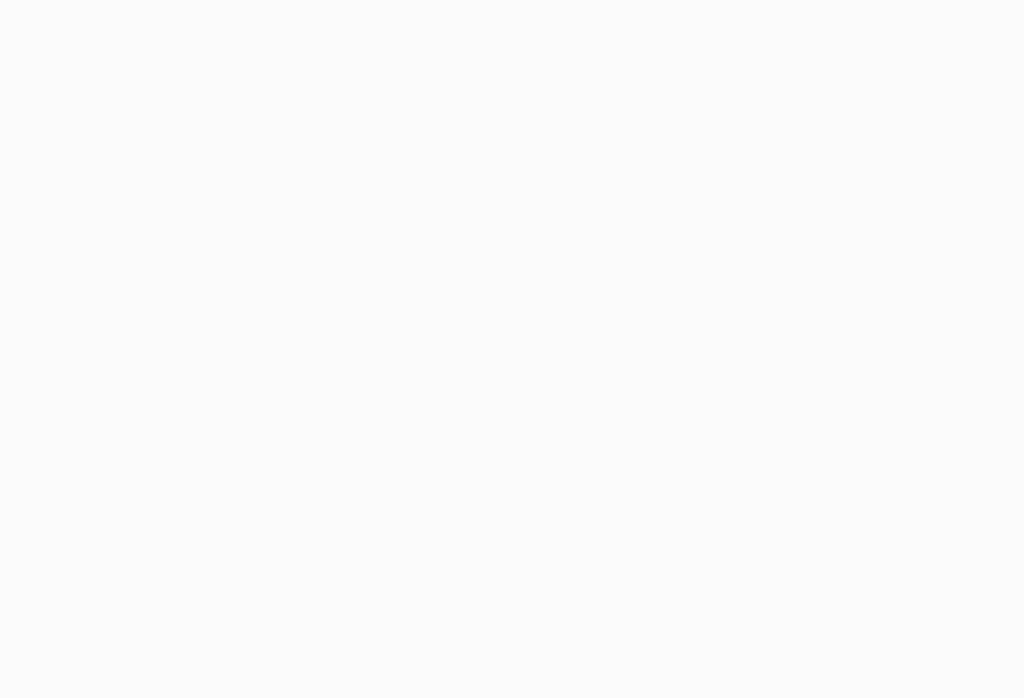 scroll, scrollTop: 0, scrollLeft: 0, axis: both 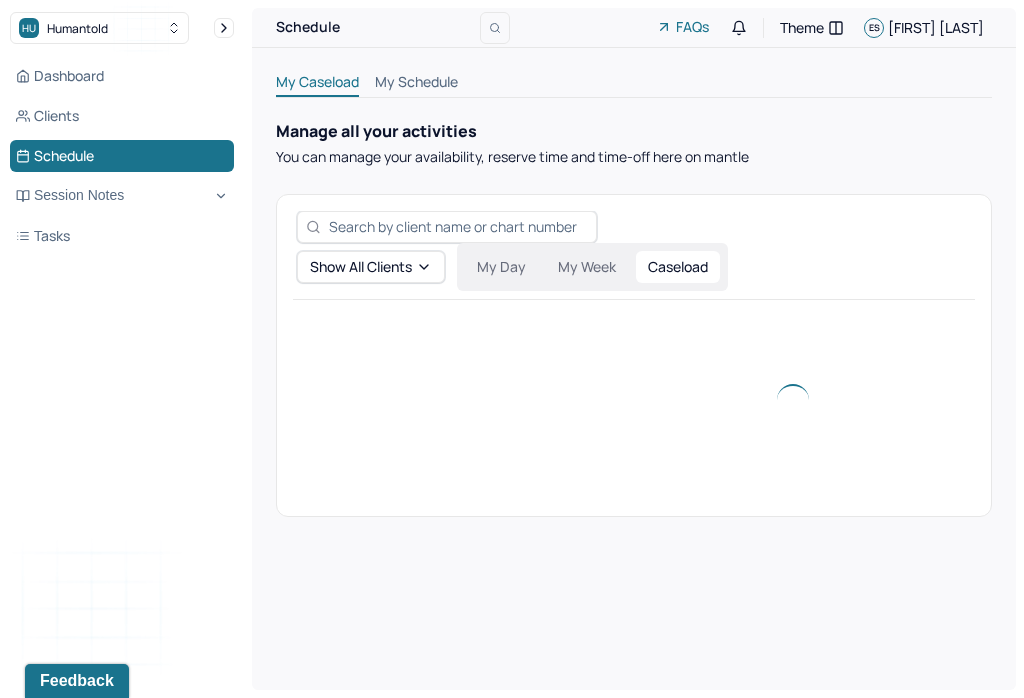 click on "Clients" at bounding box center [122, 116] 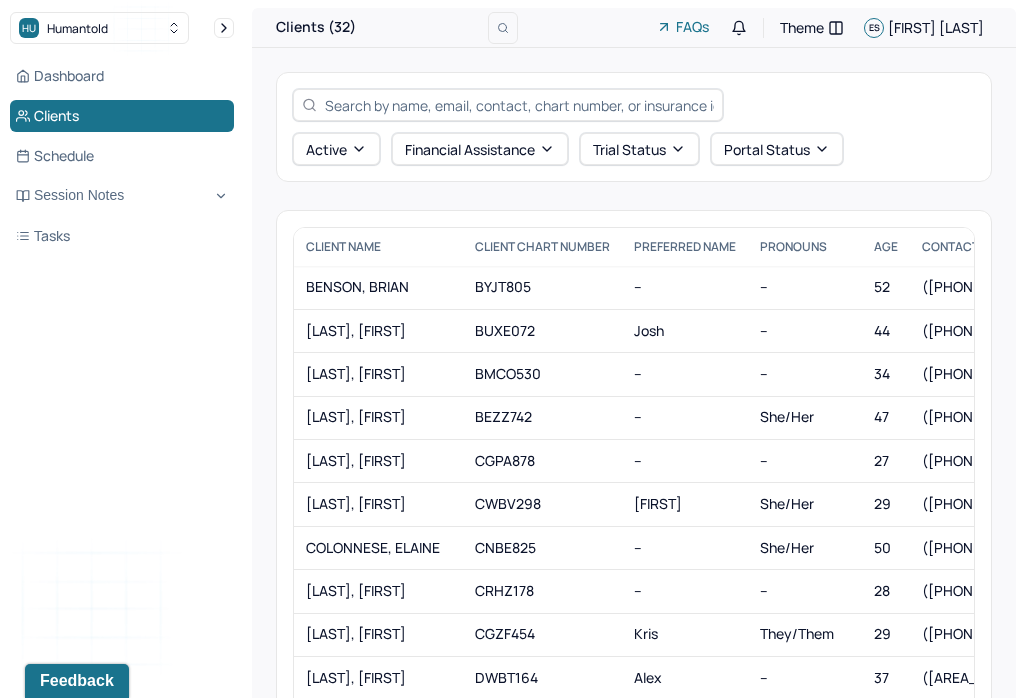click on "Tasks" at bounding box center [122, 236] 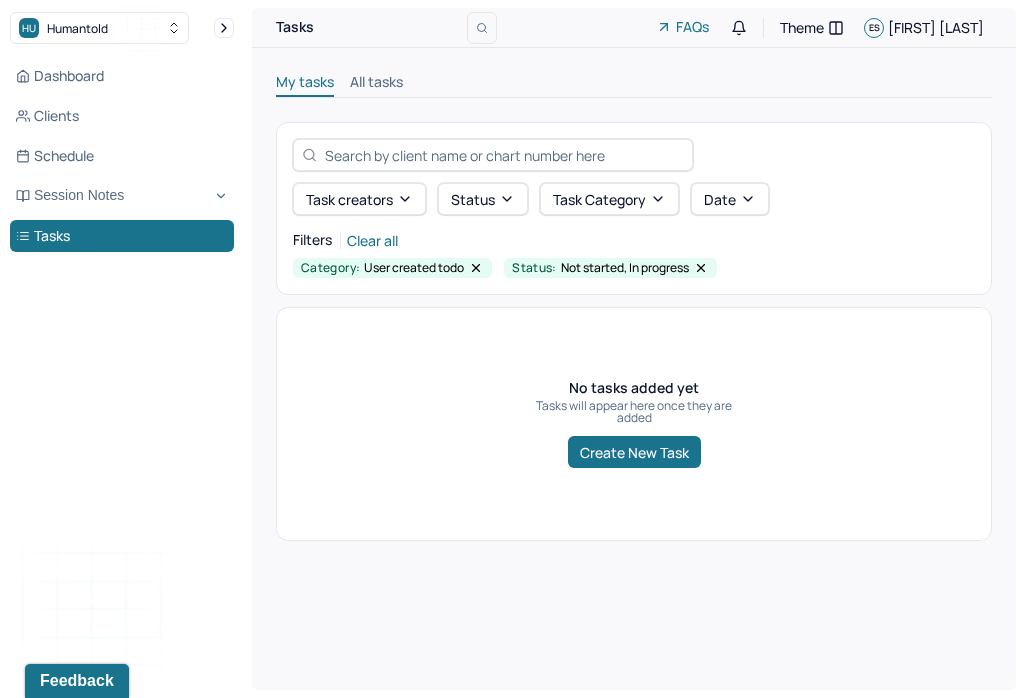 click 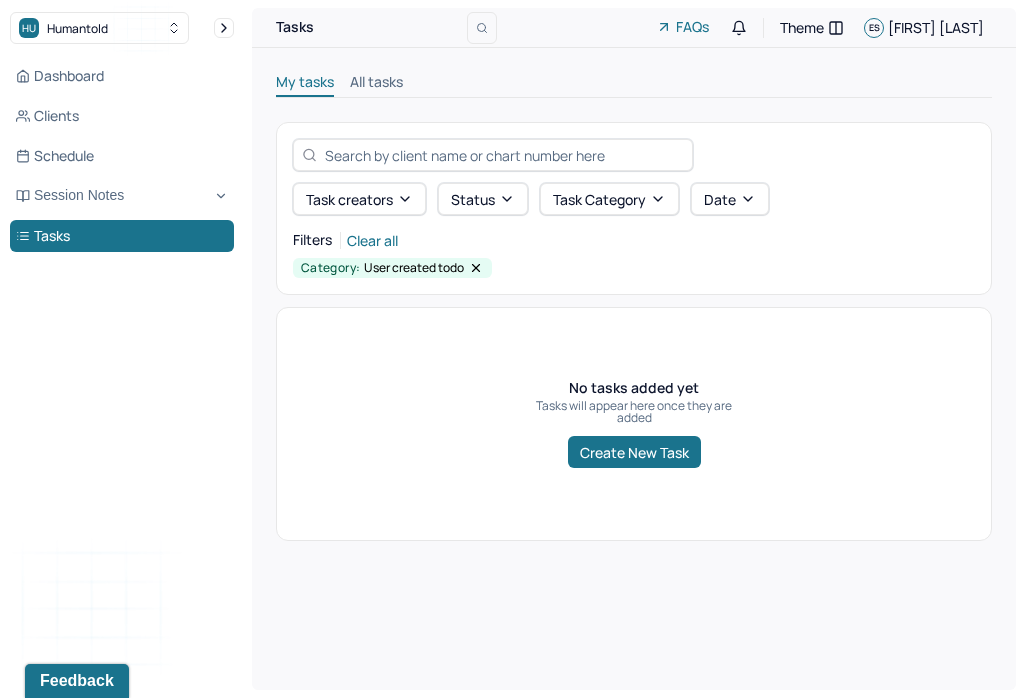 click 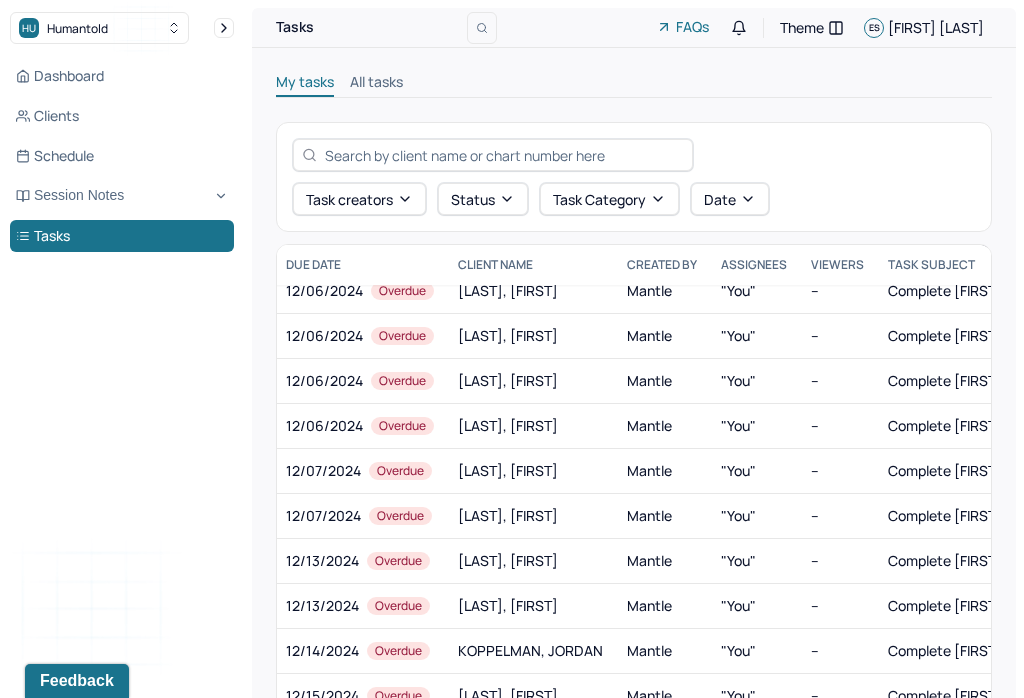 scroll, scrollTop: 1097, scrollLeft: 43, axis: both 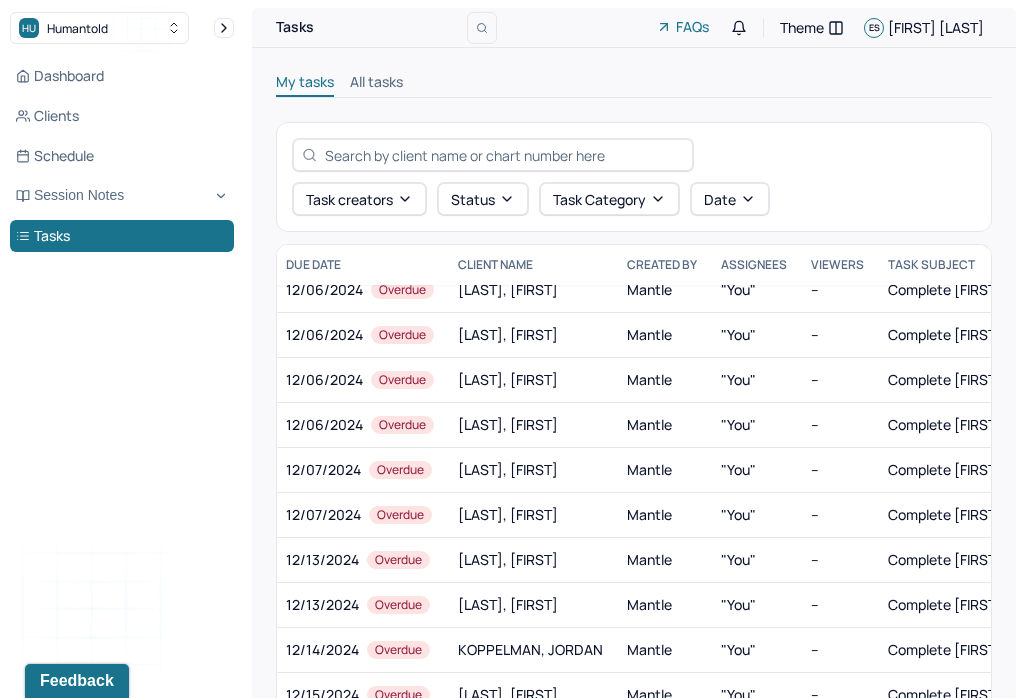 click on "Session Notes" at bounding box center [122, 196] 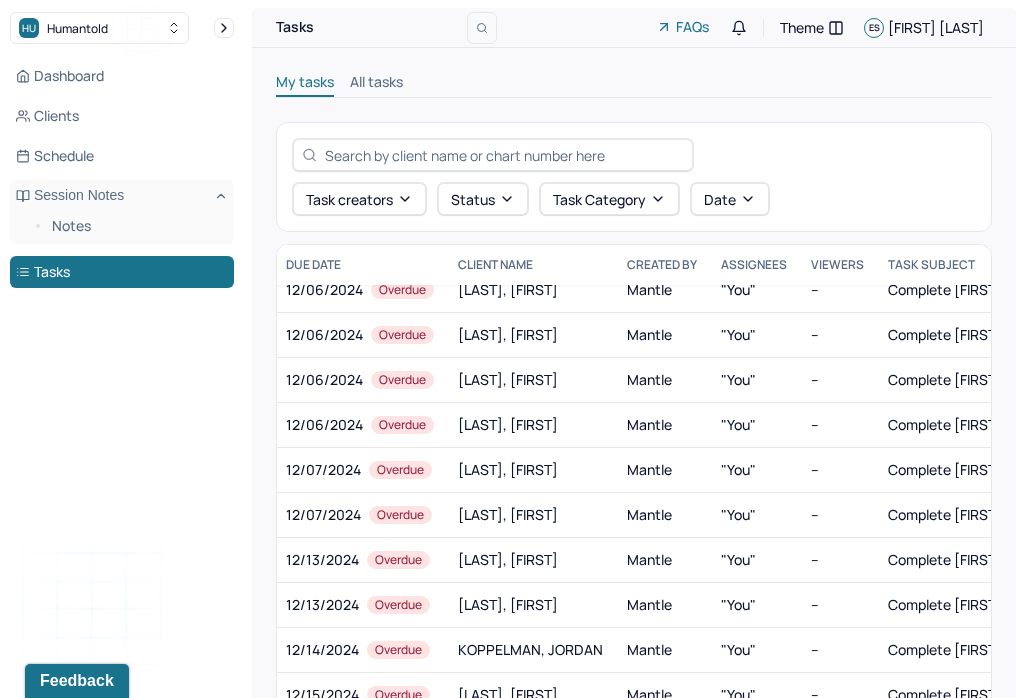 click on "Notes" at bounding box center (135, 226) 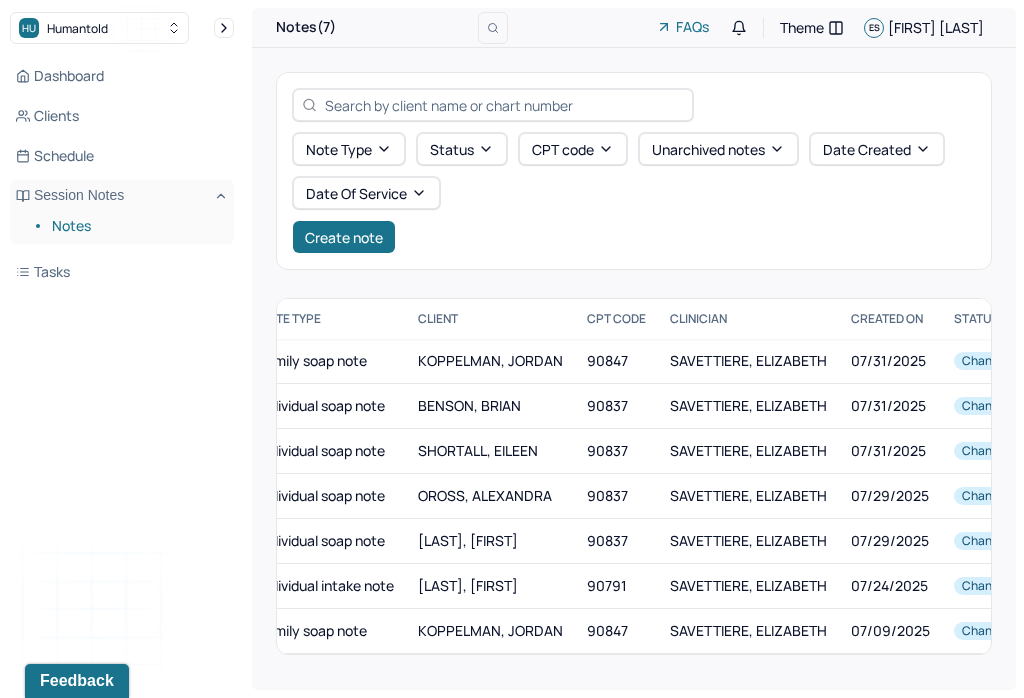 scroll, scrollTop: 0, scrollLeft: 191, axis: horizontal 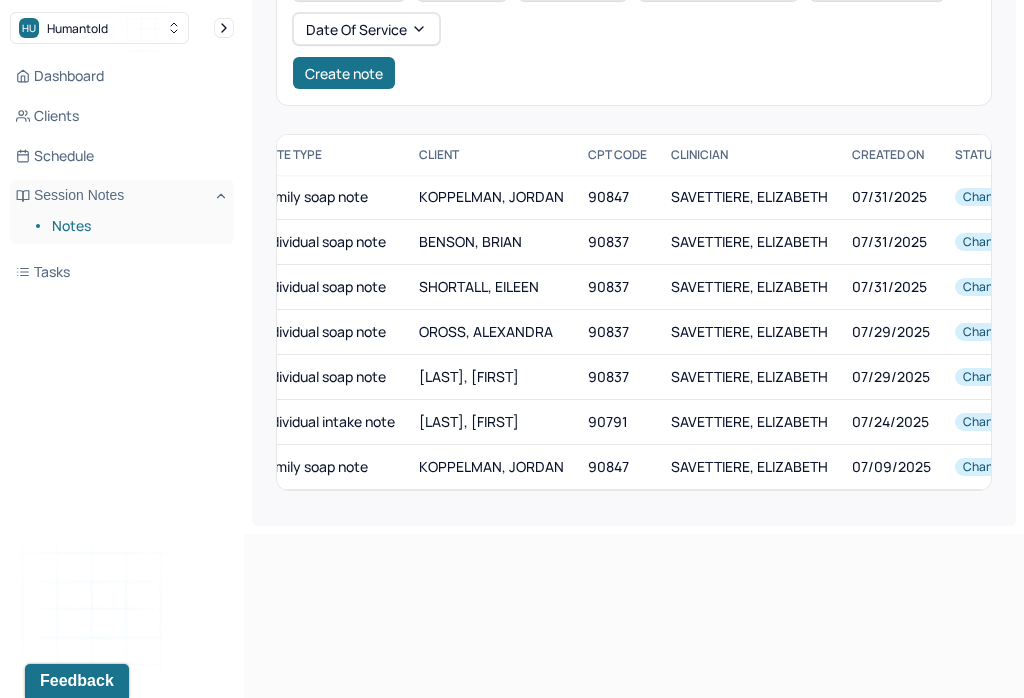 click on "KOPPELMAN, JORDAN" at bounding box center (491, 466) 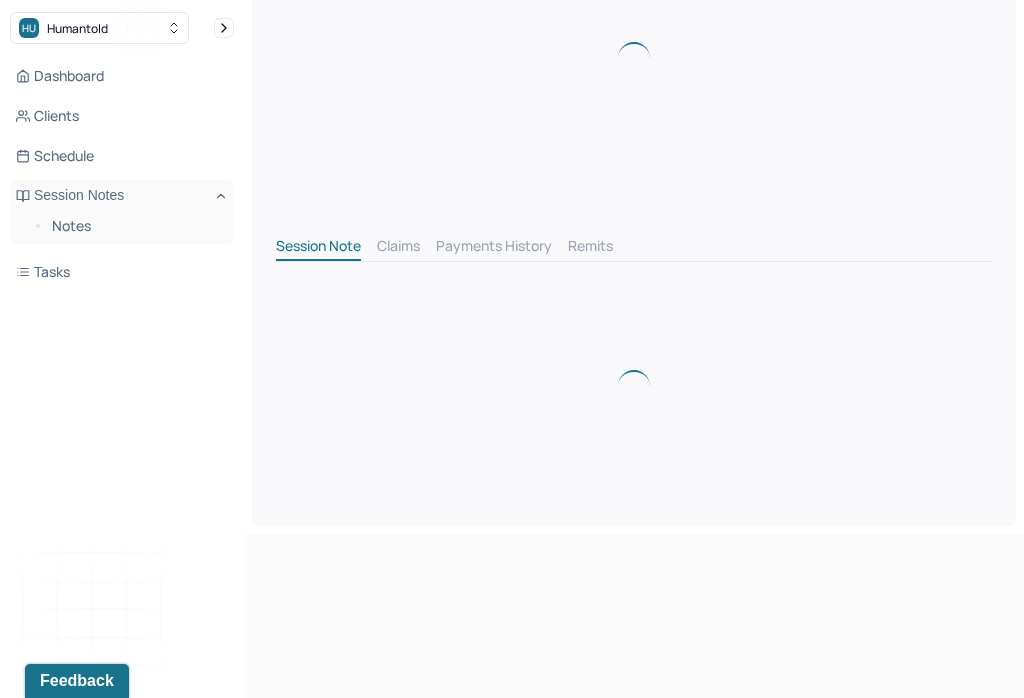 scroll, scrollTop: 0, scrollLeft: 0, axis: both 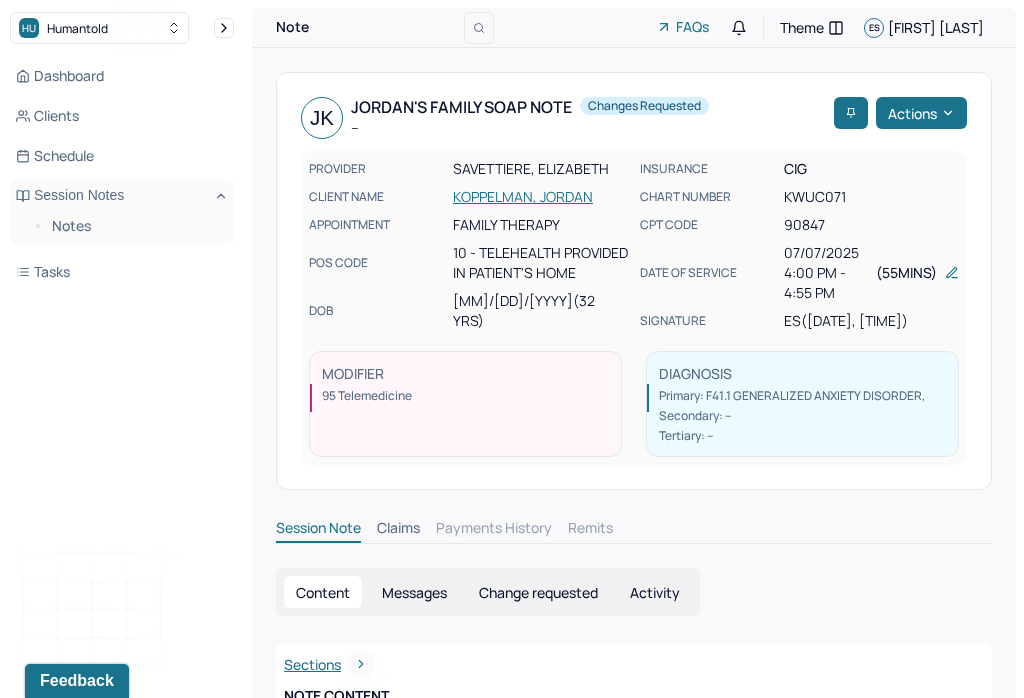 click on "Change requested" at bounding box center [538, 592] 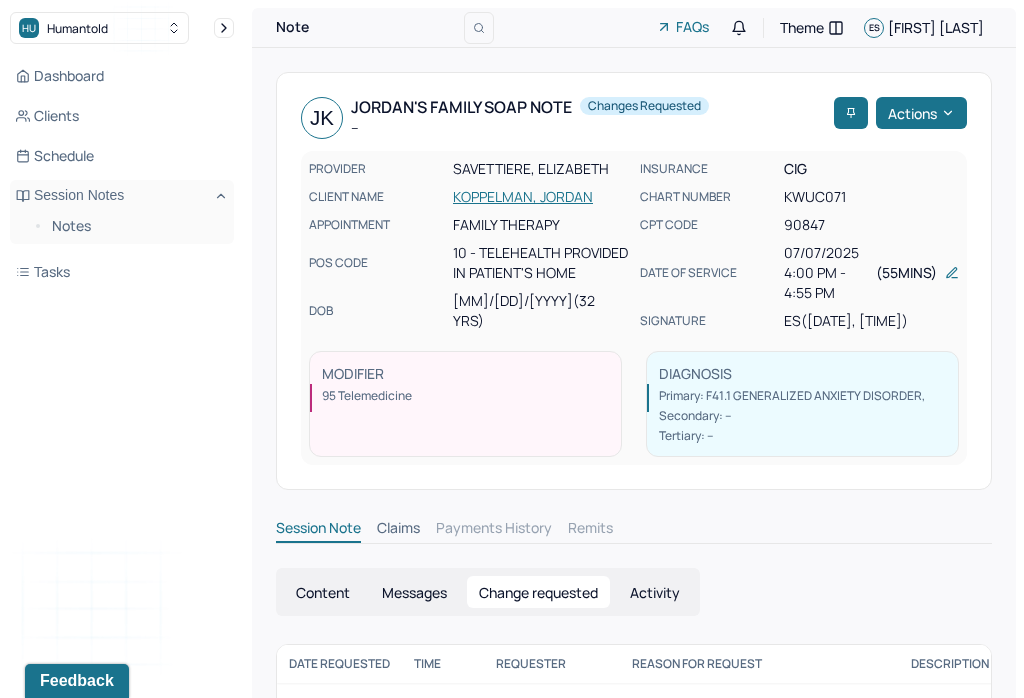 scroll, scrollTop: 64, scrollLeft: 0, axis: vertical 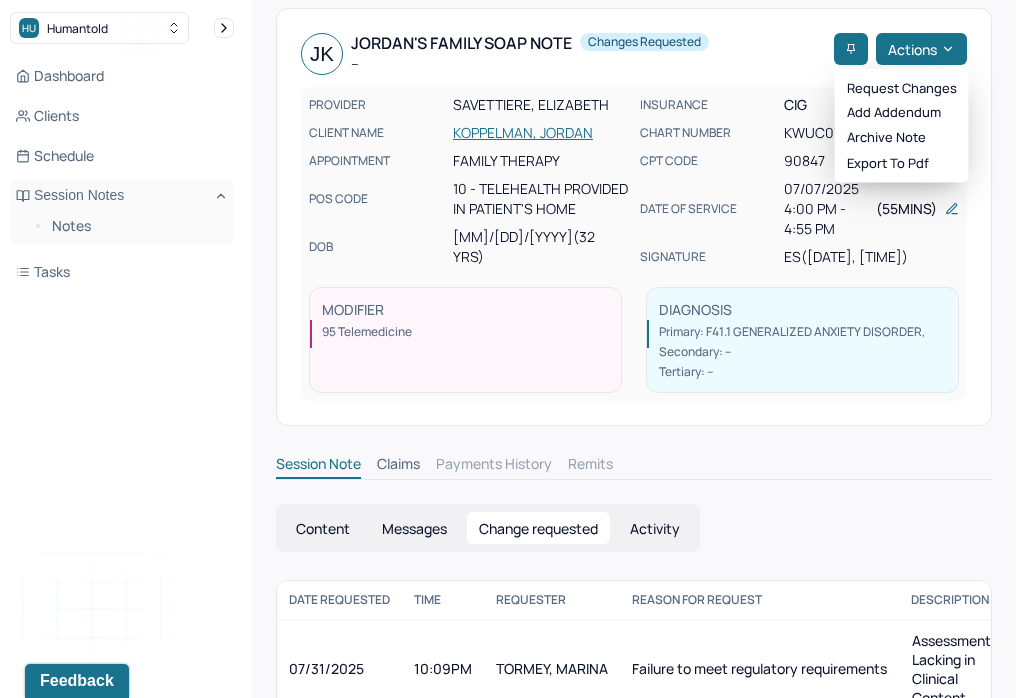 click on "Reason for request" at bounding box center (759, 600) 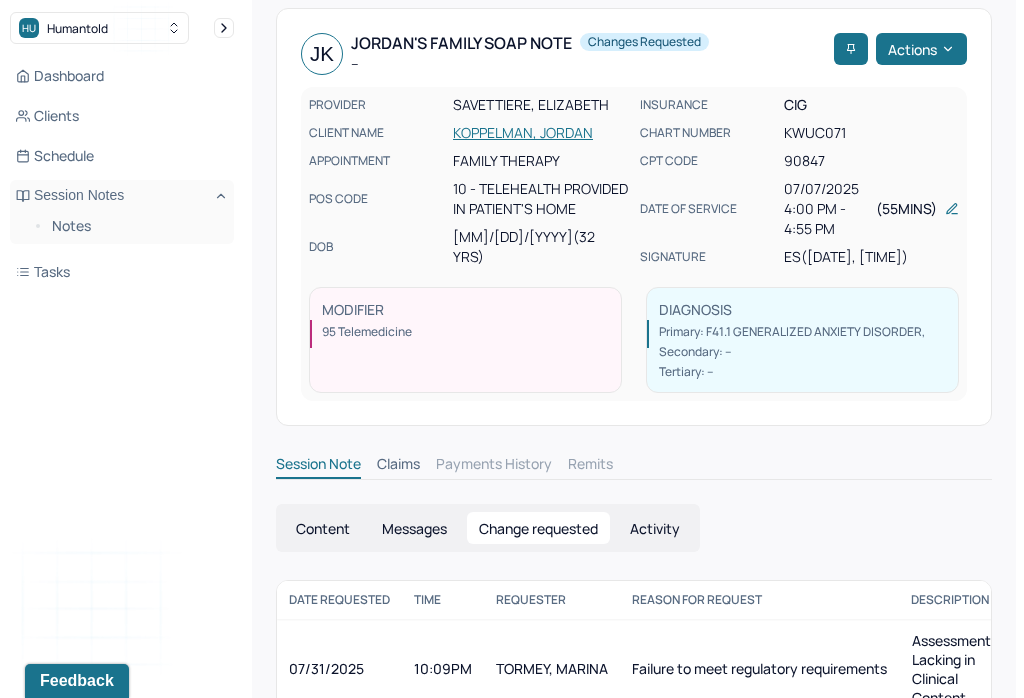 click on "Session Note" at bounding box center [318, 466] 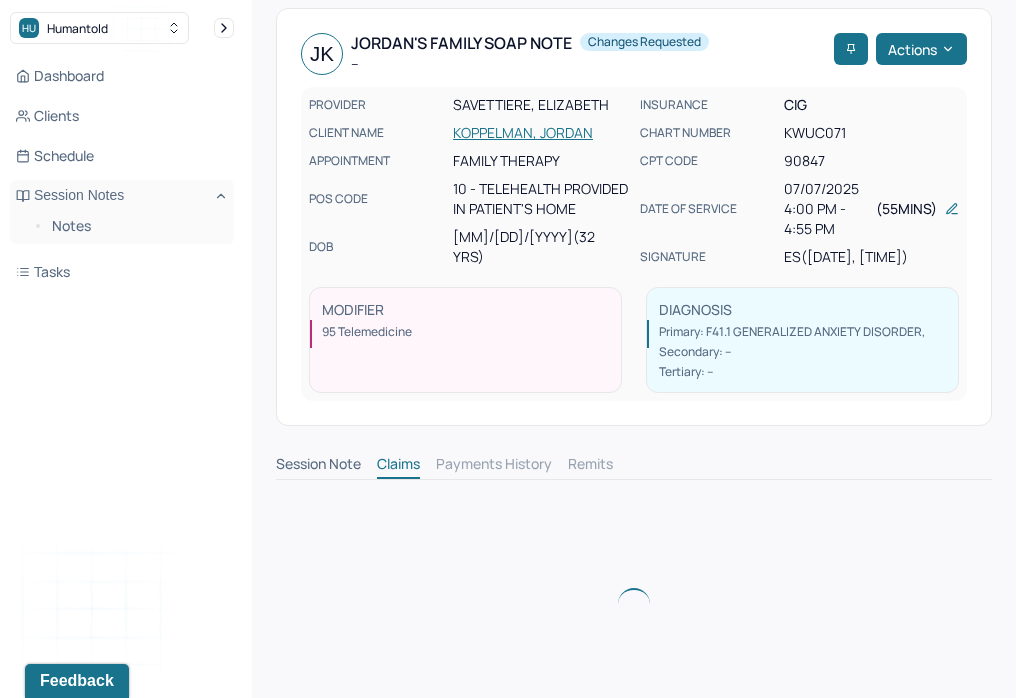 click on "Session Note" at bounding box center [318, 466] 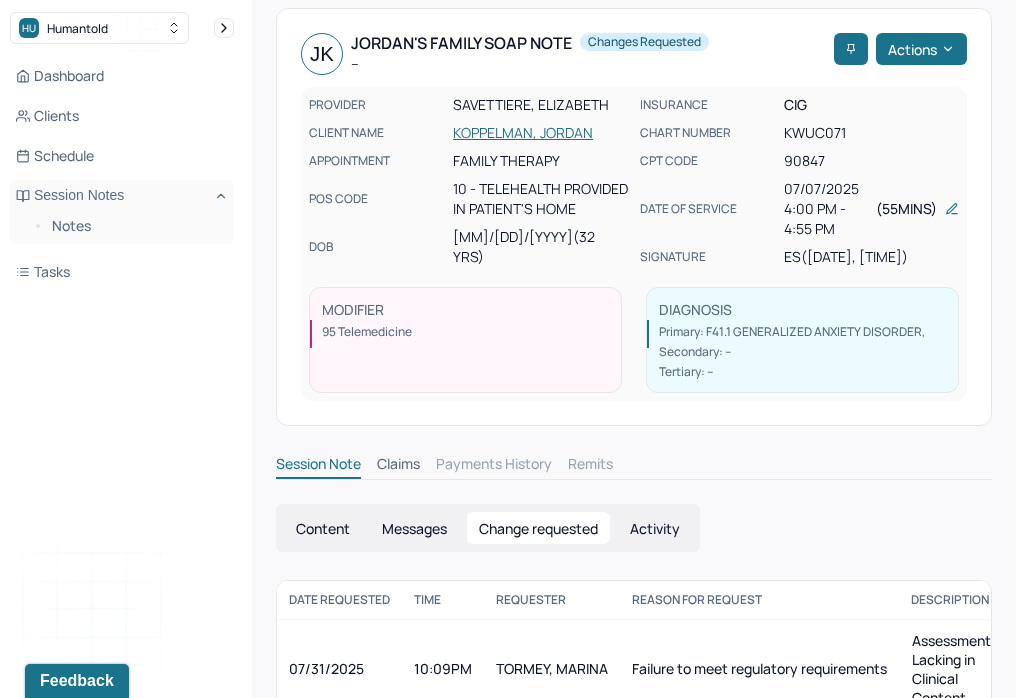click on "07/31/2025" at bounding box center [339, 669] 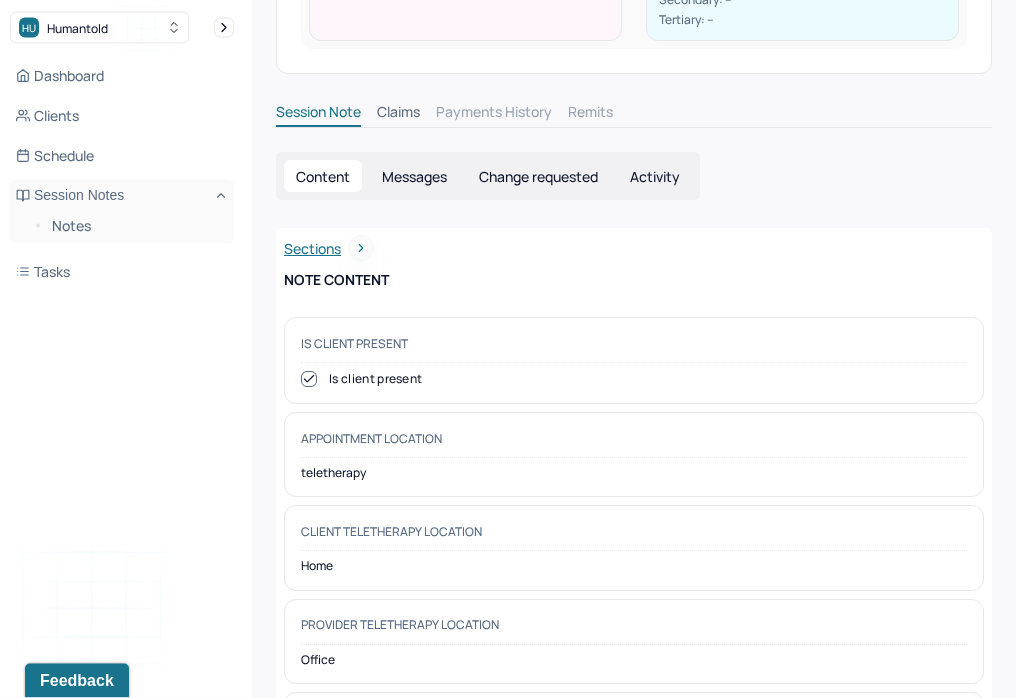 scroll, scrollTop: 429, scrollLeft: 0, axis: vertical 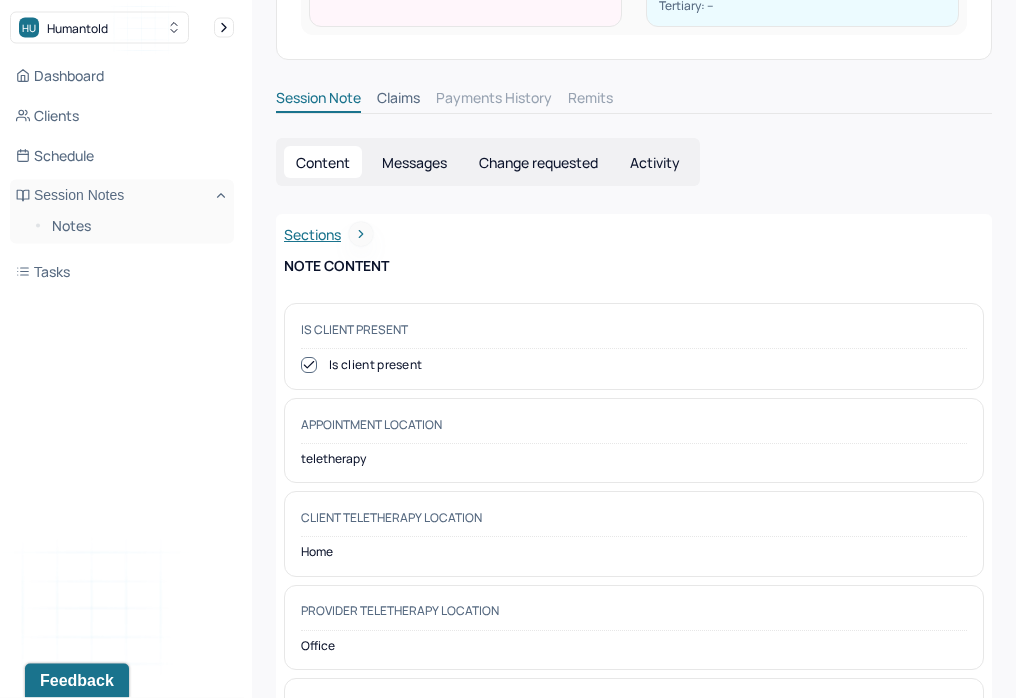click on "Sections" at bounding box center [328, 235] 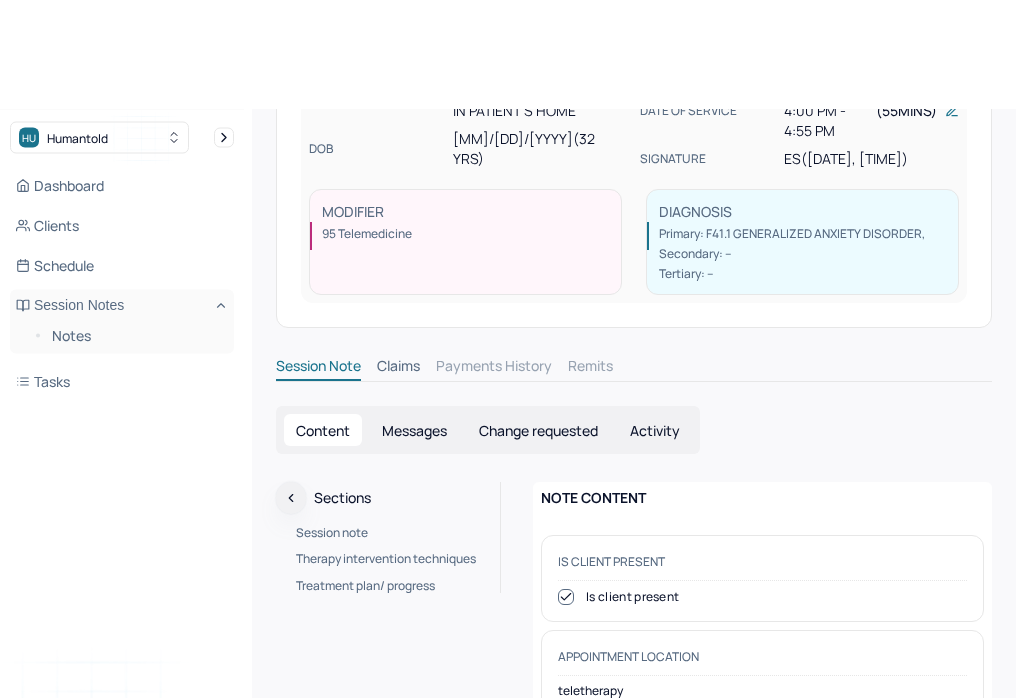 scroll, scrollTop: 0, scrollLeft: 0, axis: both 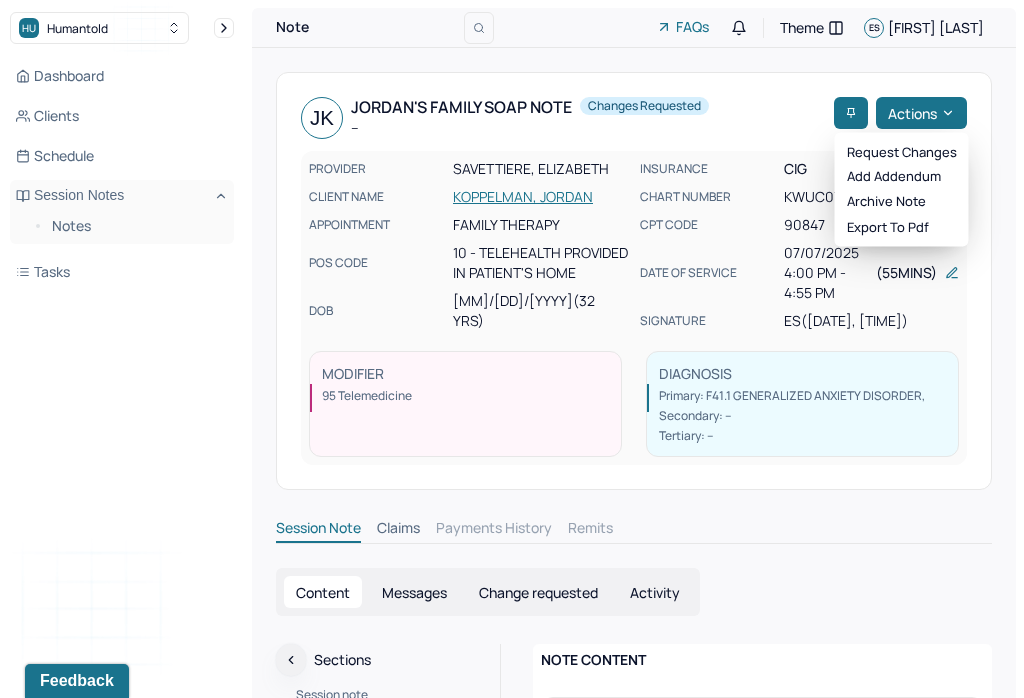 click on "Content Messages Change requested Activity" at bounding box center [634, 592] 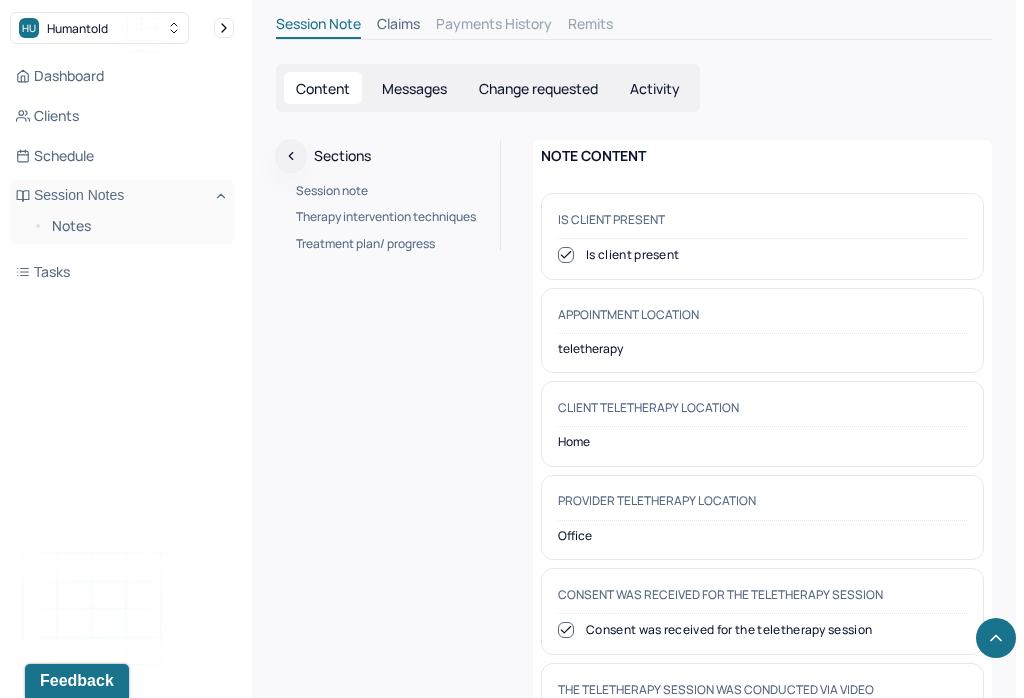 scroll, scrollTop: 0, scrollLeft: 0, axis: both 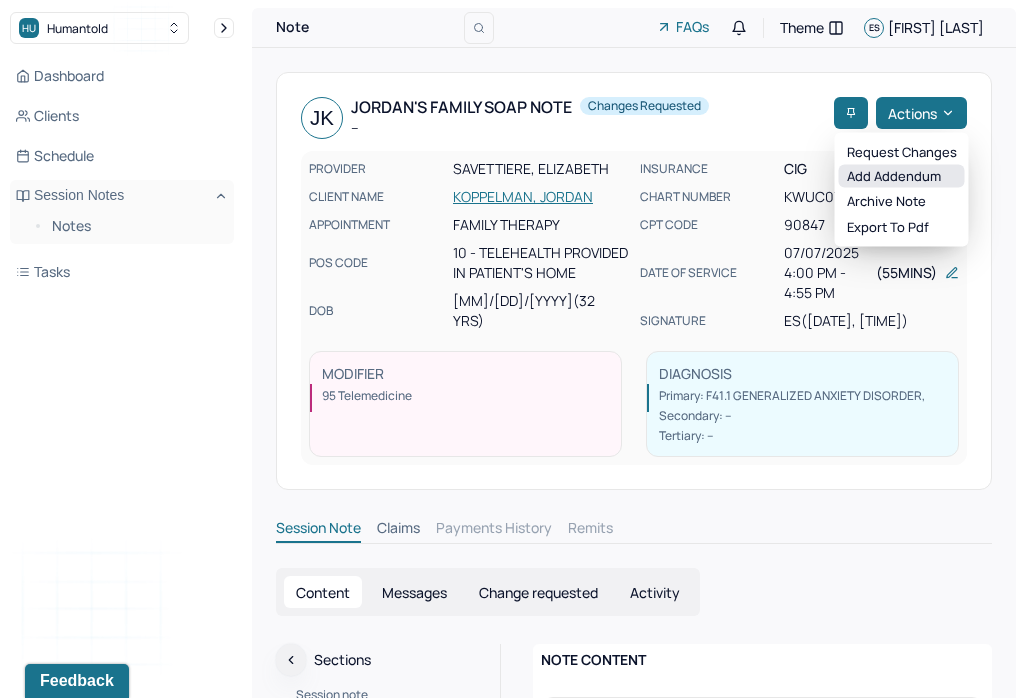 click on "Add addendum" at bounding box center (902, 176) 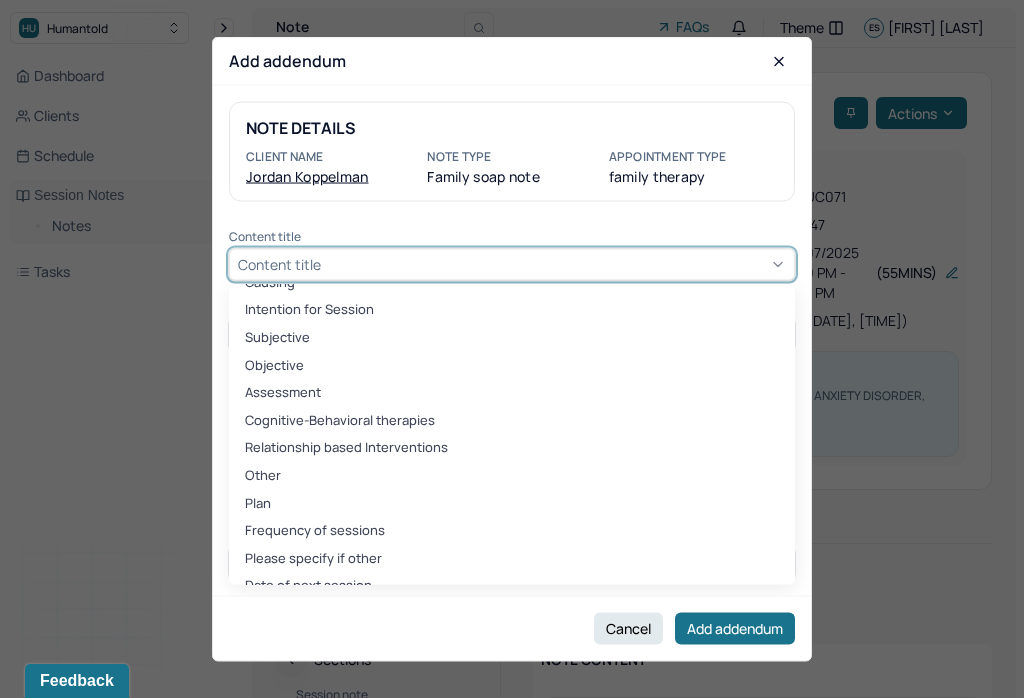 scroll, scrollTop: 363, scrollLeft: 0, axis: vertical 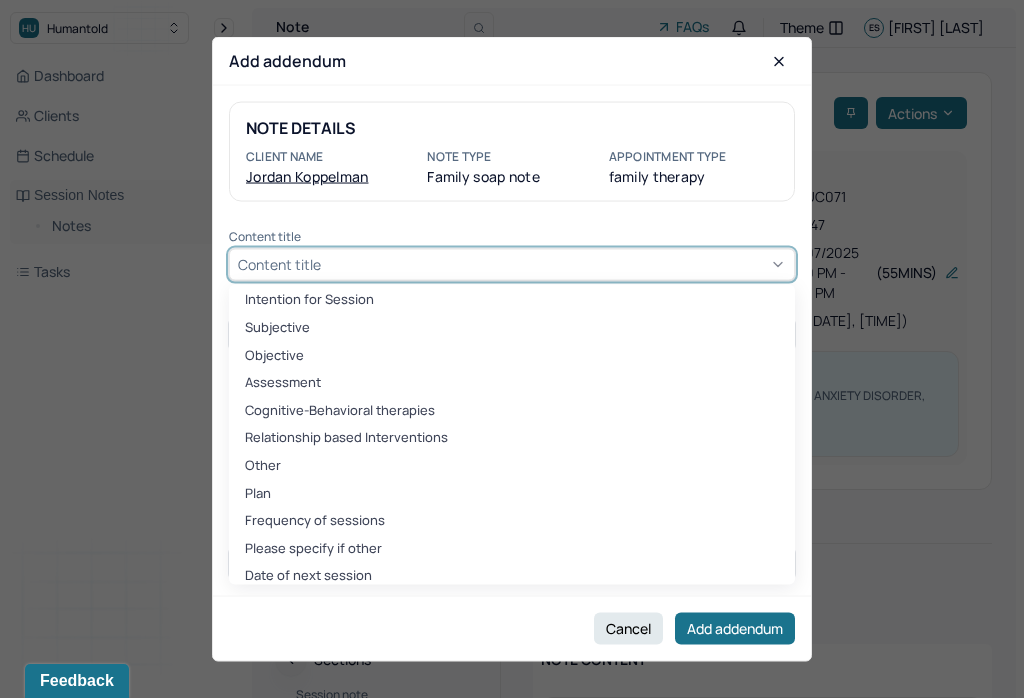 click on "Assessment" at bounding box center (512, 383) 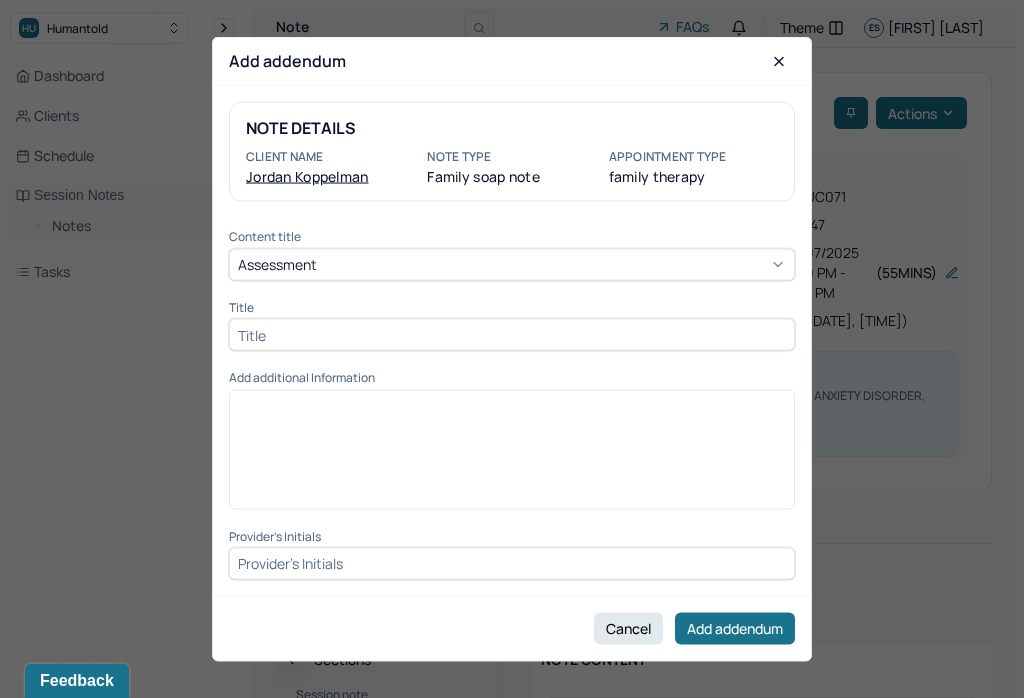 click at bounding box center (512, 335) 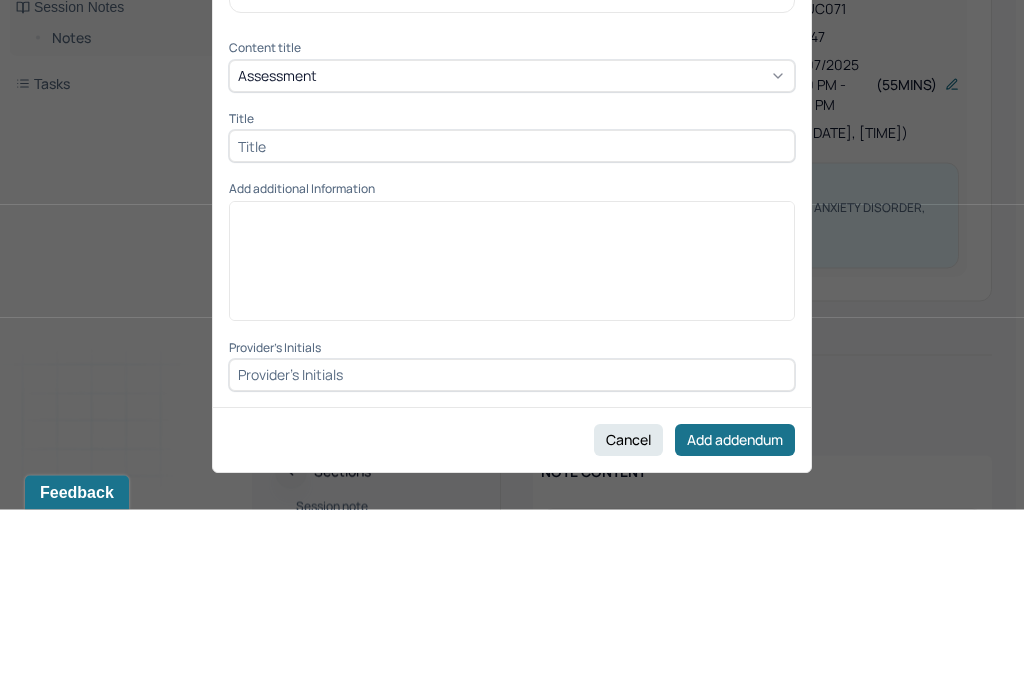 click at bounding box center [512, 456] 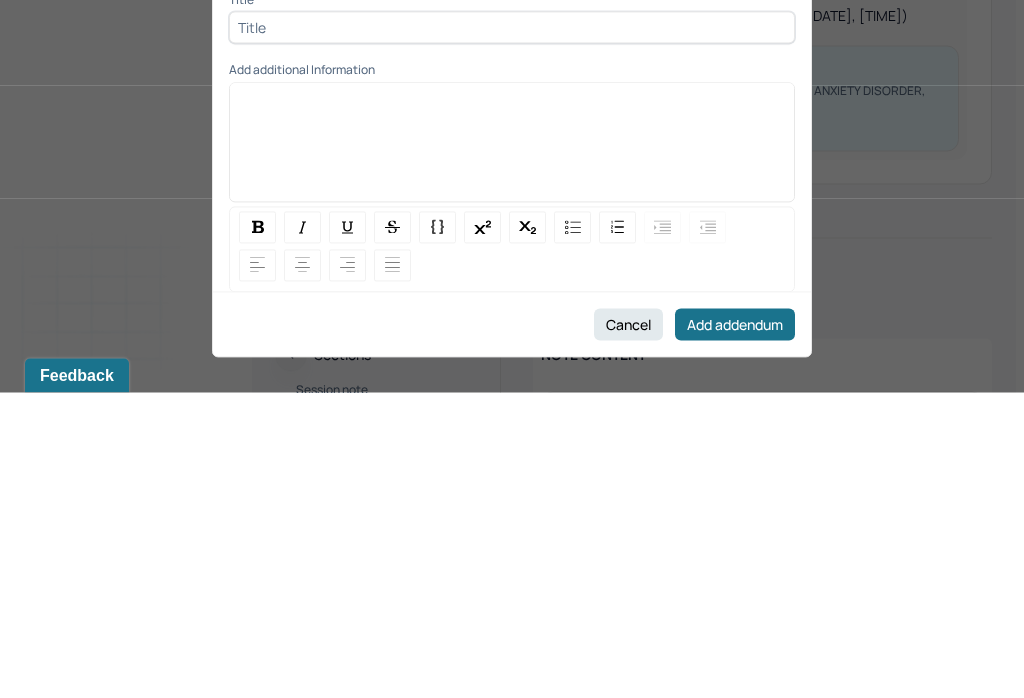 click at bounding box center [512, 454] 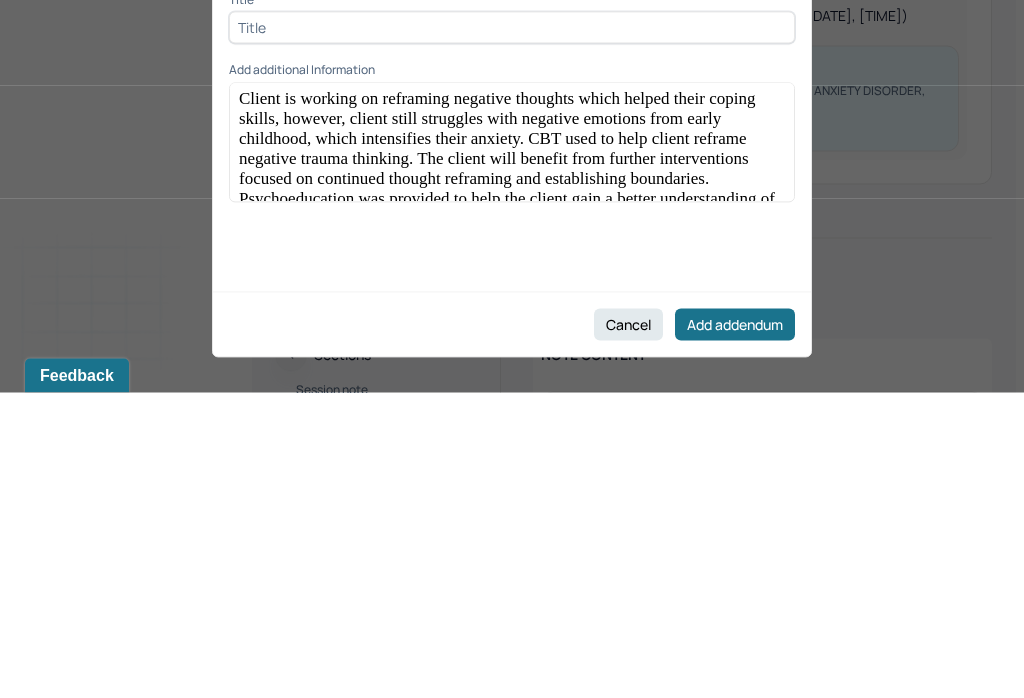 scroll, scrollTop: 306, scrollLeft: 0, axis: vertical 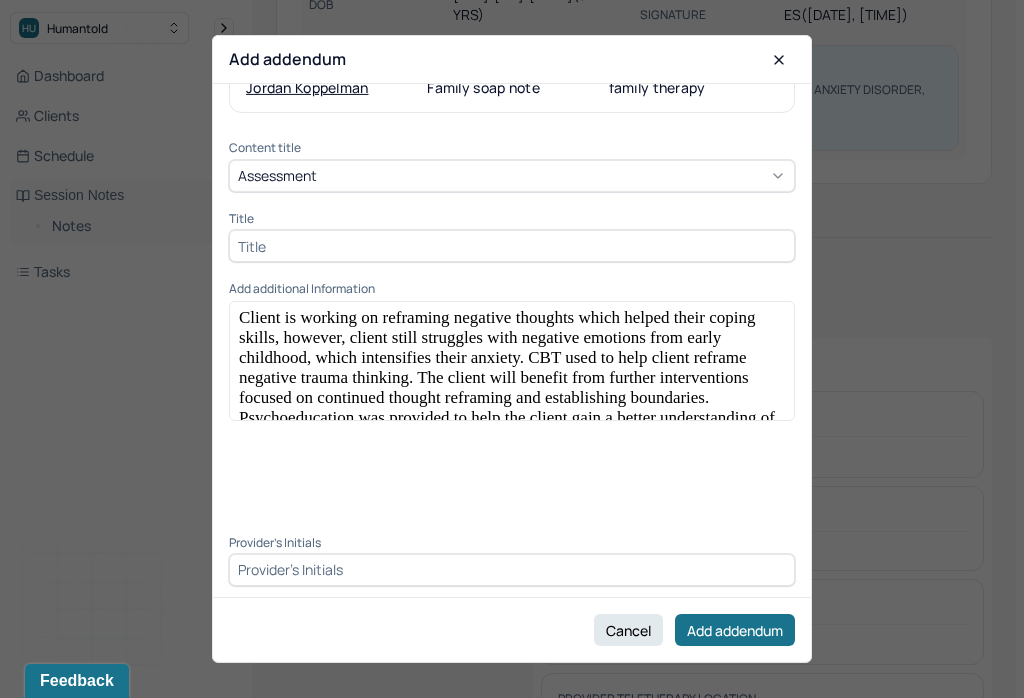 click at bounding box center (512, 570) 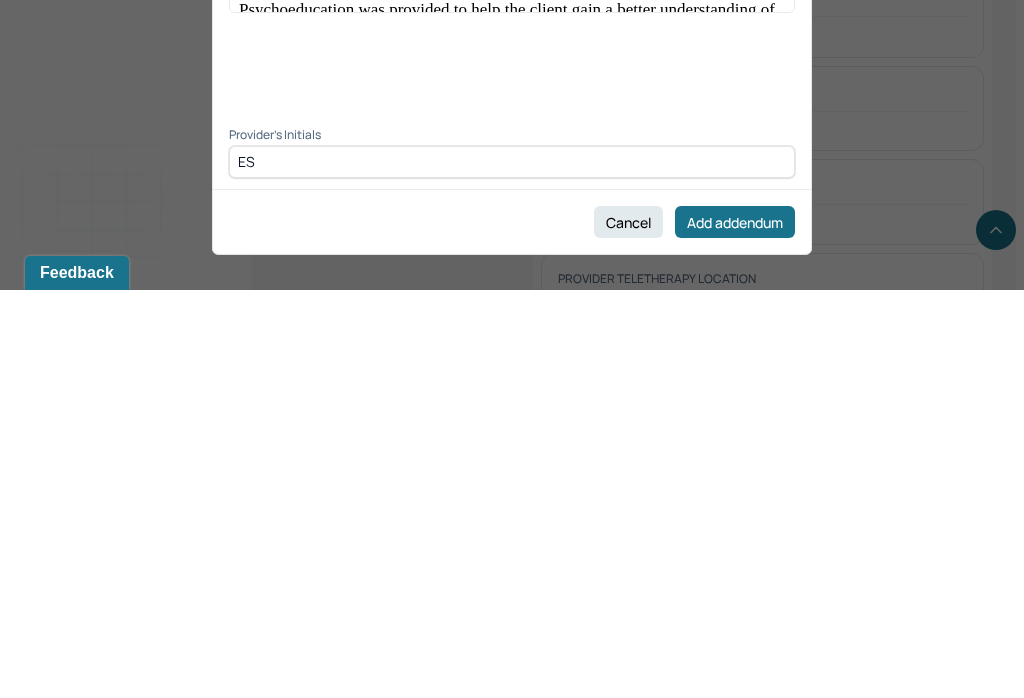 type on "ES" 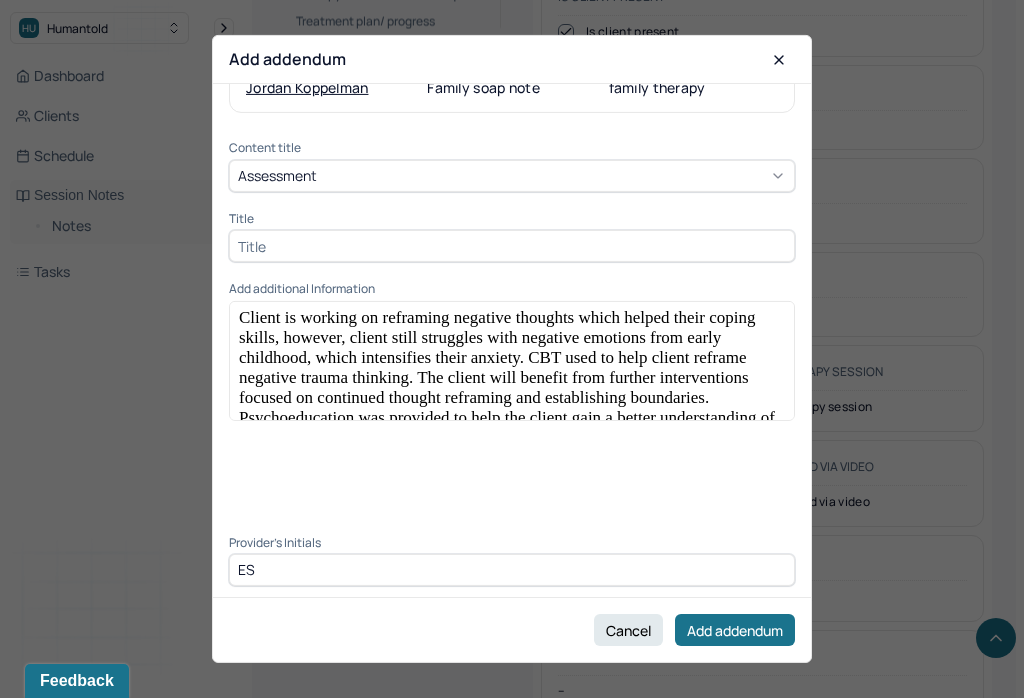 click on "Add addendum" at bounding box center [735, 630] 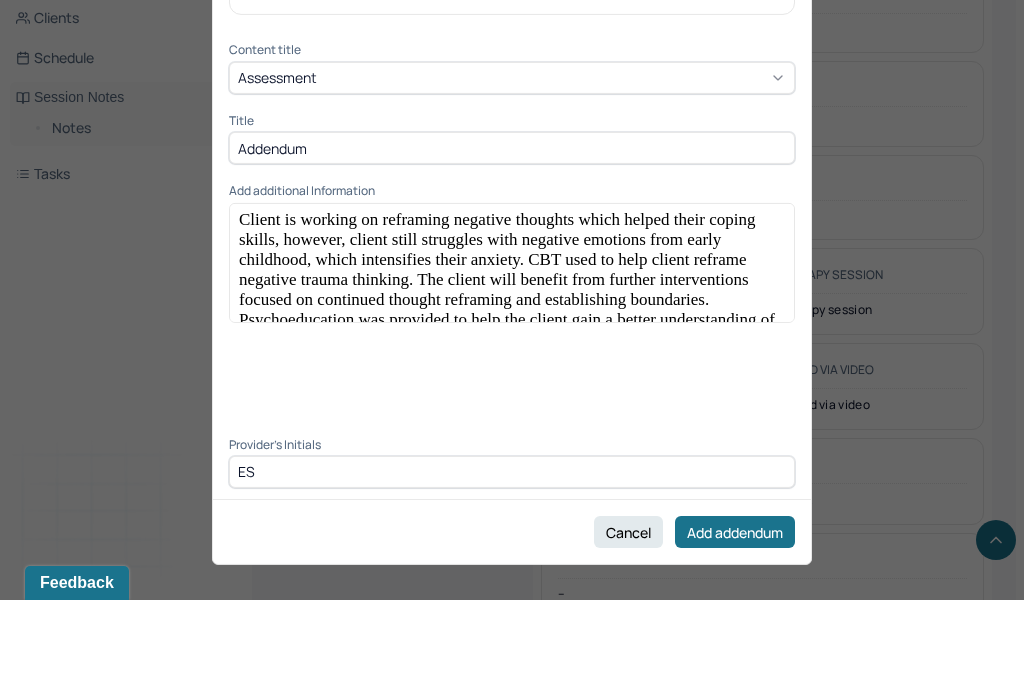 scroll, scrollTop: 825, scrollLeft: 0, axis: vertical 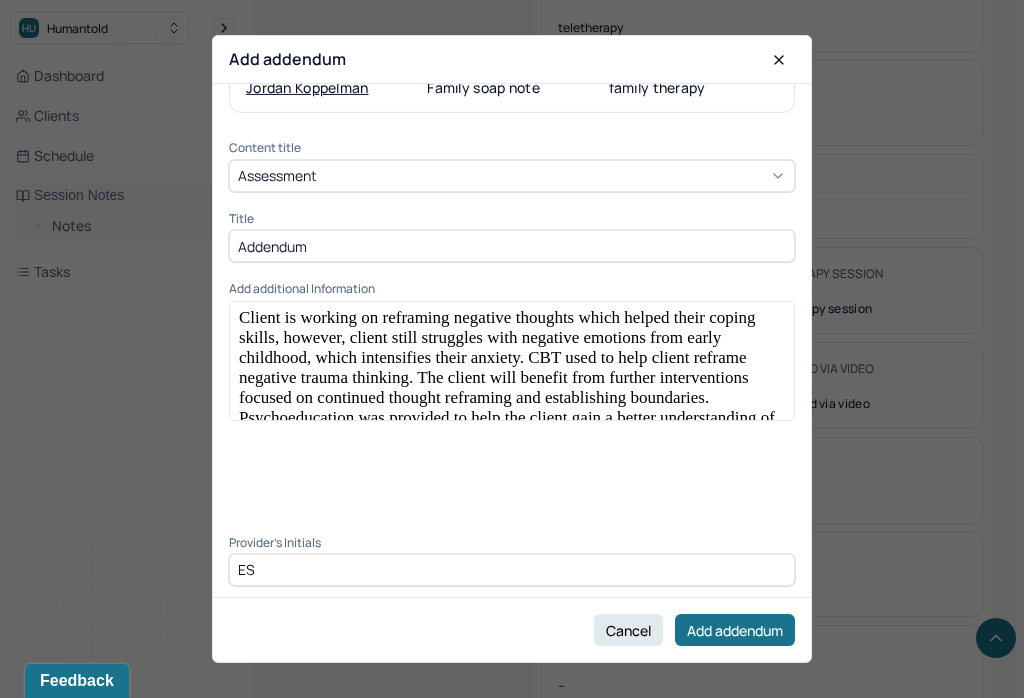 click on "Addendum" at bounding box center (512, 246) 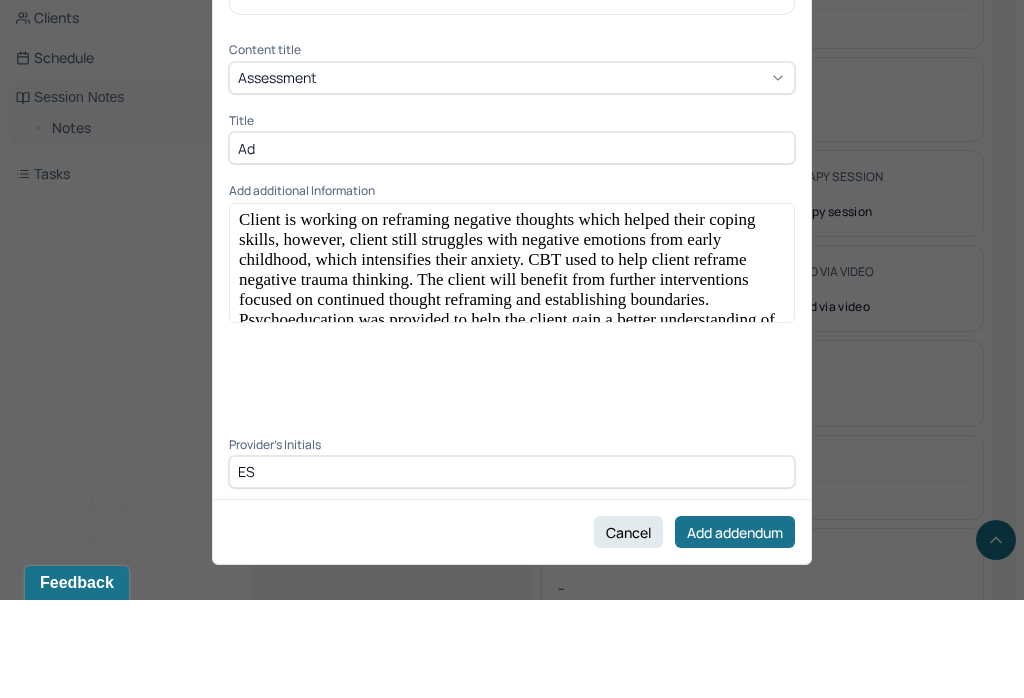 type on "A" 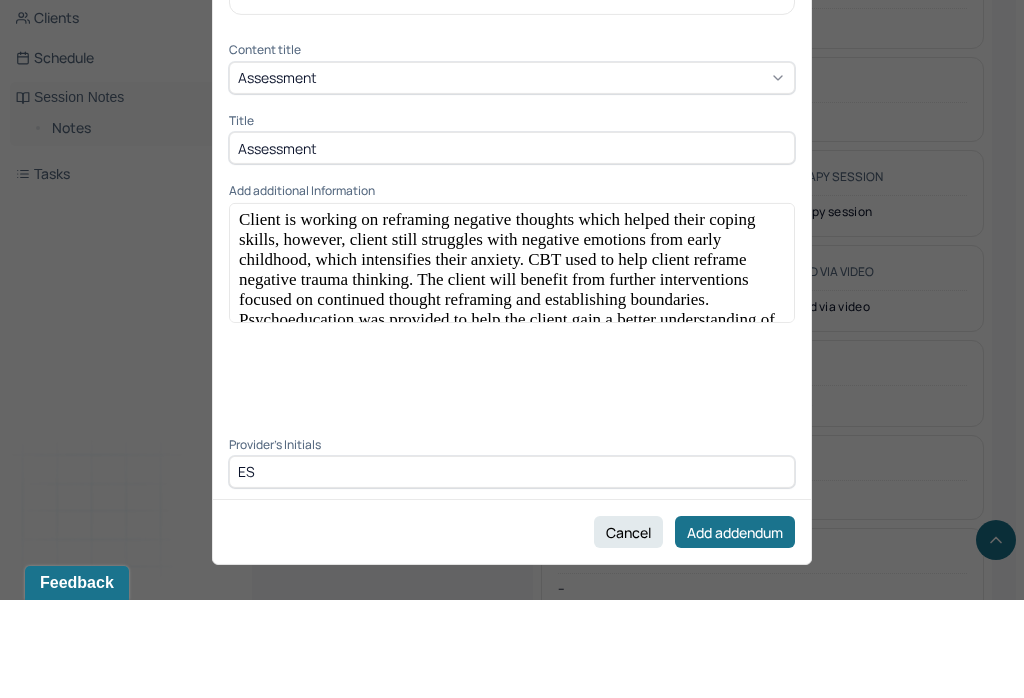type on "Assessment" 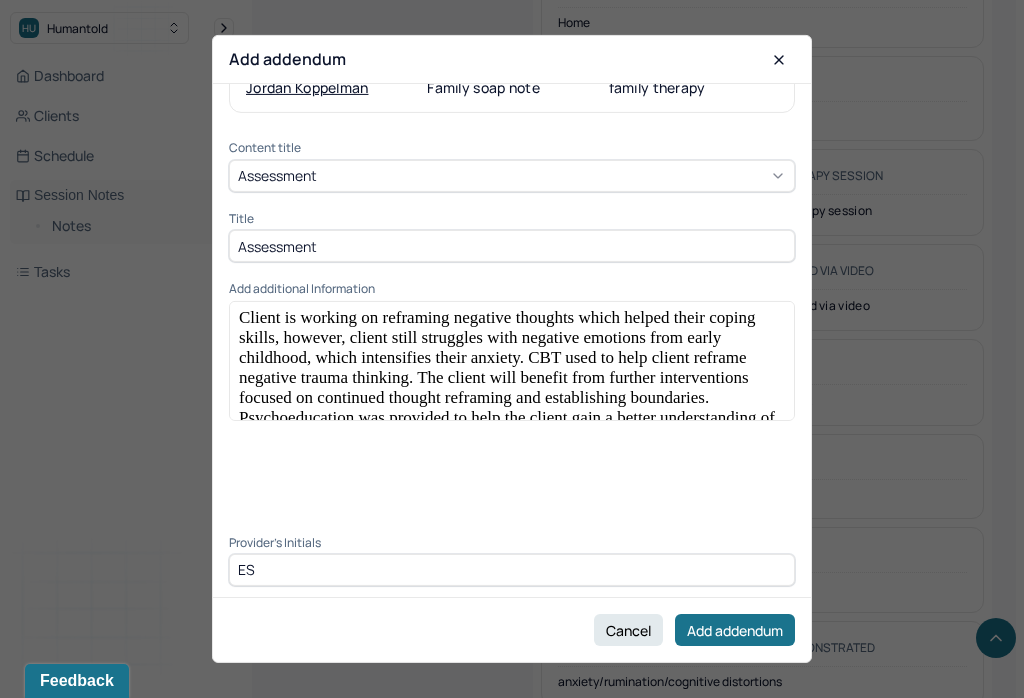 click on "Add addendum" at bounding box center [735, 630] 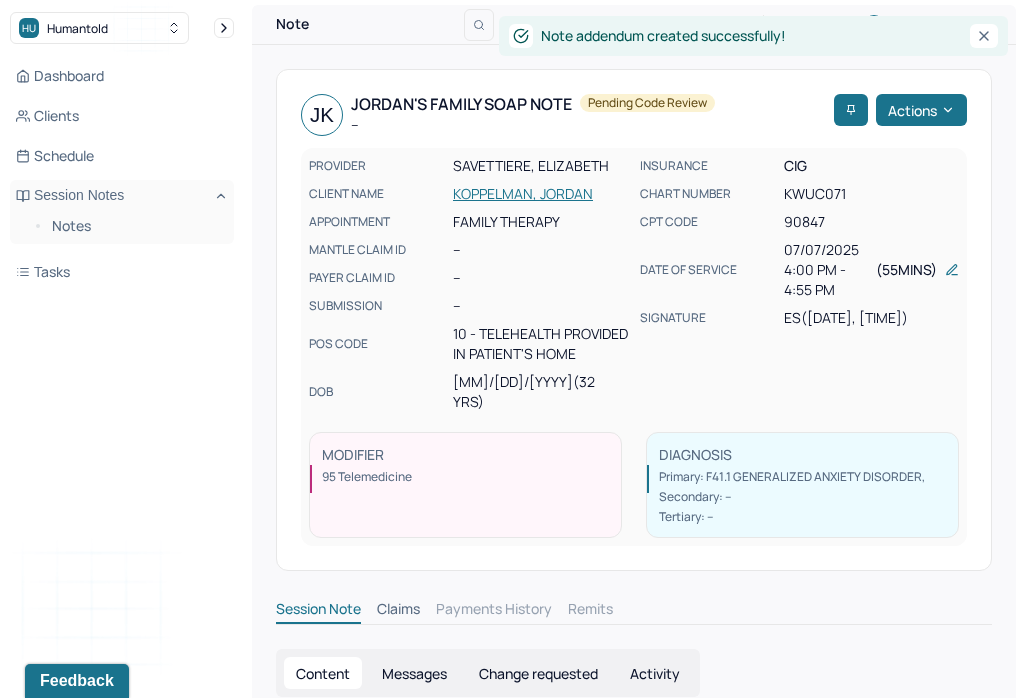 scroll, scrollTop: 0, scrollLeft: 0, axis: both 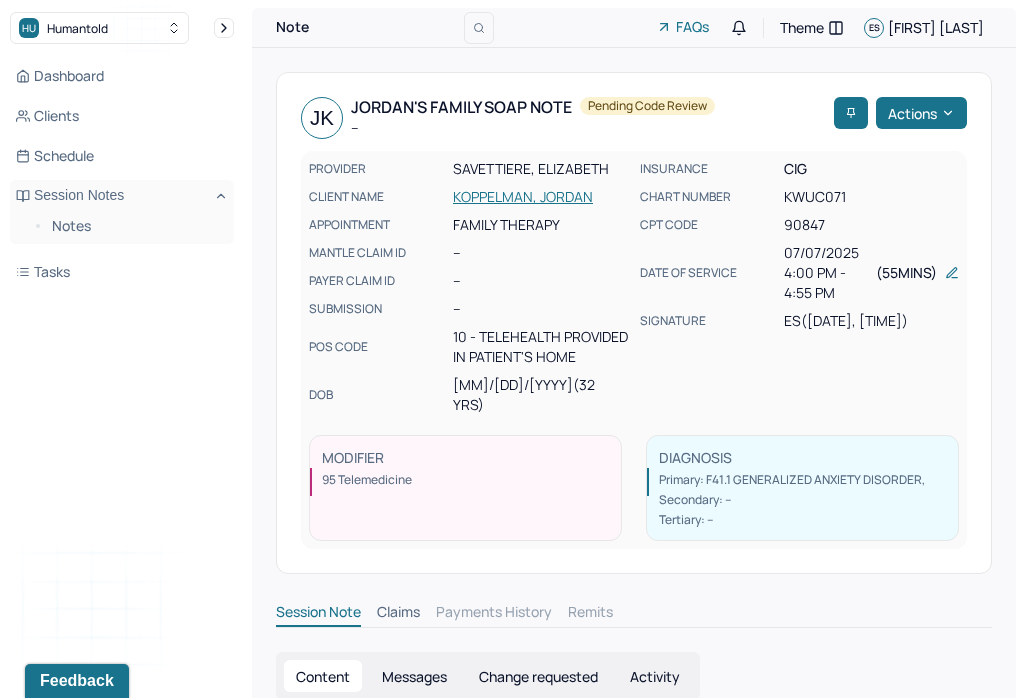 click on "Notes" at bounding box center (135, 226) 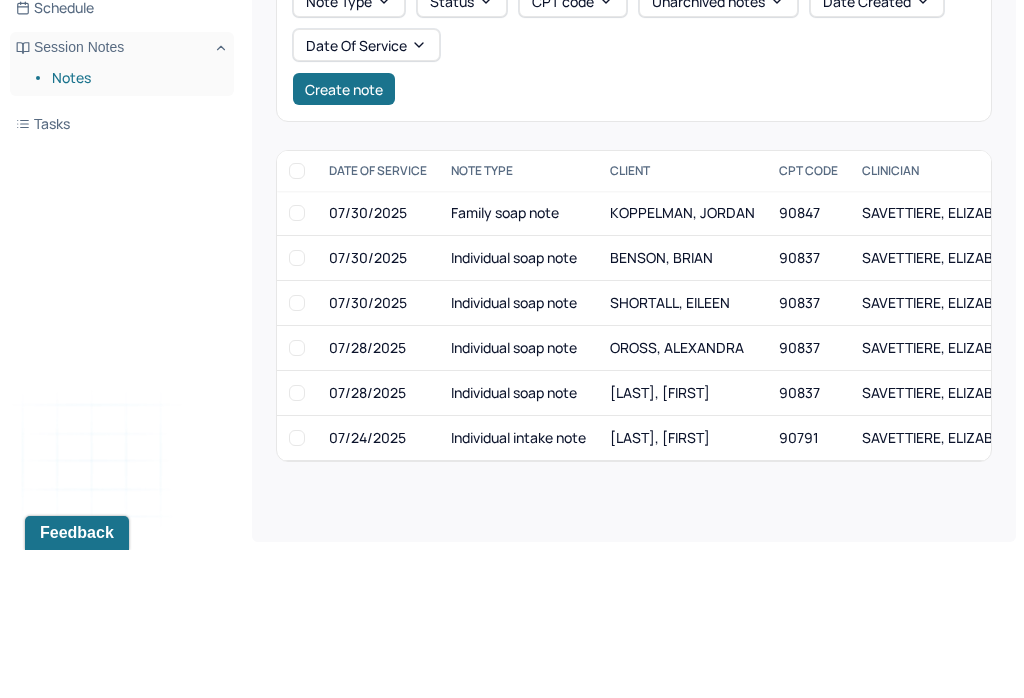 scroll, scrollTop: 91, scrollLeft: 0, axis: vertical 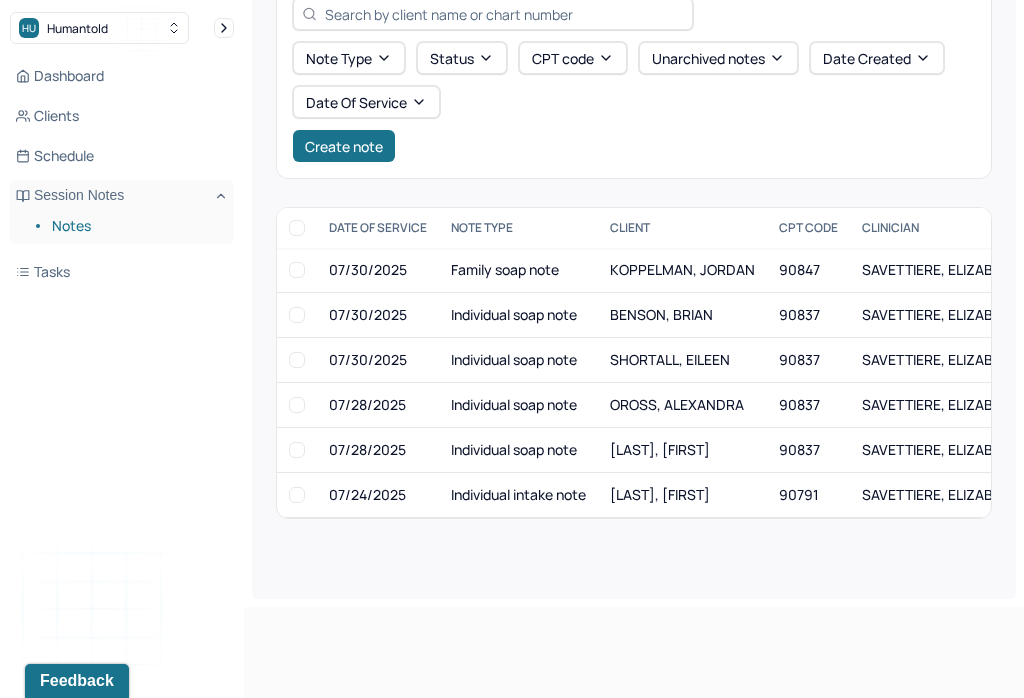 click on "SAVETTIERE, ELIZABETH" at bounding box center (940, 494) 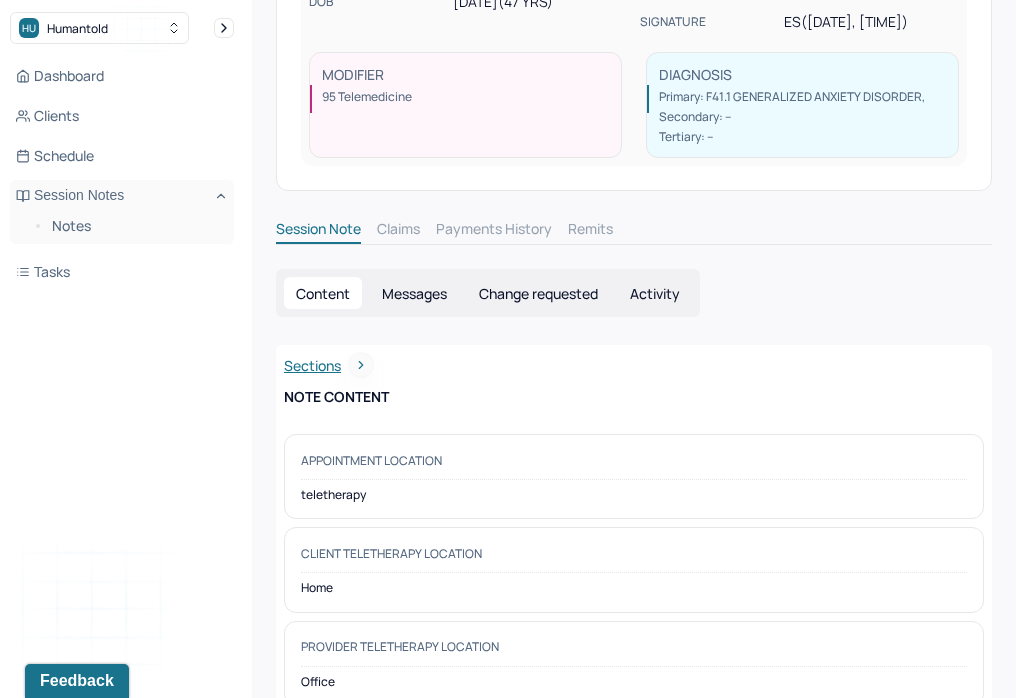 click on "Change requested" at bounding box center (538, 293) 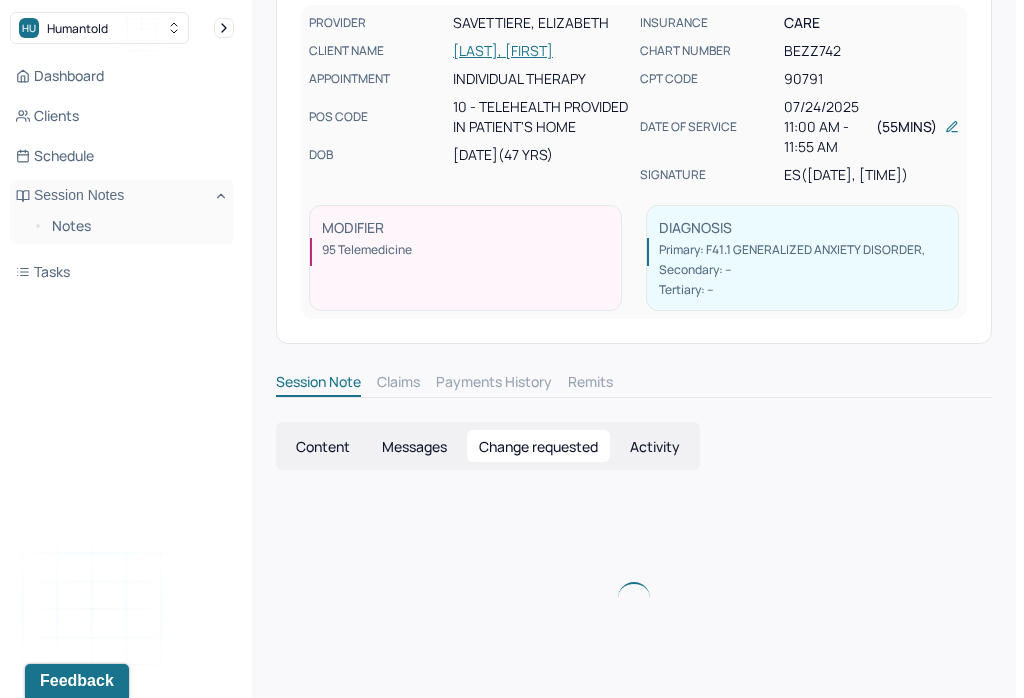 scroll, scrollTop: 84, scrollLeft: 0, axis: vertical 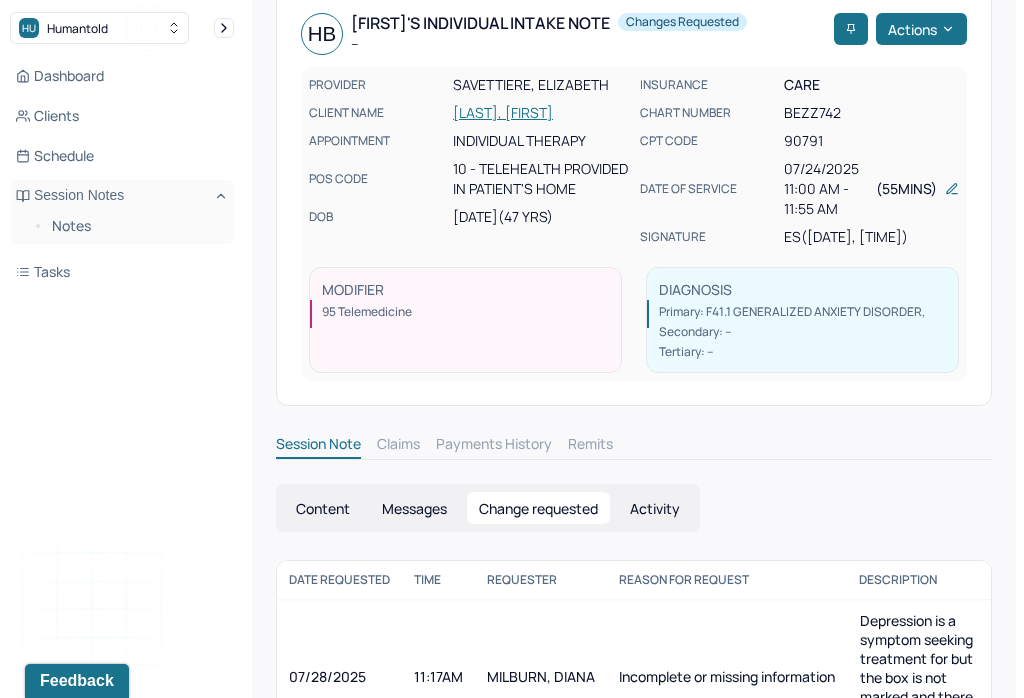 click on "Content" at bounding box center [323, 508] 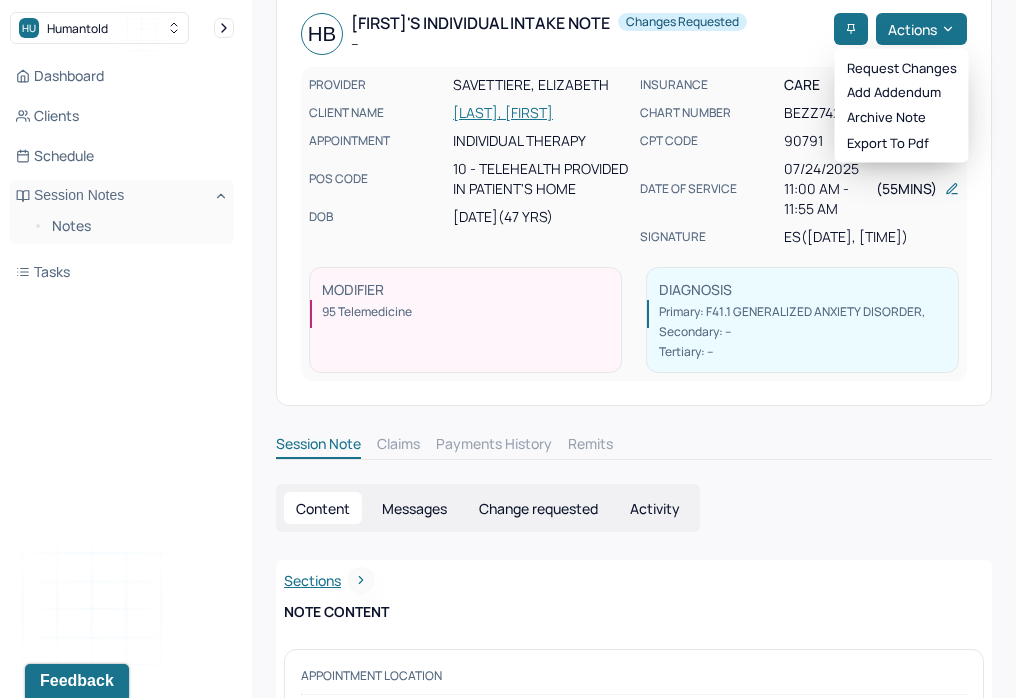 click on "NOTE CONTENT" at bounding box center [634, 612] 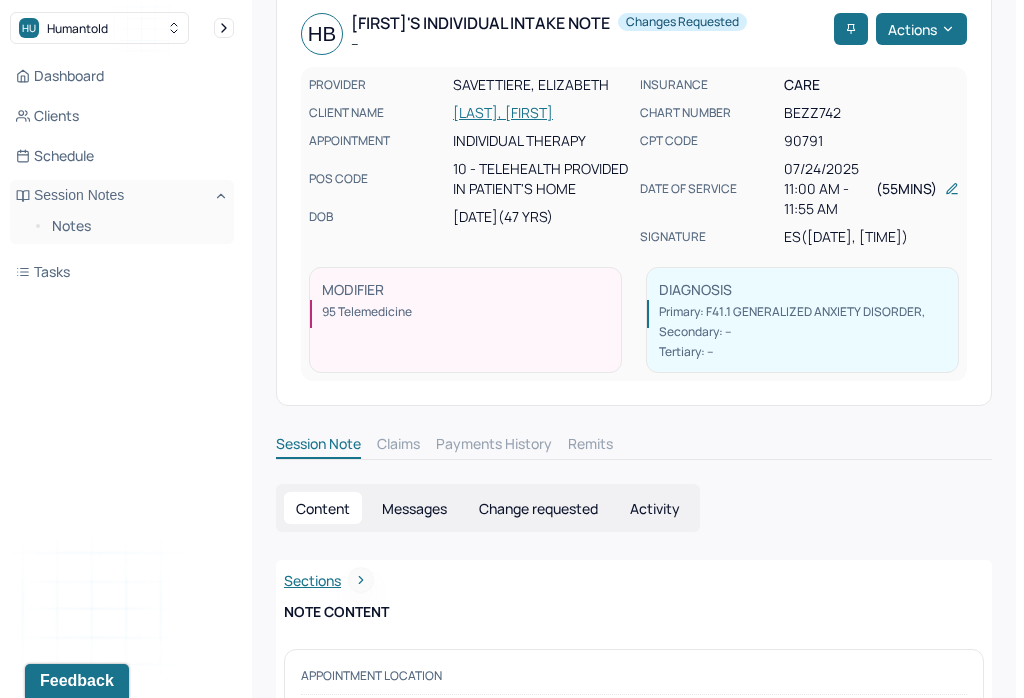 click on "Sections" at bounding box center (634, 580) 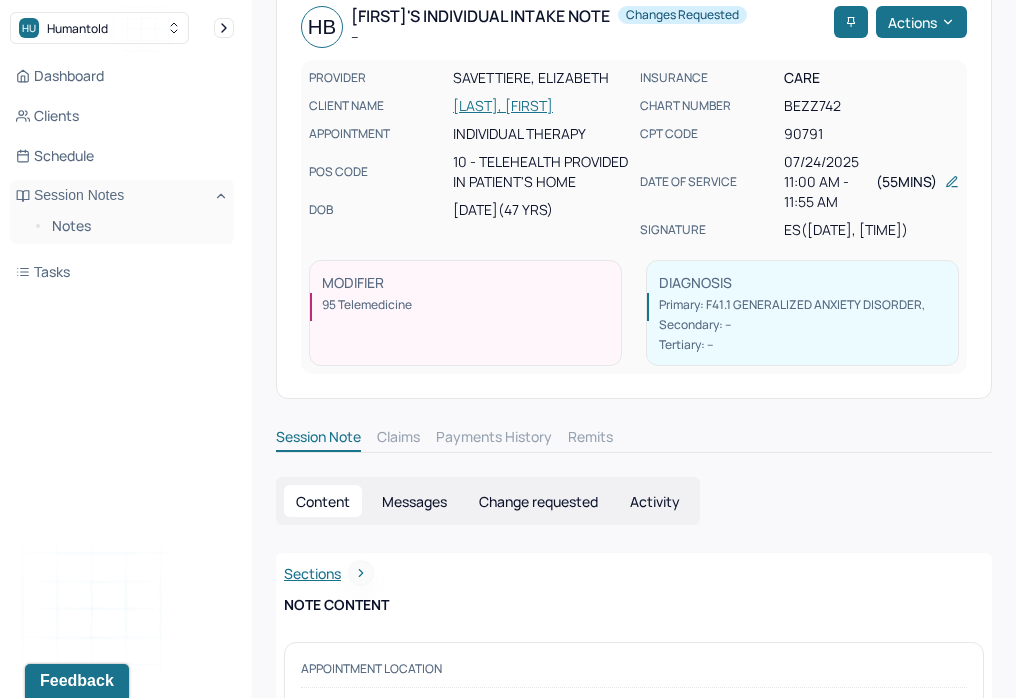scroll, scrollTop: 0, scrollLeft: 0, axis: both 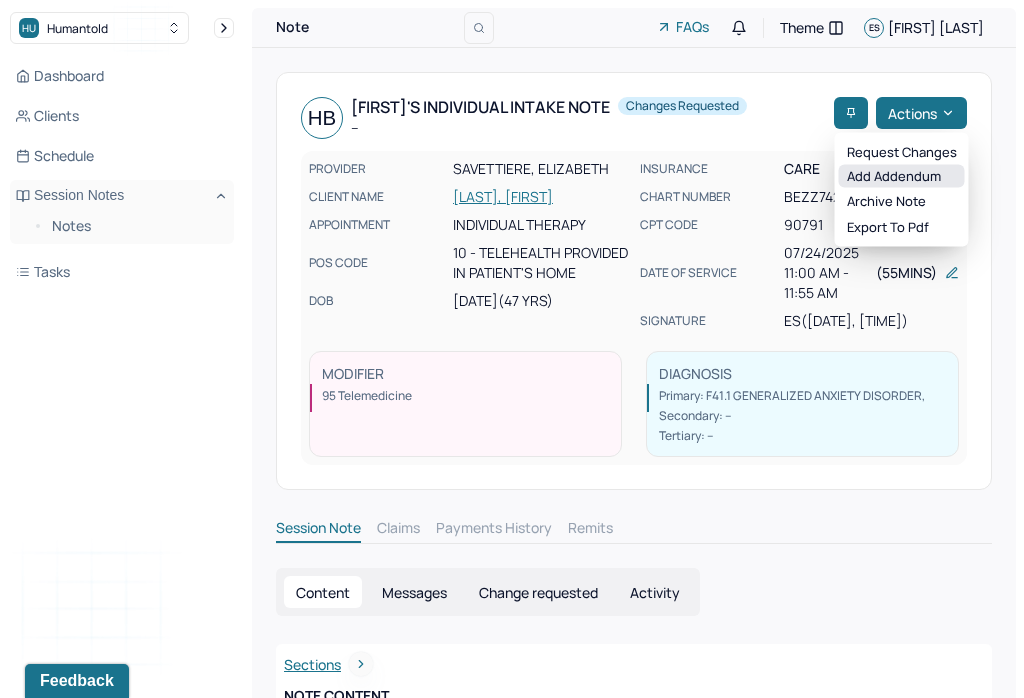 click on "Add addendum" at bounding box center (902, 176) 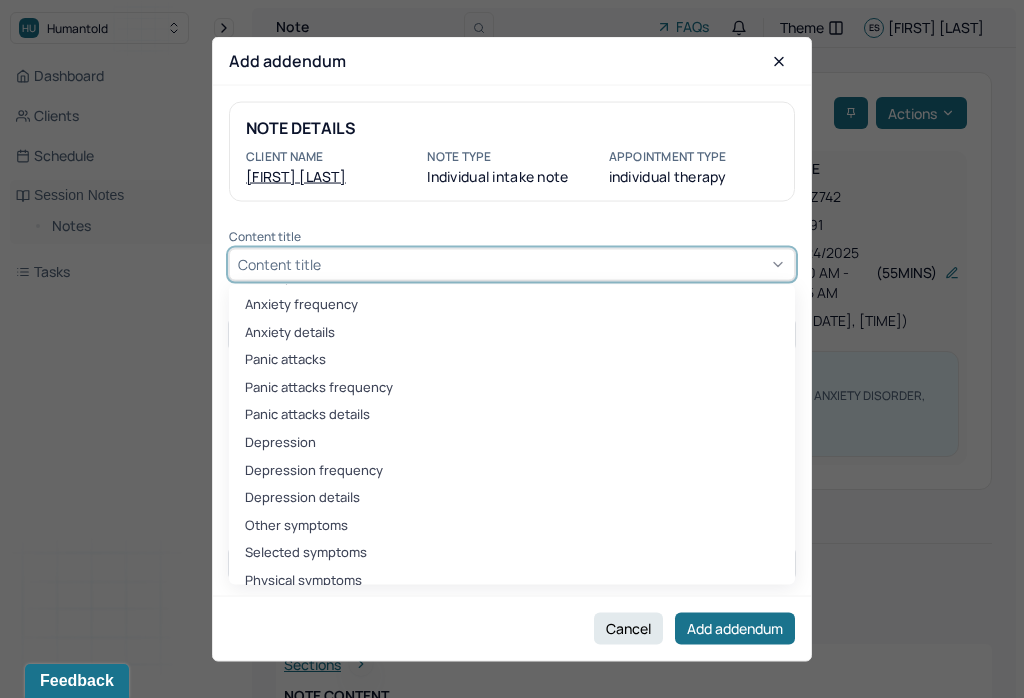 scroll, scrollTop: 804, scrollLeft: 0, axis: vertical 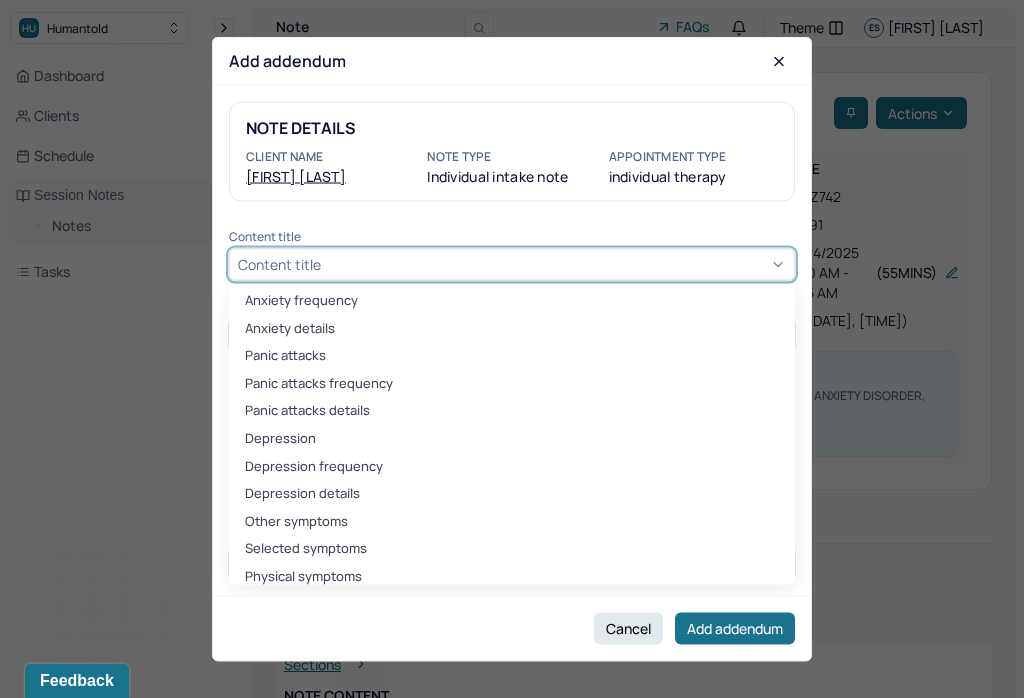 click on "Depression" at bounding box center [512, 438] 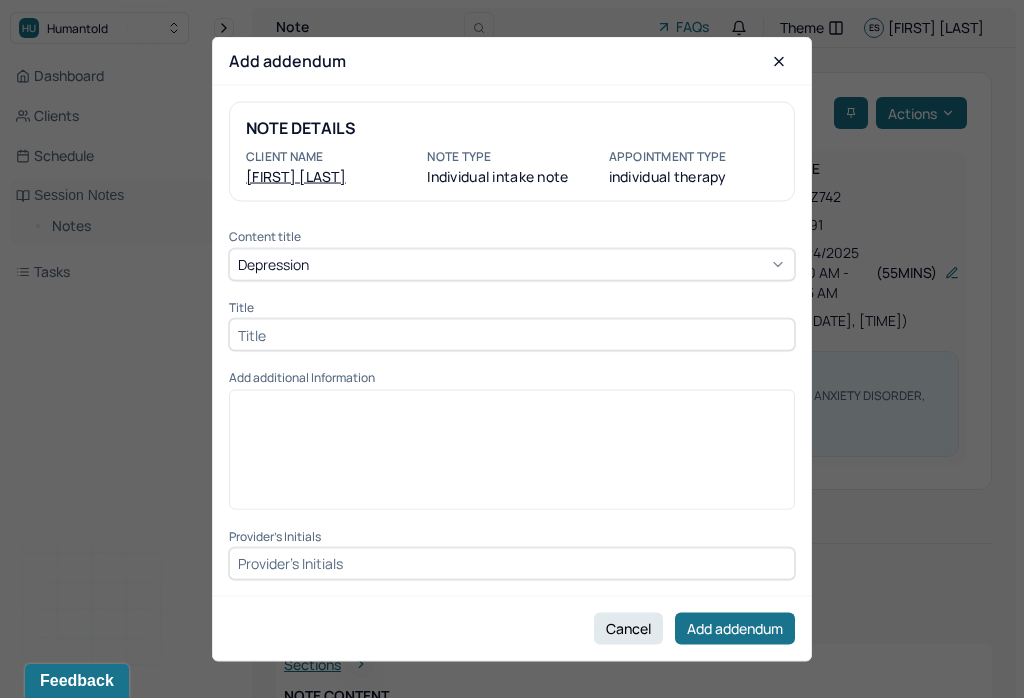click at bounding box center [512, 335] 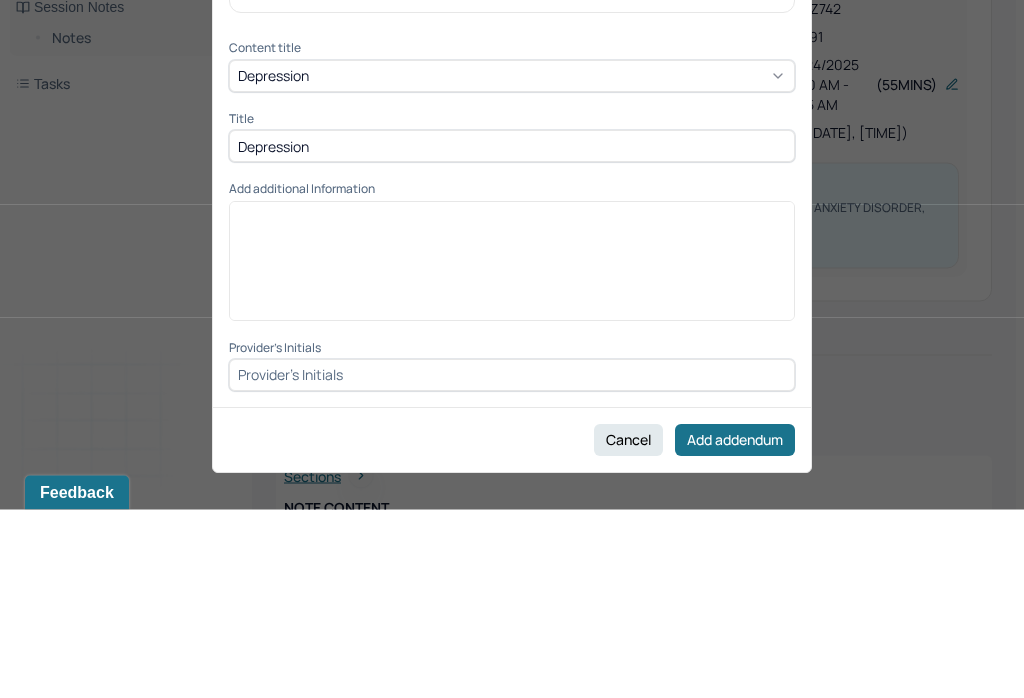 type on "Depression" 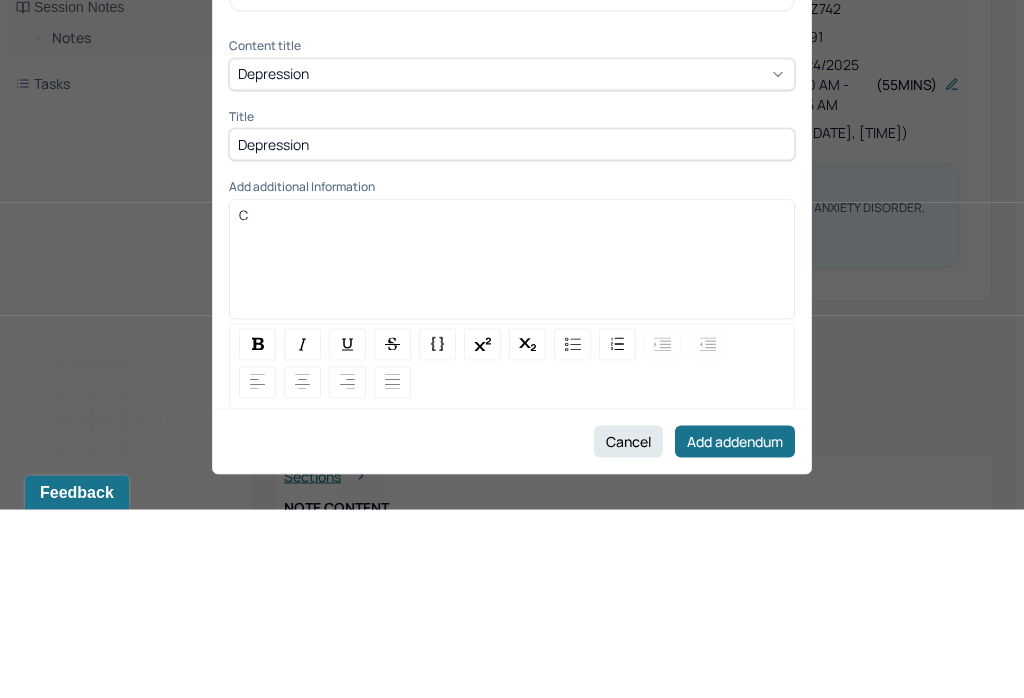 type 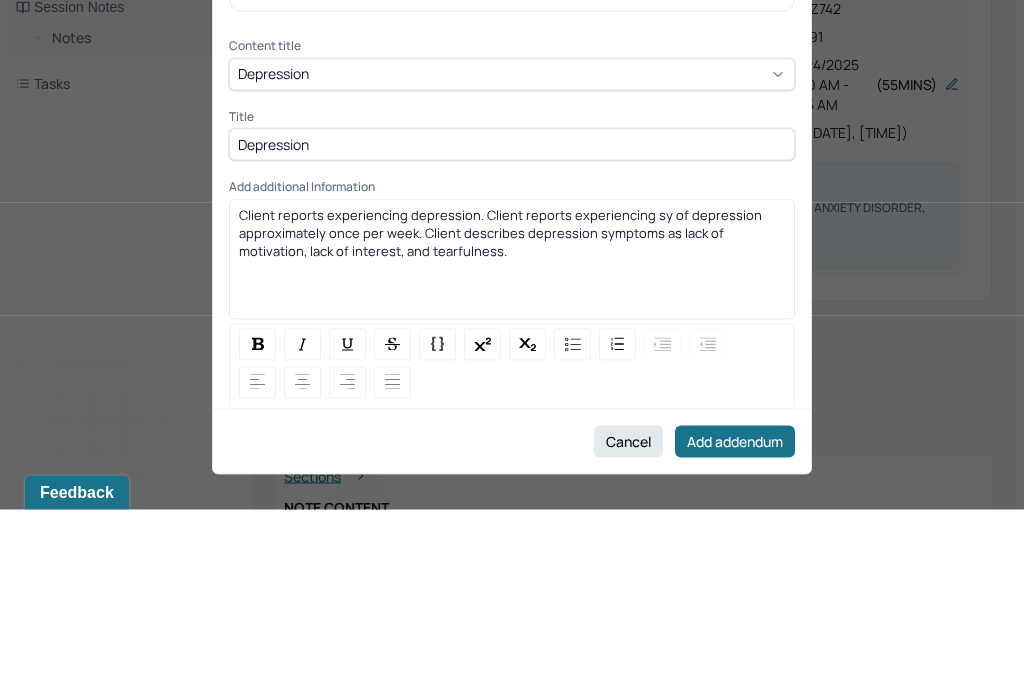 scroll, scrollTop: 189, scrollLeft: 0, axis: vertical 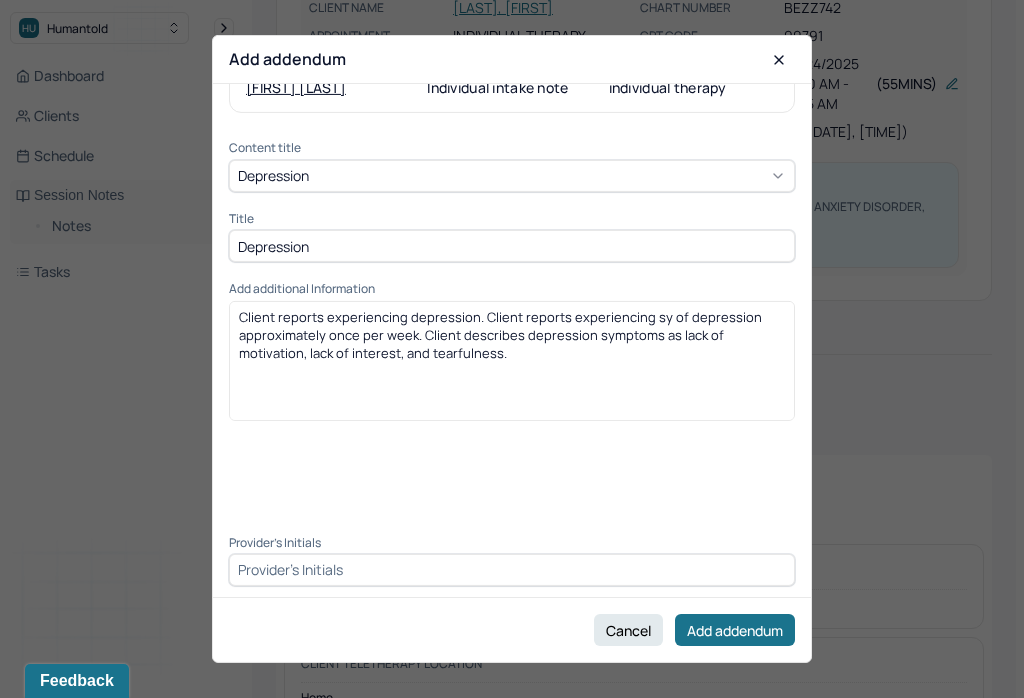 click at bounding box center [512, 570] 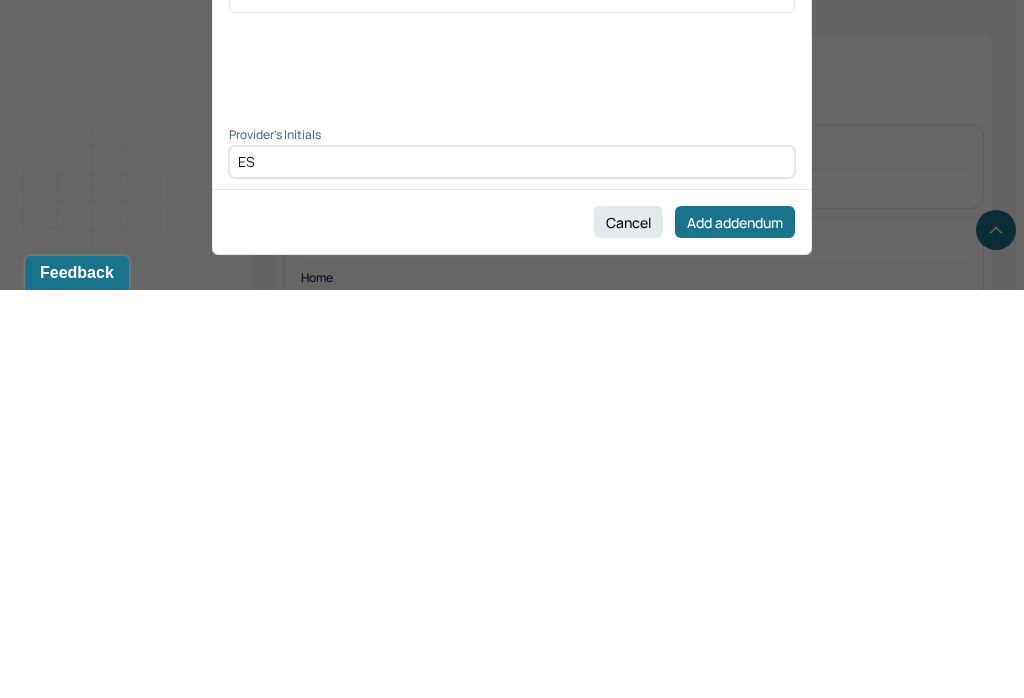 type on "ES" 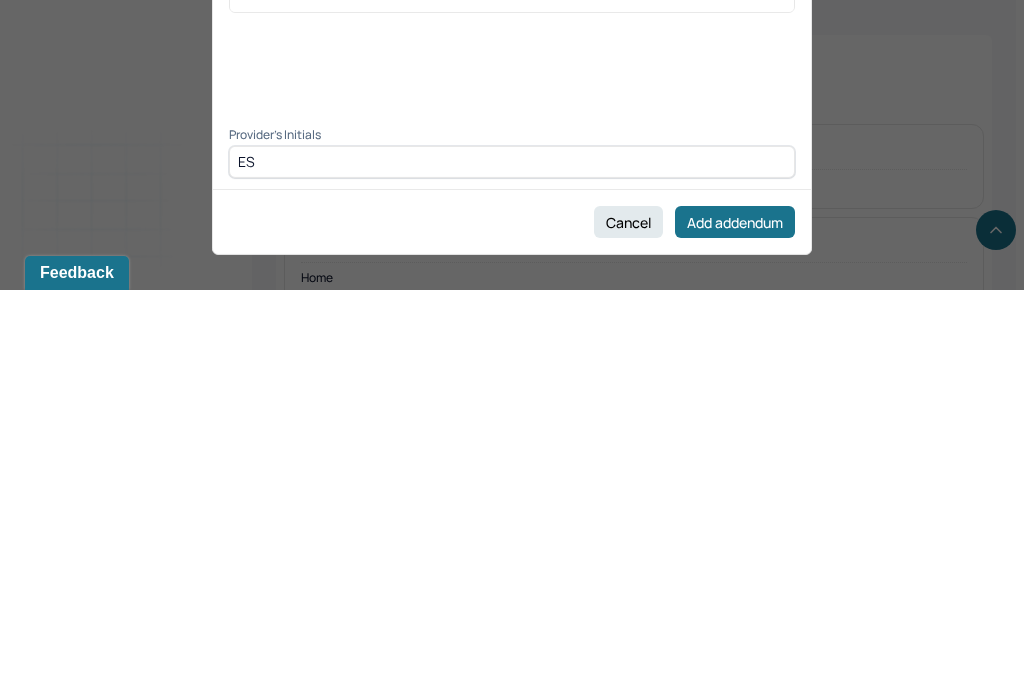 click on "Add addendum" at bounding box center [735, 630] 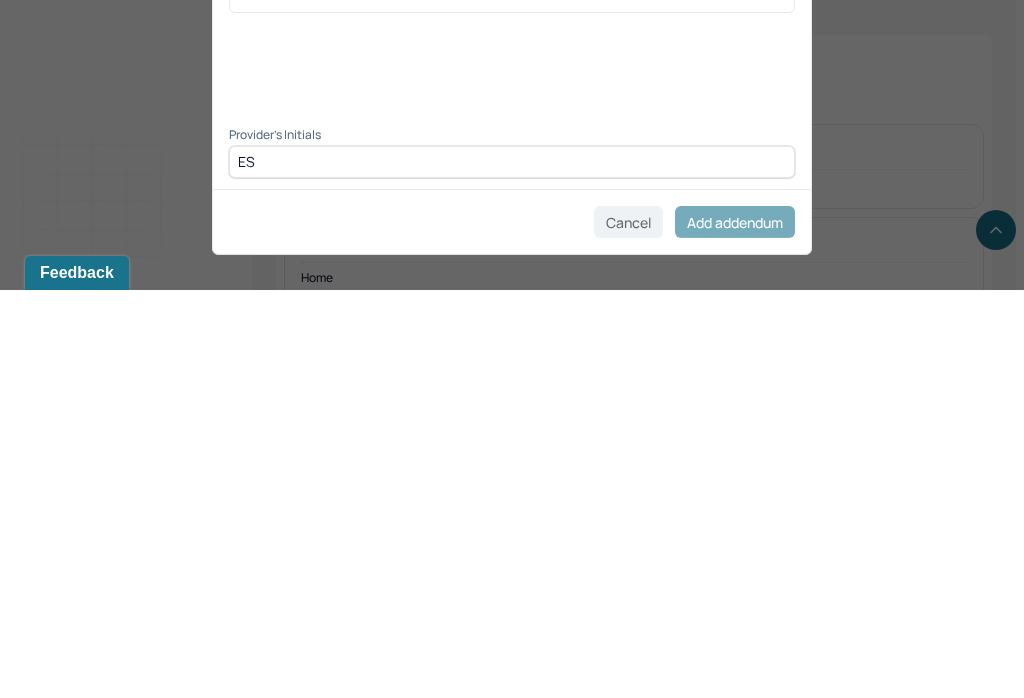 scroll, scrollTop: 610, scrollLeft: 0, axis: vertical 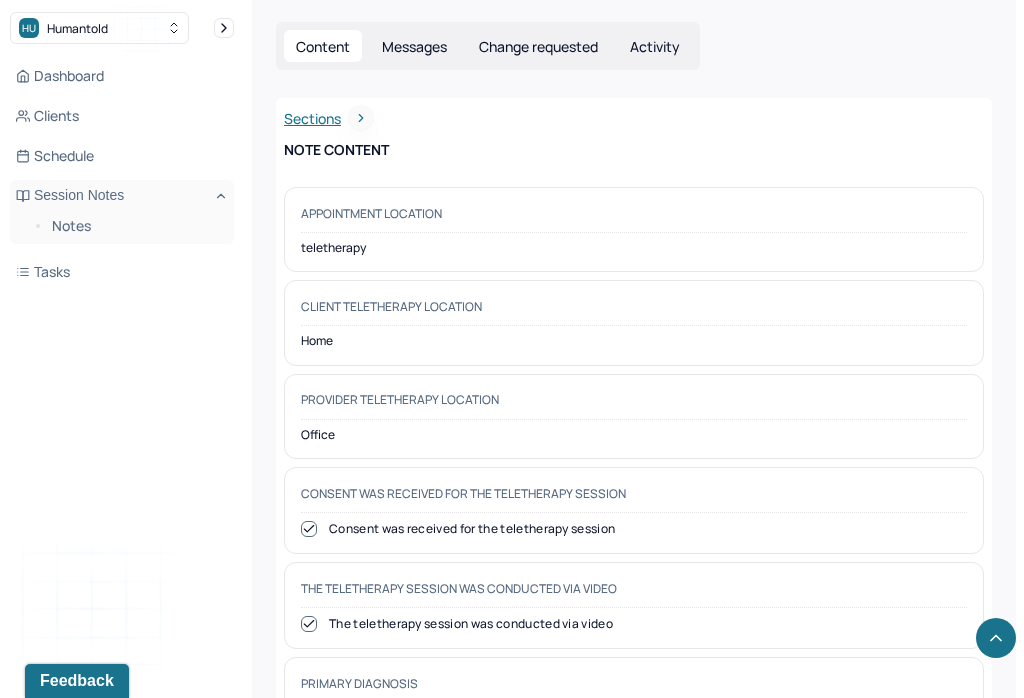 click on "Notes" at bounding box center (135, 226) 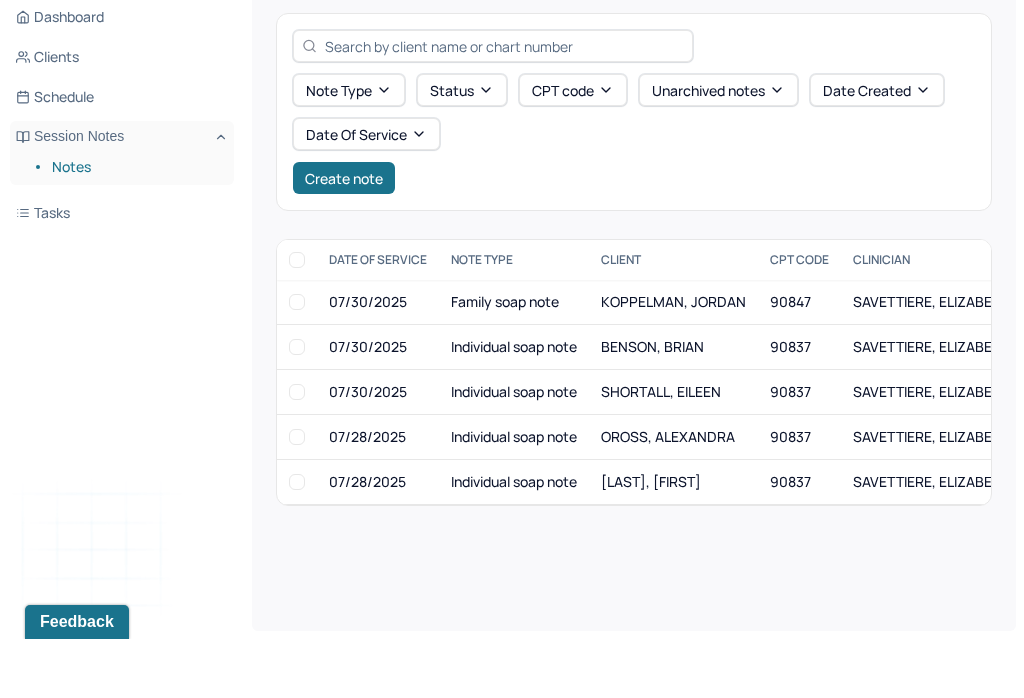 scroll, scrollTop: 18, scrollLeft: 0, axis: vertical 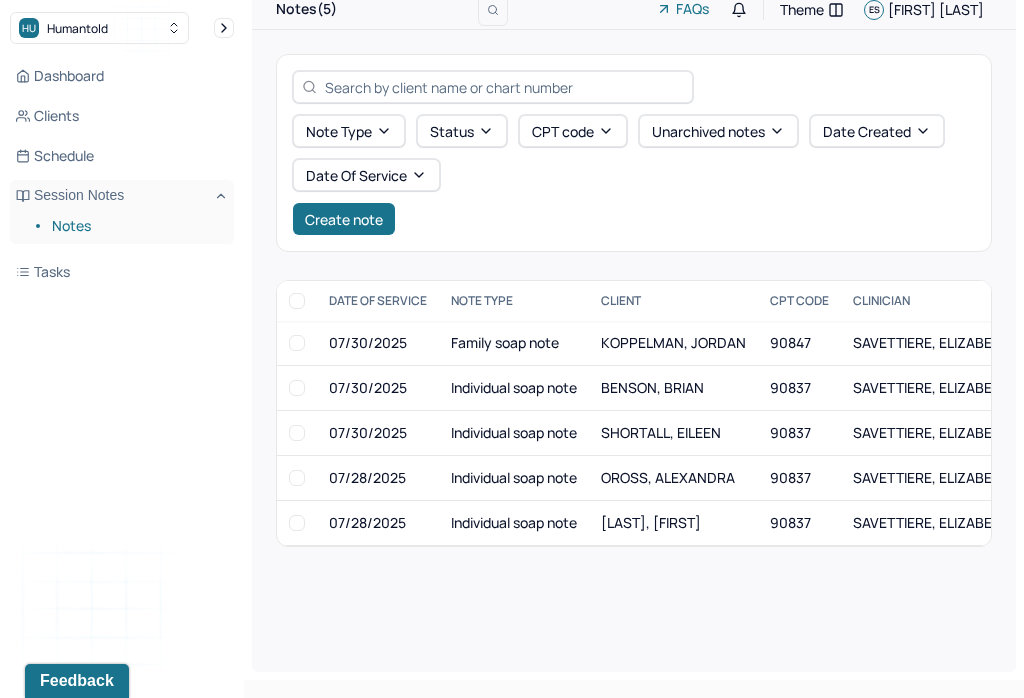 click on "07/29/2025" at bounding box center [1073, 523] 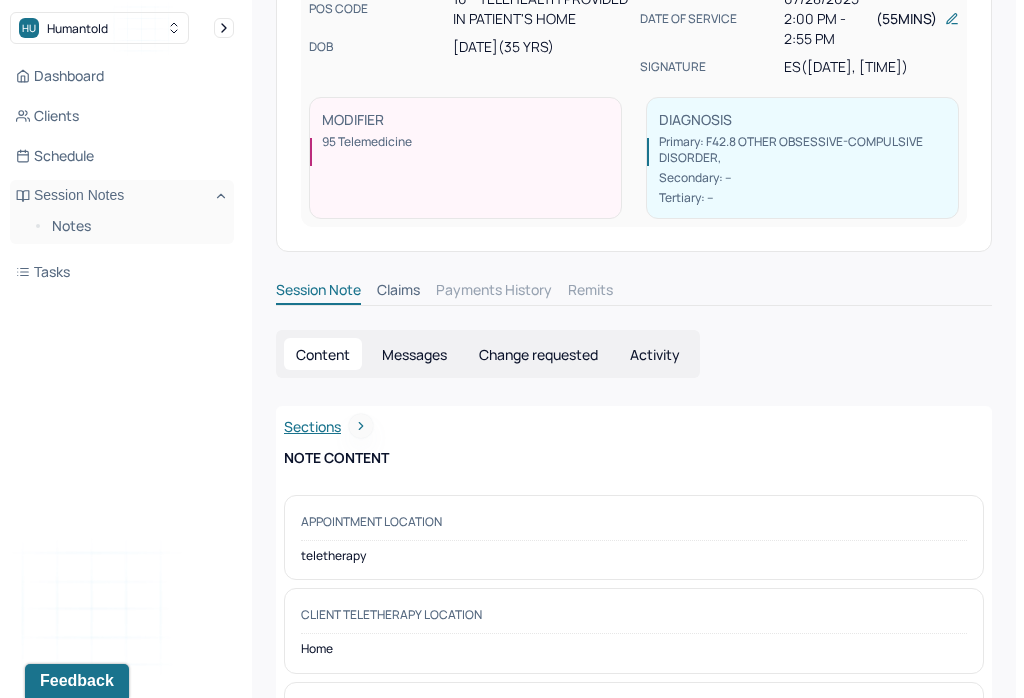 click on "Change requested" at bounding box center (538, 354) 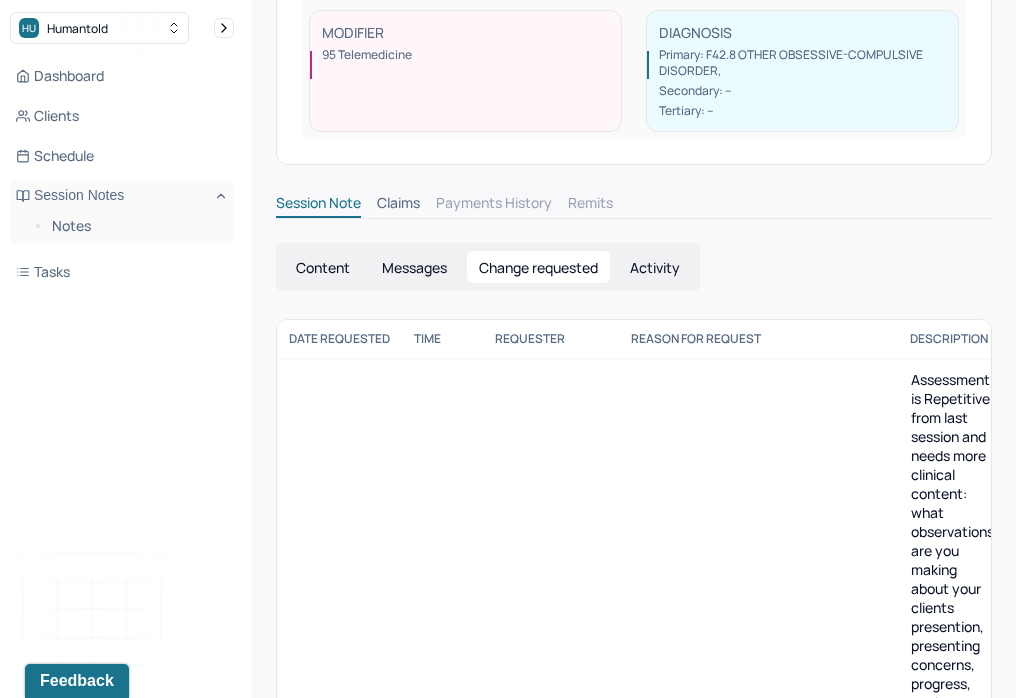 scroll, scrollTop: 380, scrollLeft: 0, axis: vertical 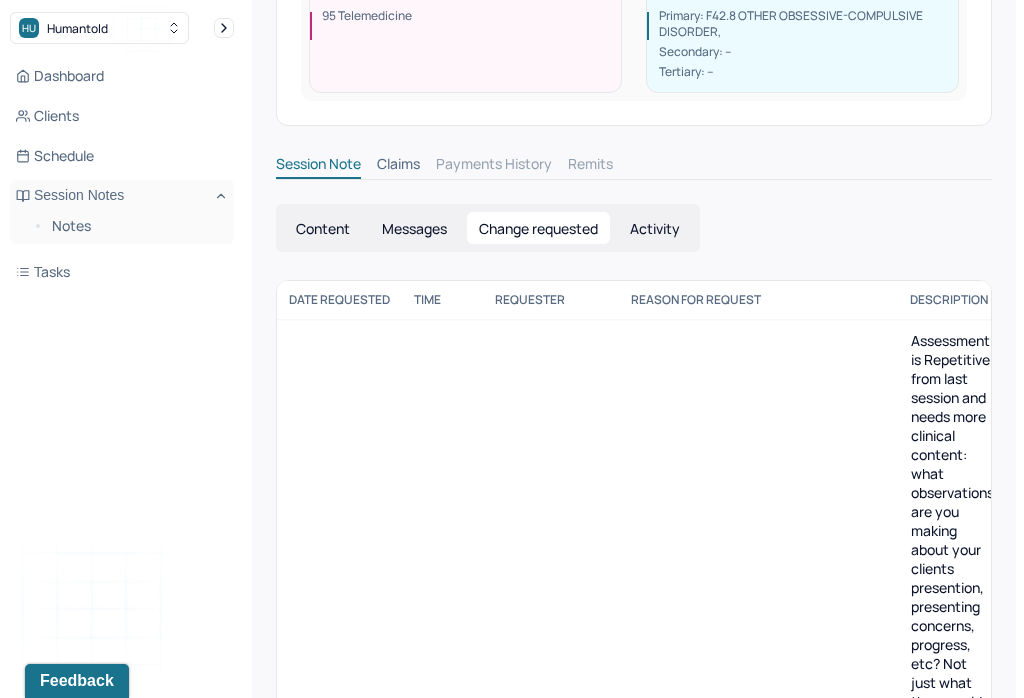 click on "Content" at bounding box center [323, 228] 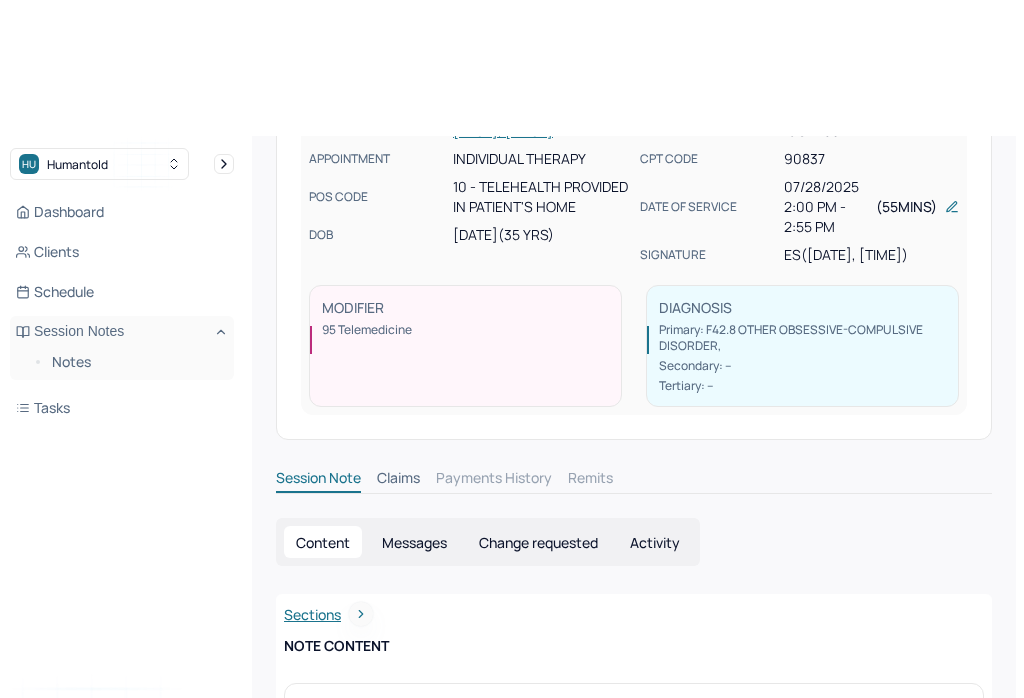 scroll, scrollTop: 0, scrollLeft: 0, axis: both 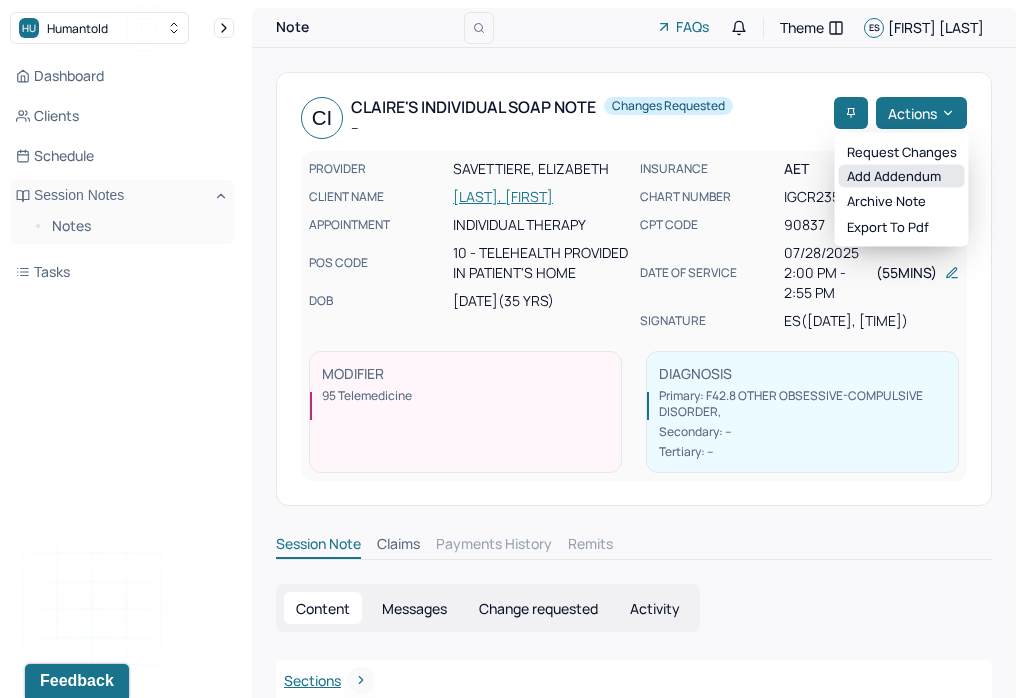 click on "Add addendum" at bounding box center [902, 176] 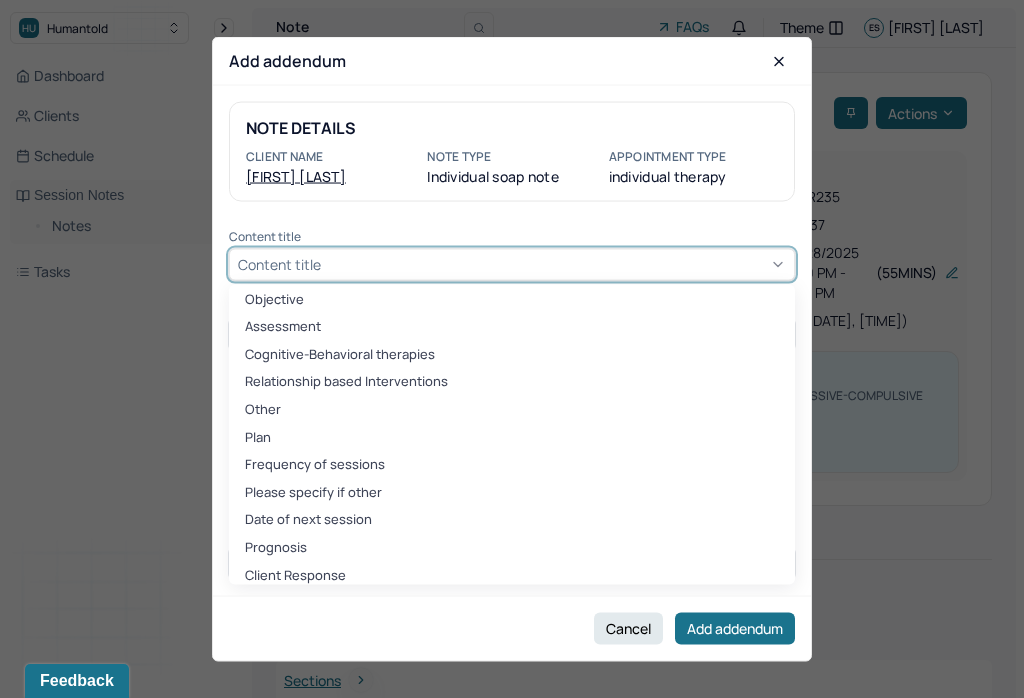 scroll, scrollTop: 445, scrollLeft: 0, axis: vertical 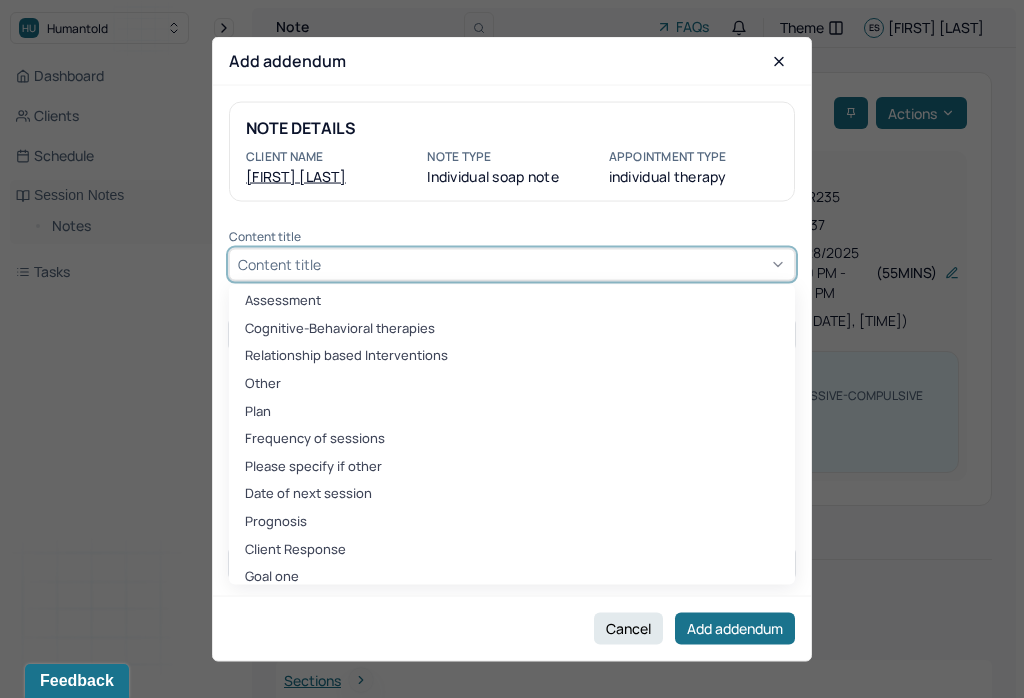 click on "Assessment" at bounding box center [512, 301] 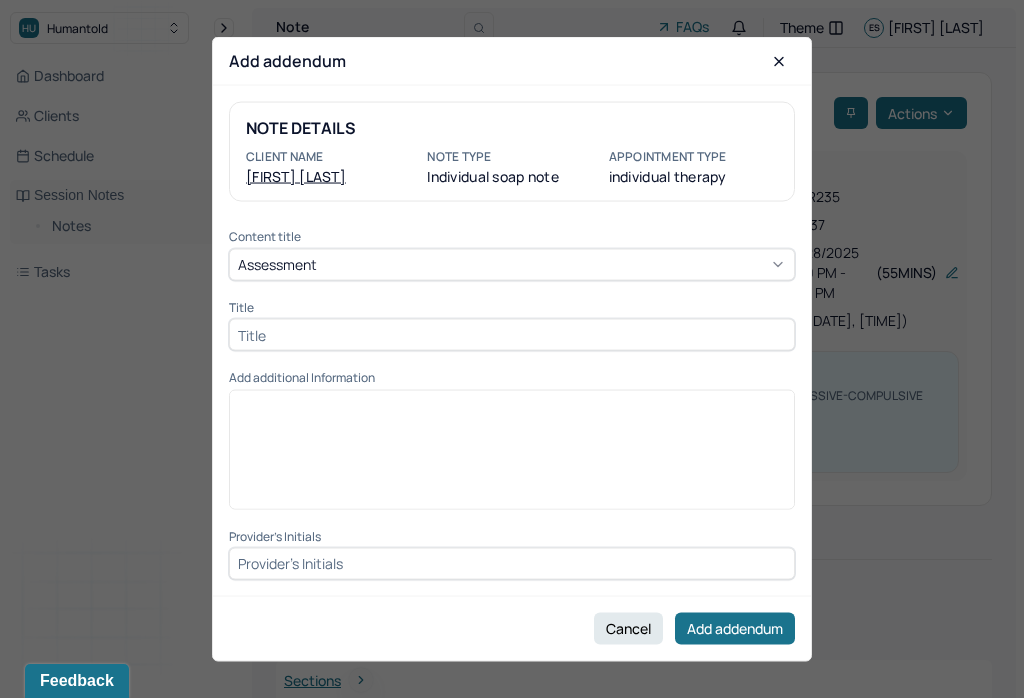 click at bounding box center [512, 335] 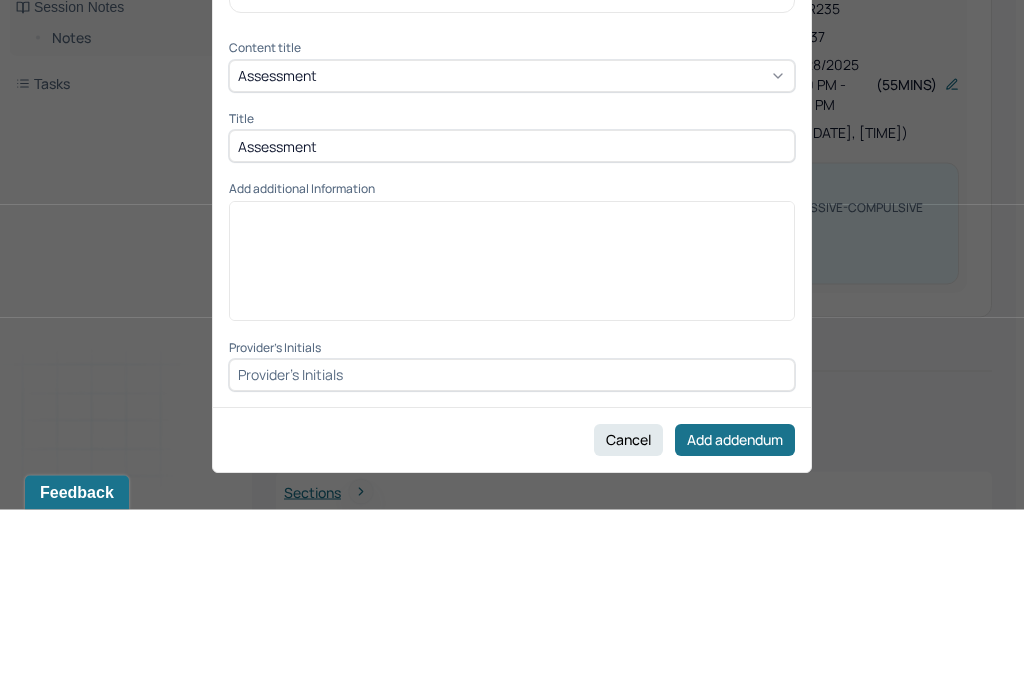 type on "Assessment" 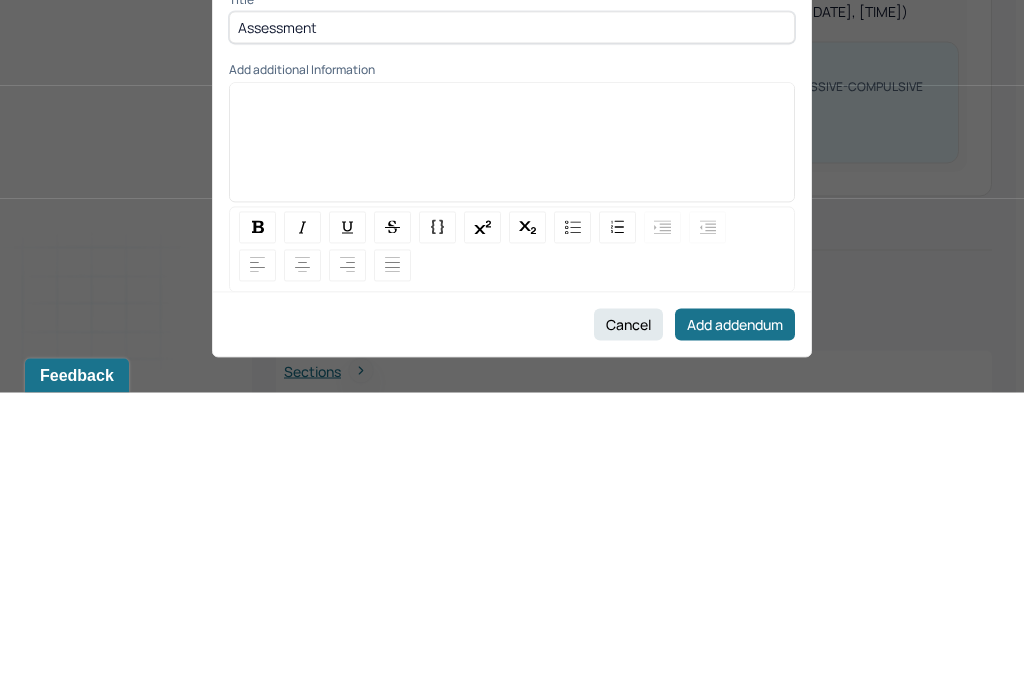 click at bounding box center [512, 403] 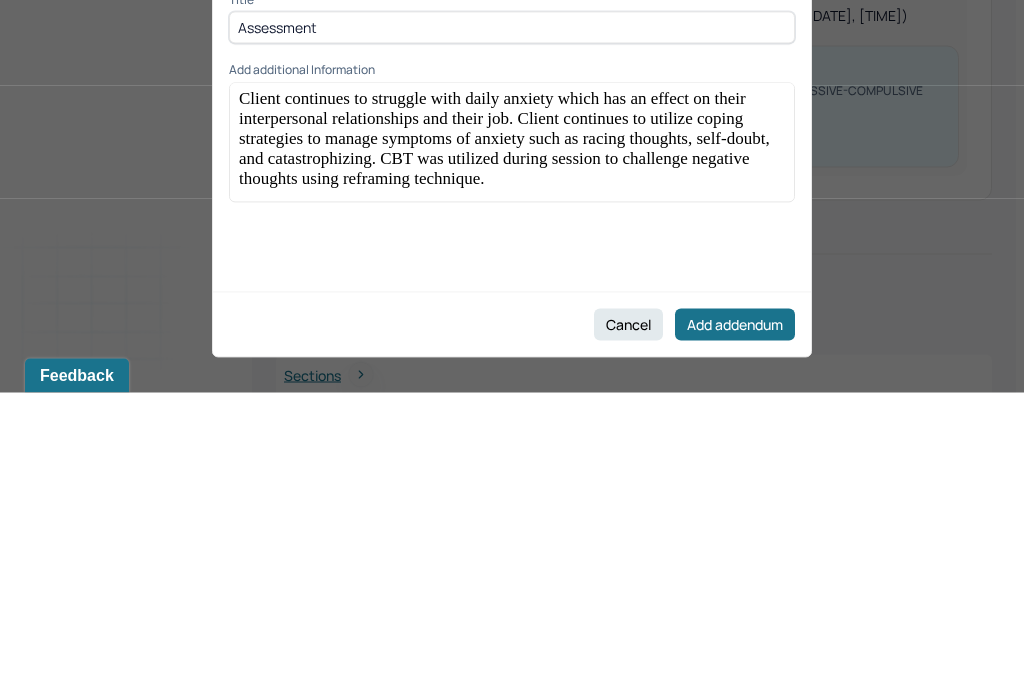 scroll, scrollTop: 306, scrollLeft: 0, axis: vertical 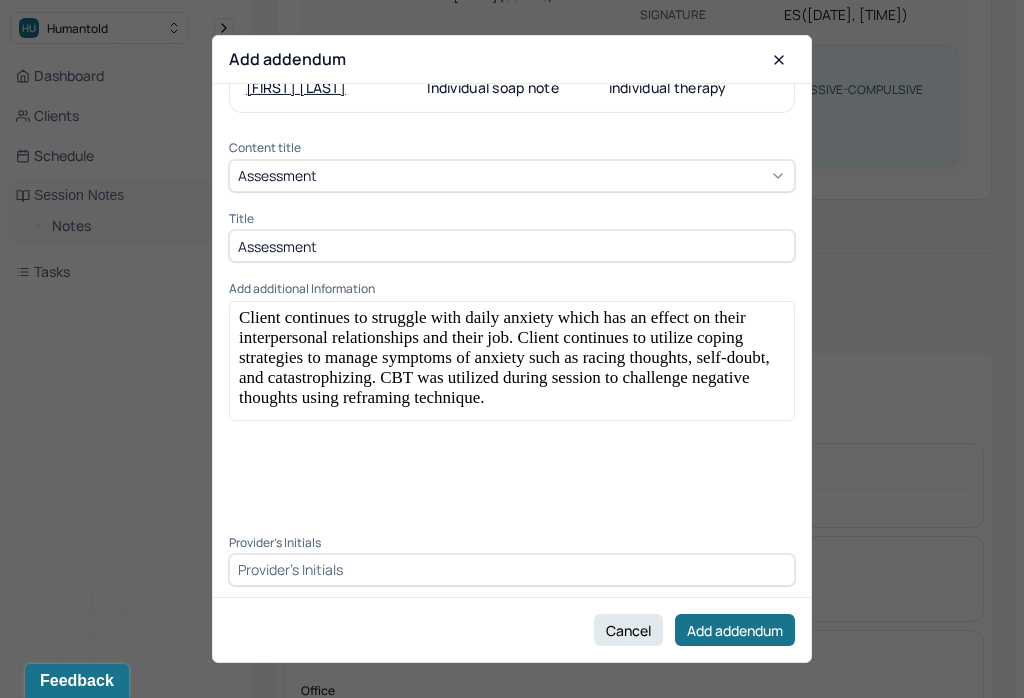 click at bounding box center (512, 570) 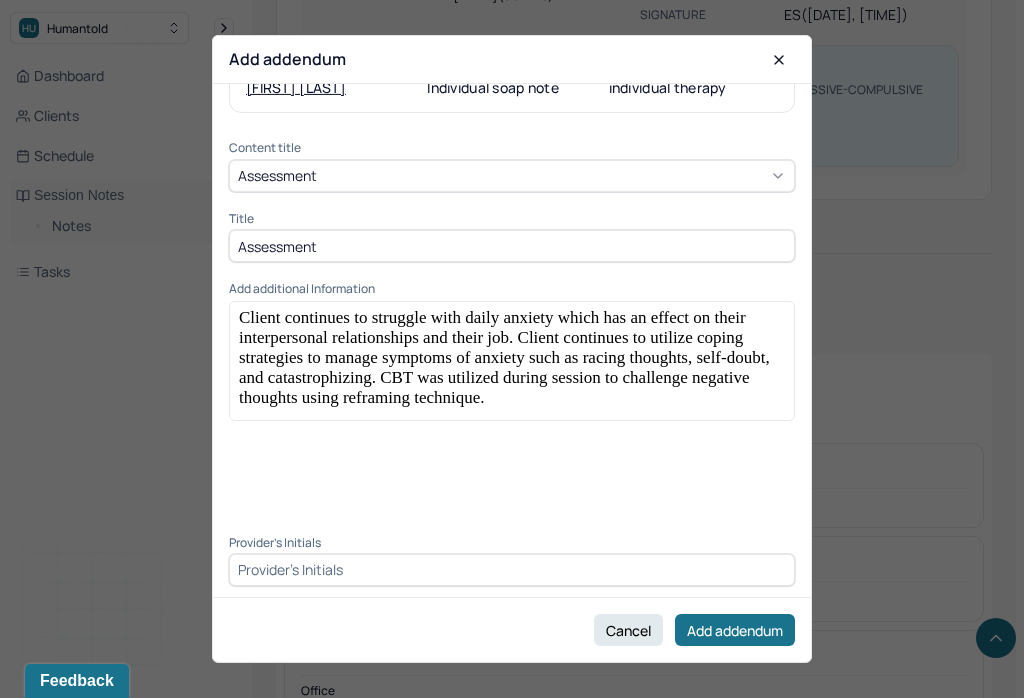 scroll, scrollTop: 318, scrollLeft: 0, axis: vertical 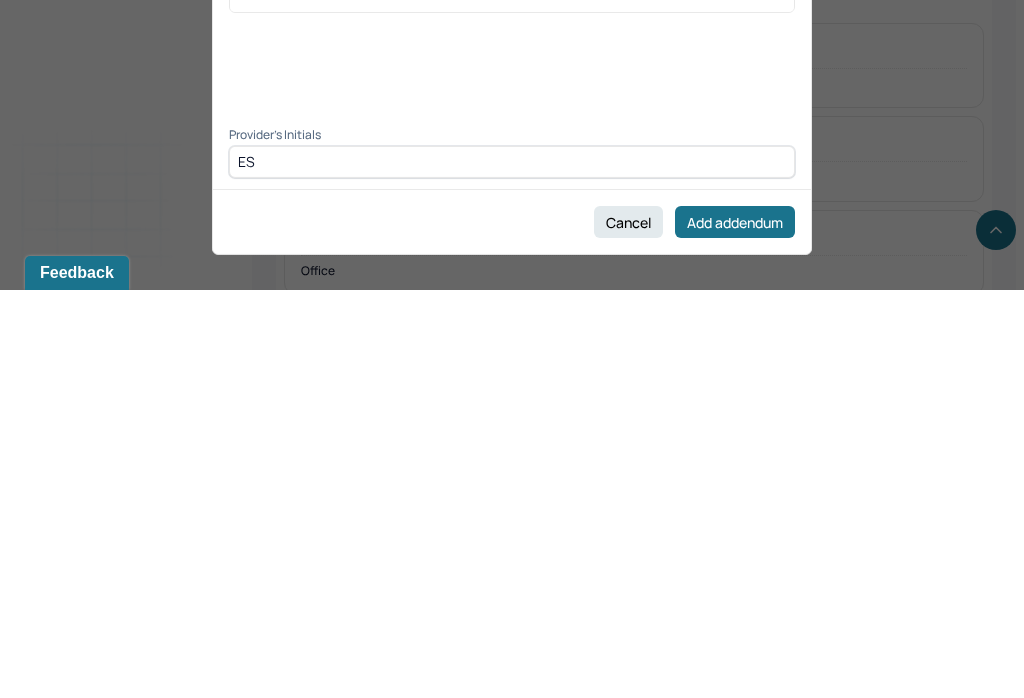 type on "ES" 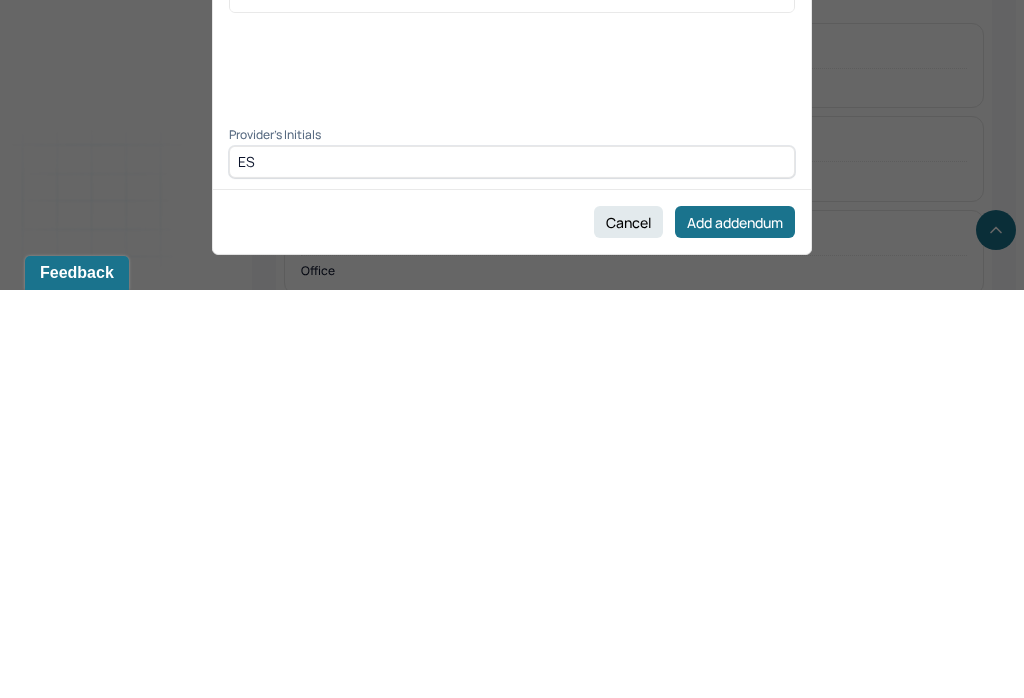 click on "Add addendum" at bounding box center (735, 630) 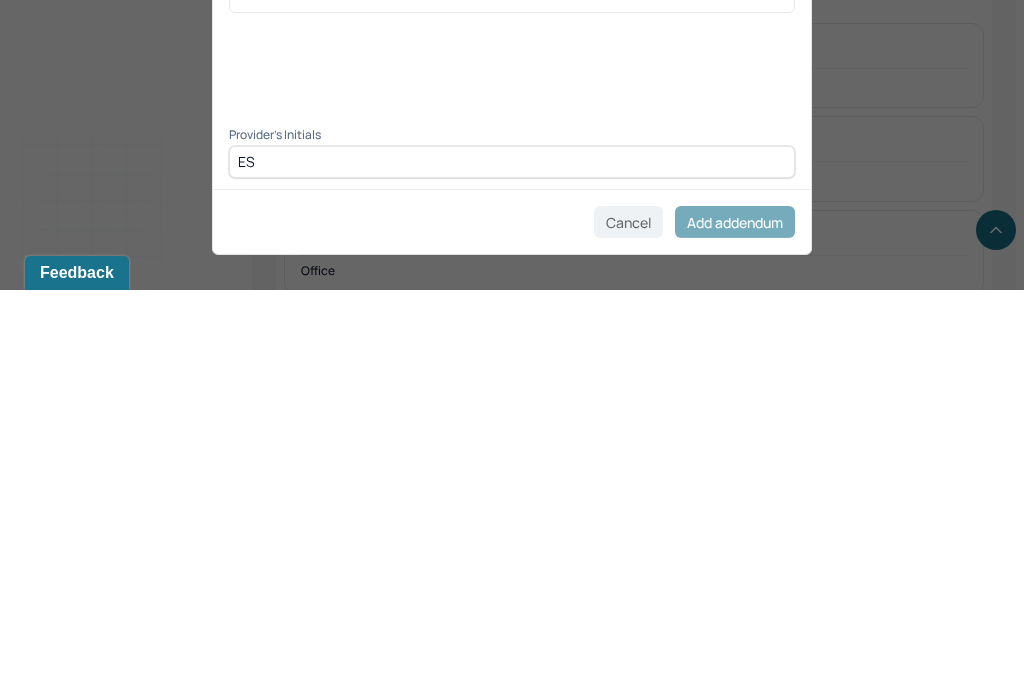 scroll, scrollTop: 727, scrollLeft: 0, axis: vertical 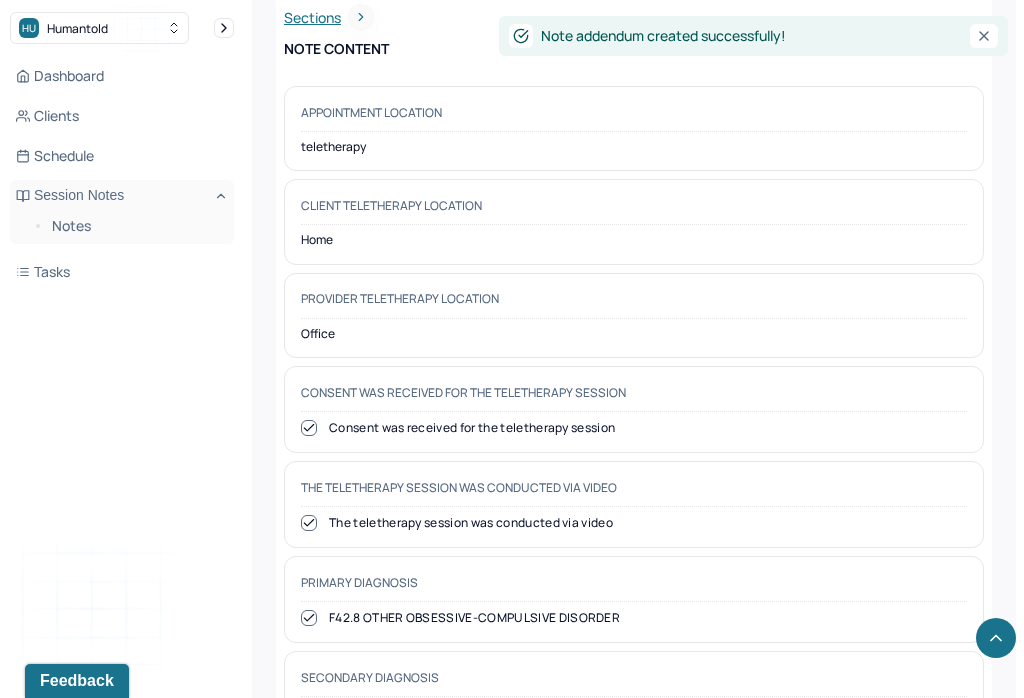 click on "Notes" at bounding box center [135, 226] 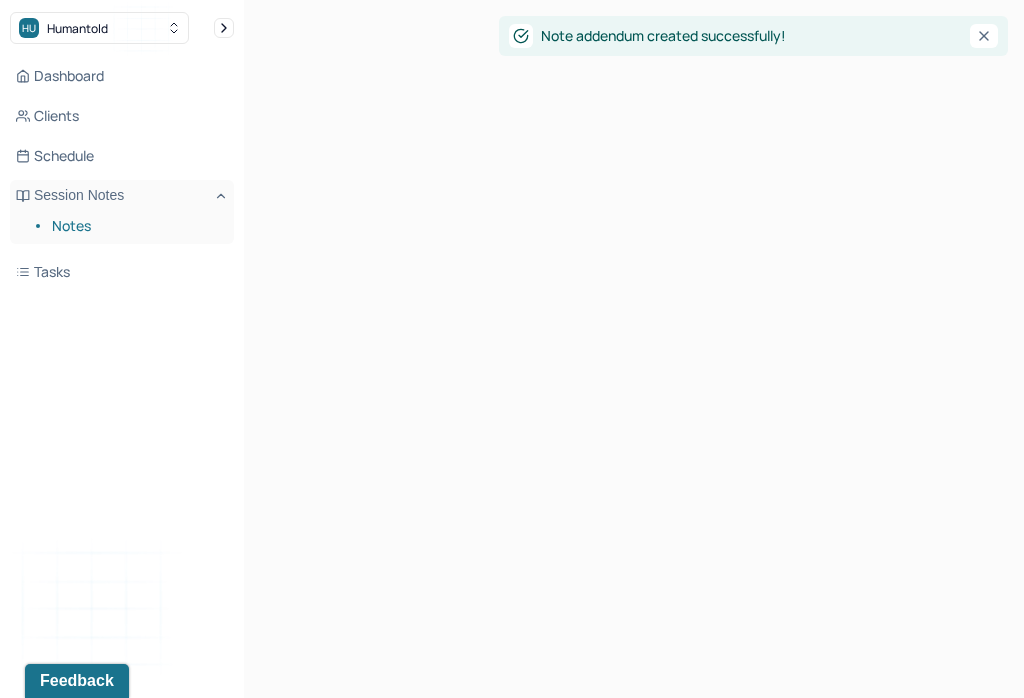 scroll, scrollTop: 0, scrollLeft: 0, axis: both 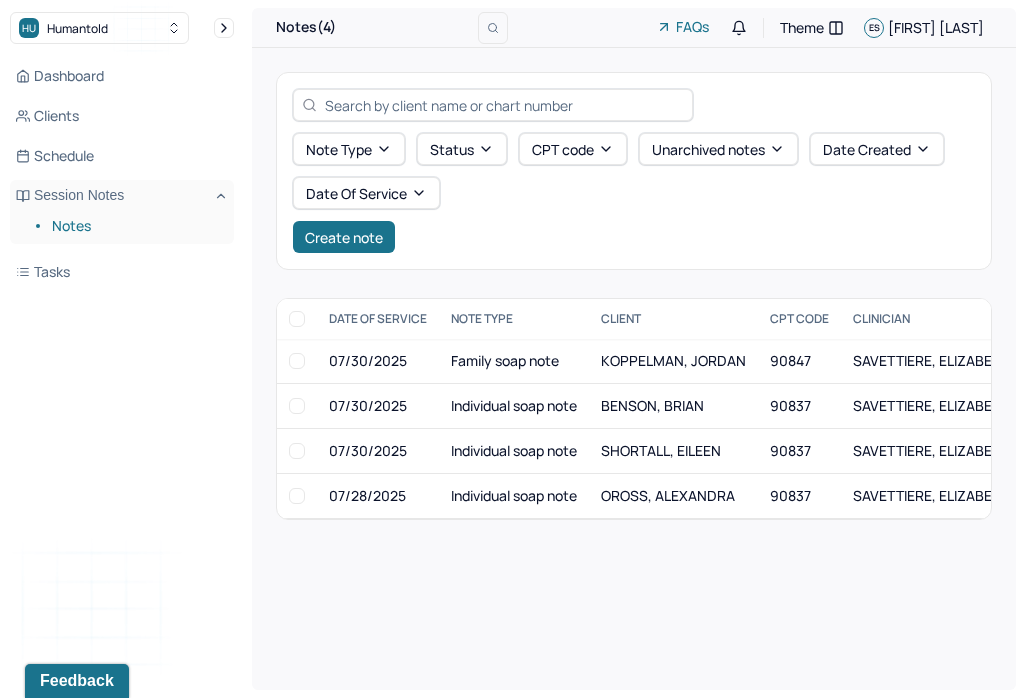click on "SAVETTIERE, ELIZABETH" at bounding box center (931, 495) 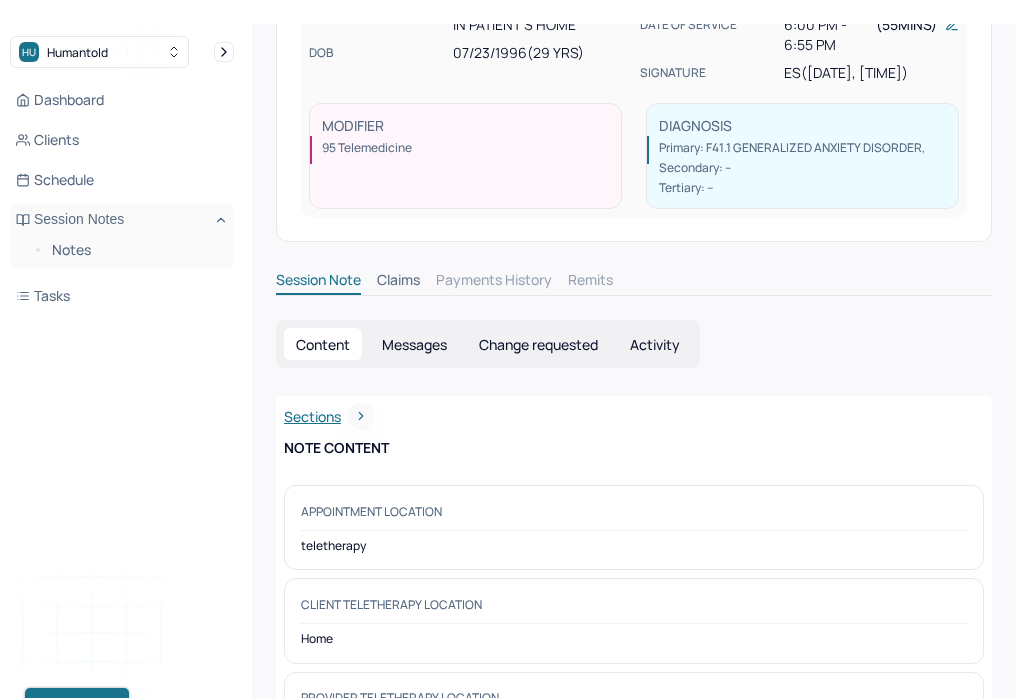scroll, scrollTop: 193, scrollLeft: 0, axis: vertical 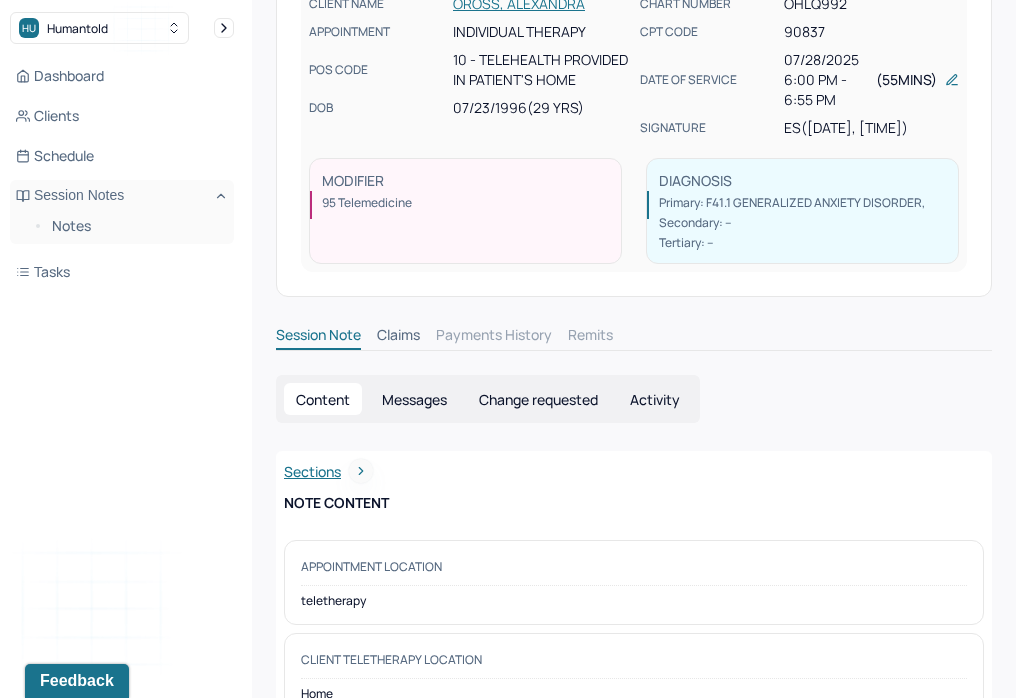 click on "Change requested" at bounding box center [538, 399] 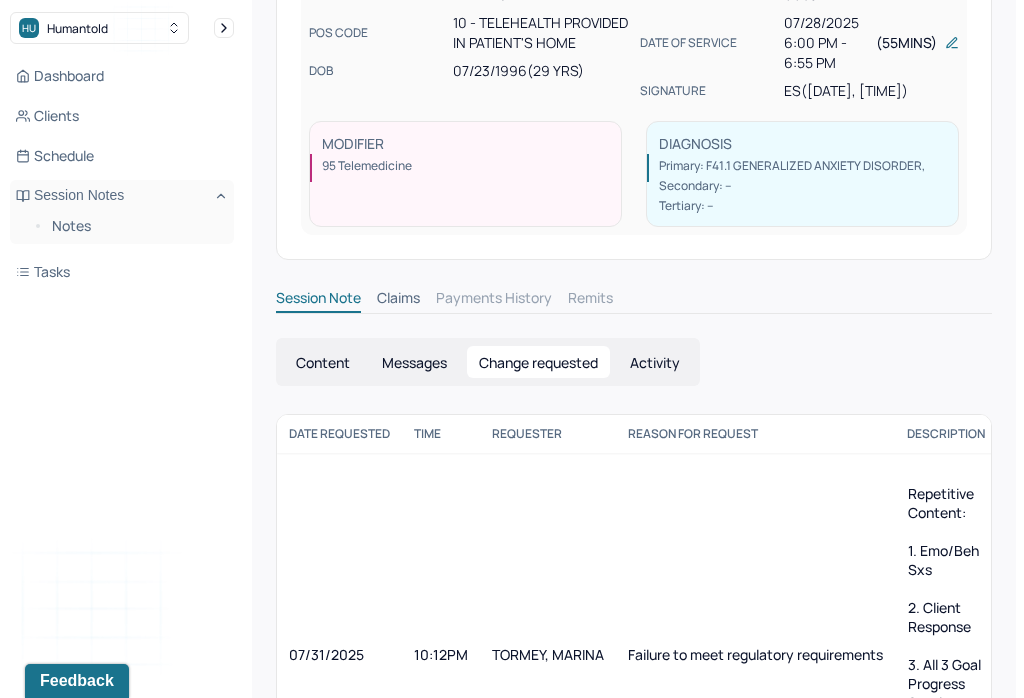scroll, scrollTop: 208, scrollLeft: 0, axis: vertical 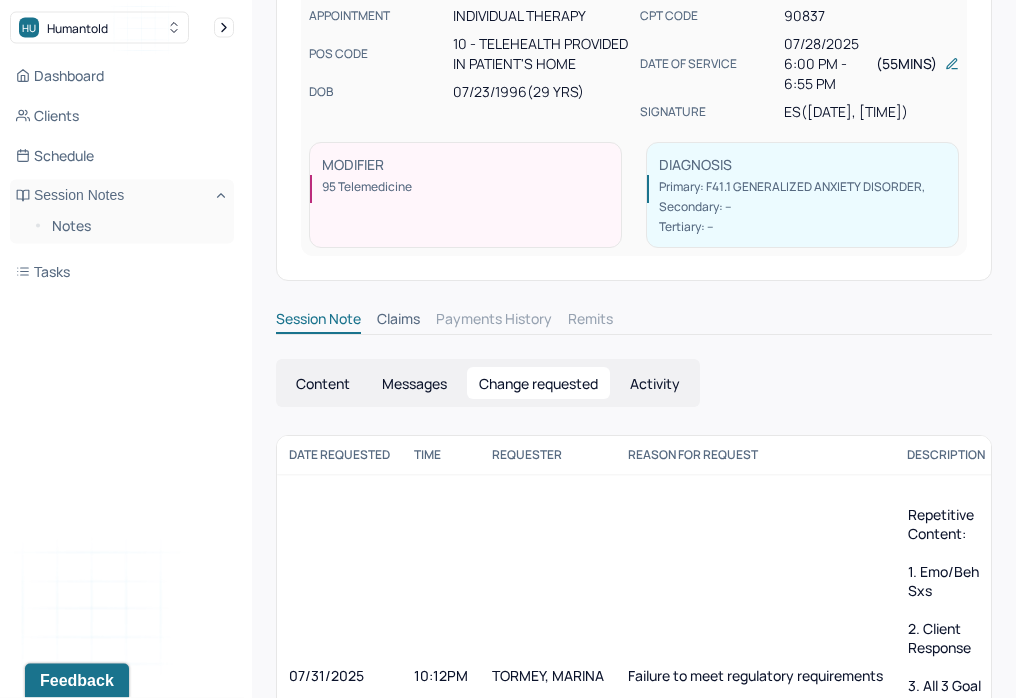click on "Content" at bounding box center [323, 384] 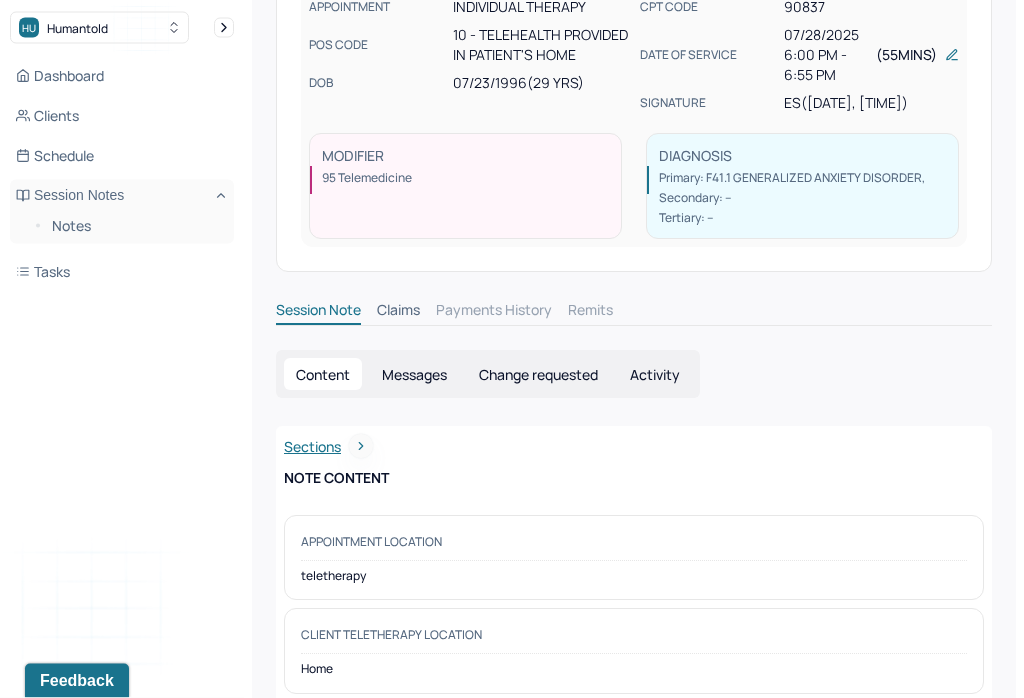scroll, scrollTop: 208, scrollLeft: 0, axis: vertical 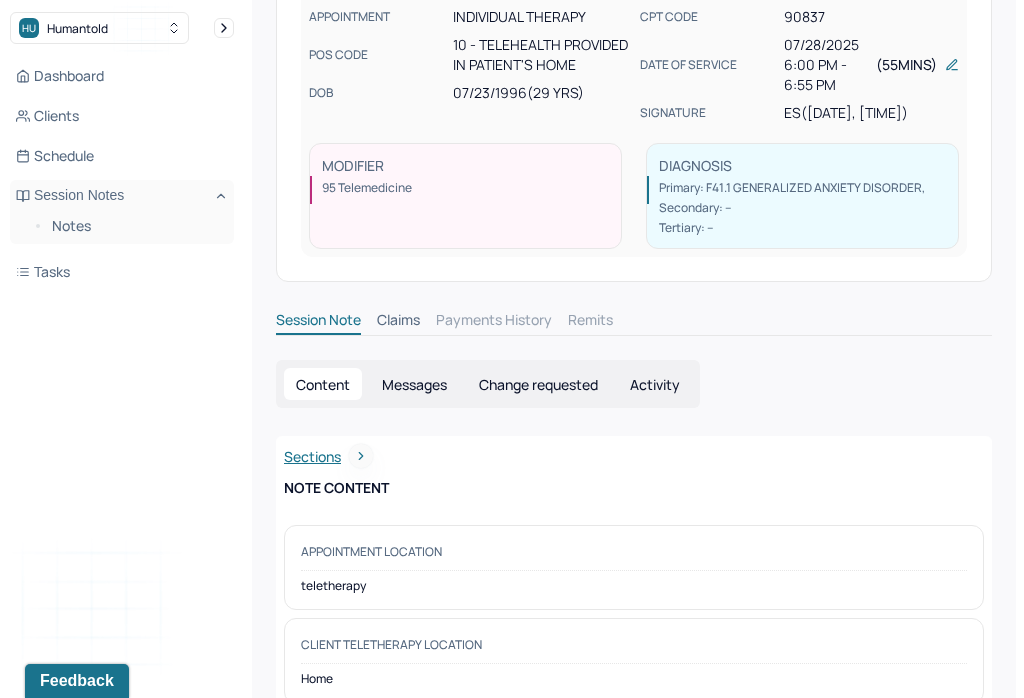 click on "Change requested" at bounding box center [538, 384] 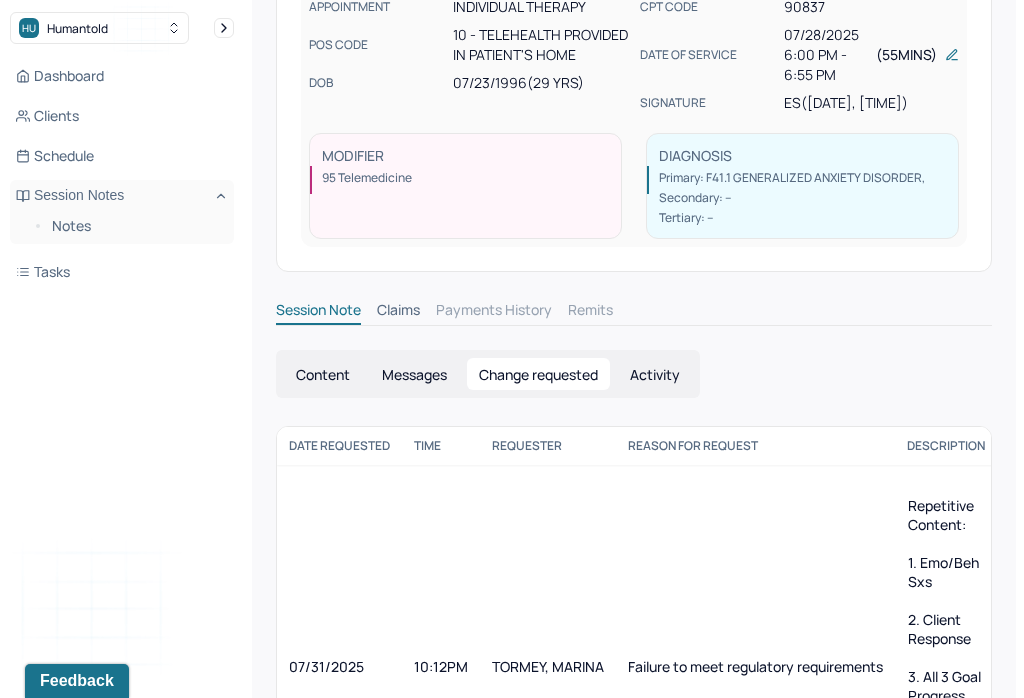 scroll, scrollTop: 244, scrollLeft: 0, axis: vertical 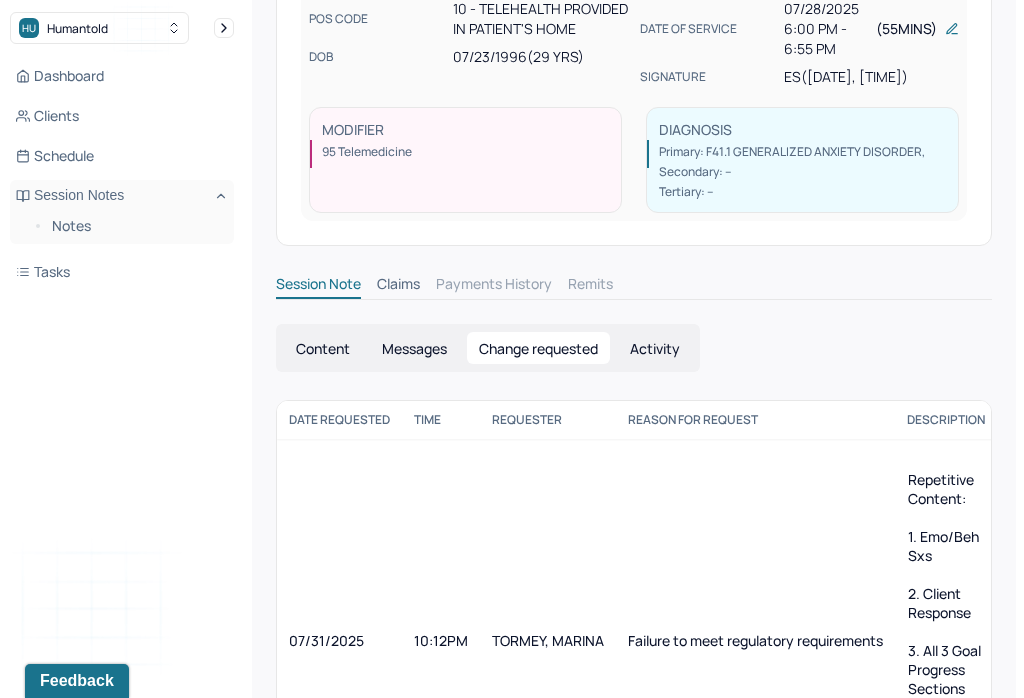 click on "Content" at bounding box center (323, 348) 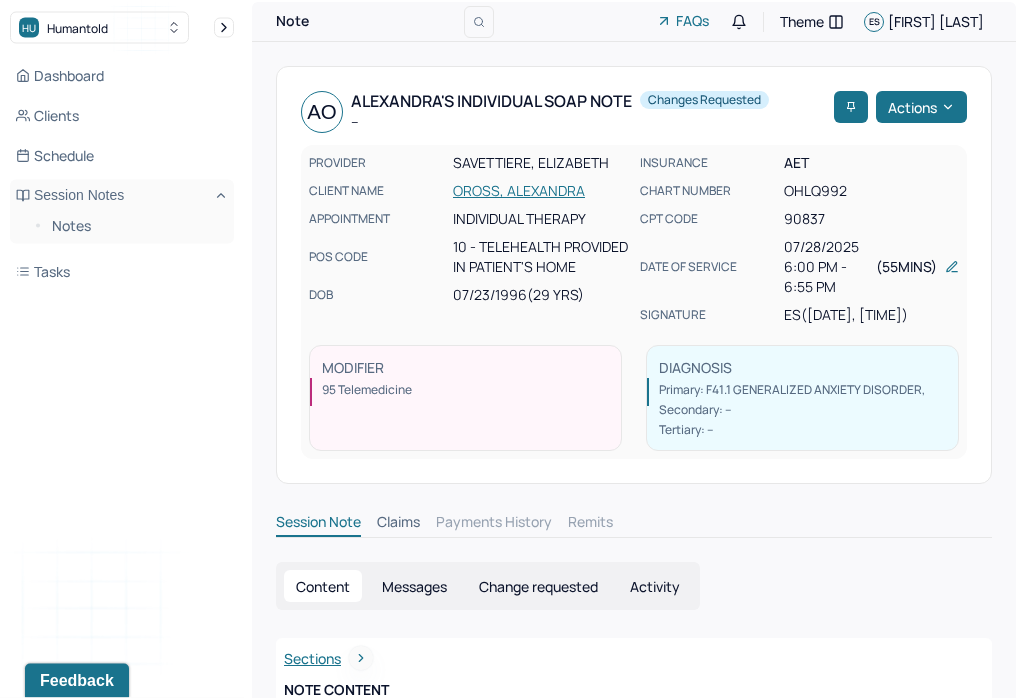 scroll, scrollTop: 3, scrollLeft: 0, axis: vertical 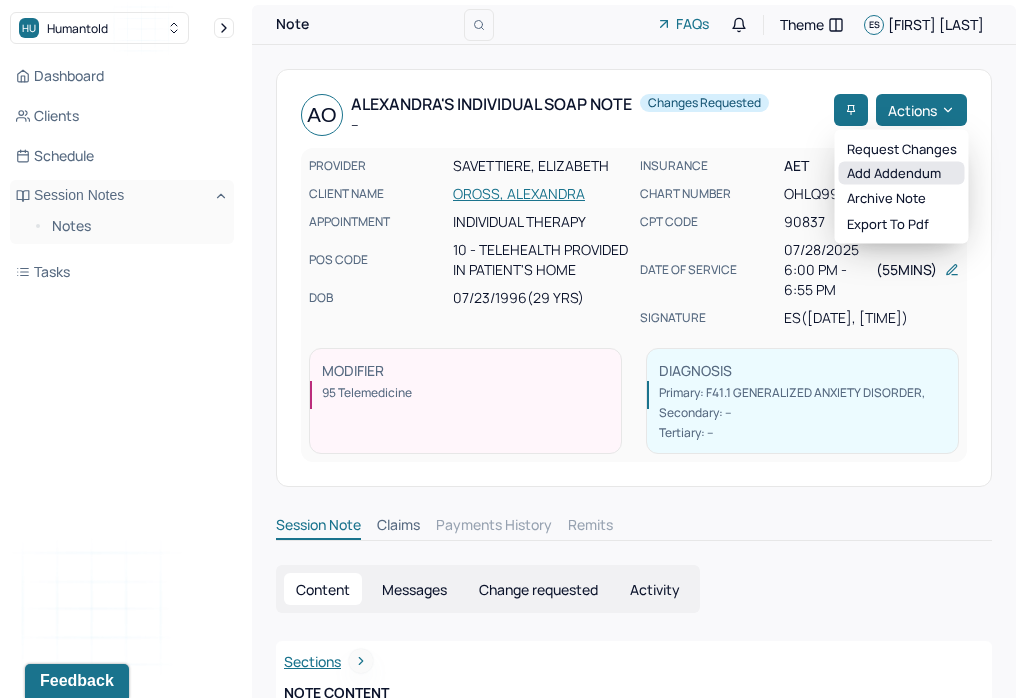 click on "Add addendum" at bounding box center (902, 173) 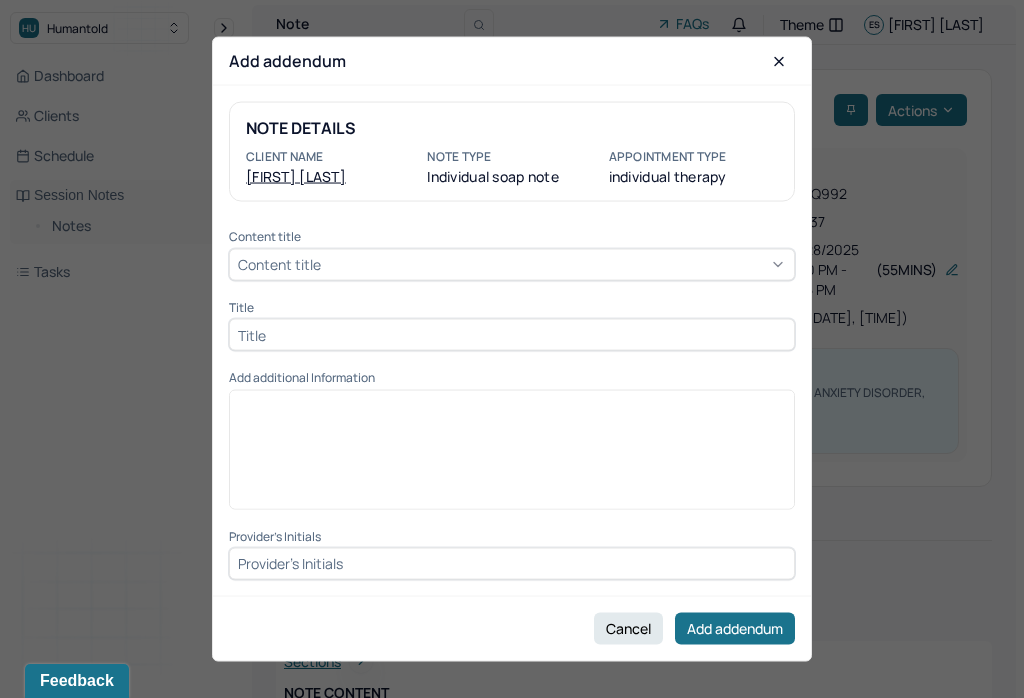 click on "Content title Content title Title Add additional Information Provider's Initials" at bounding box center [512, 405] 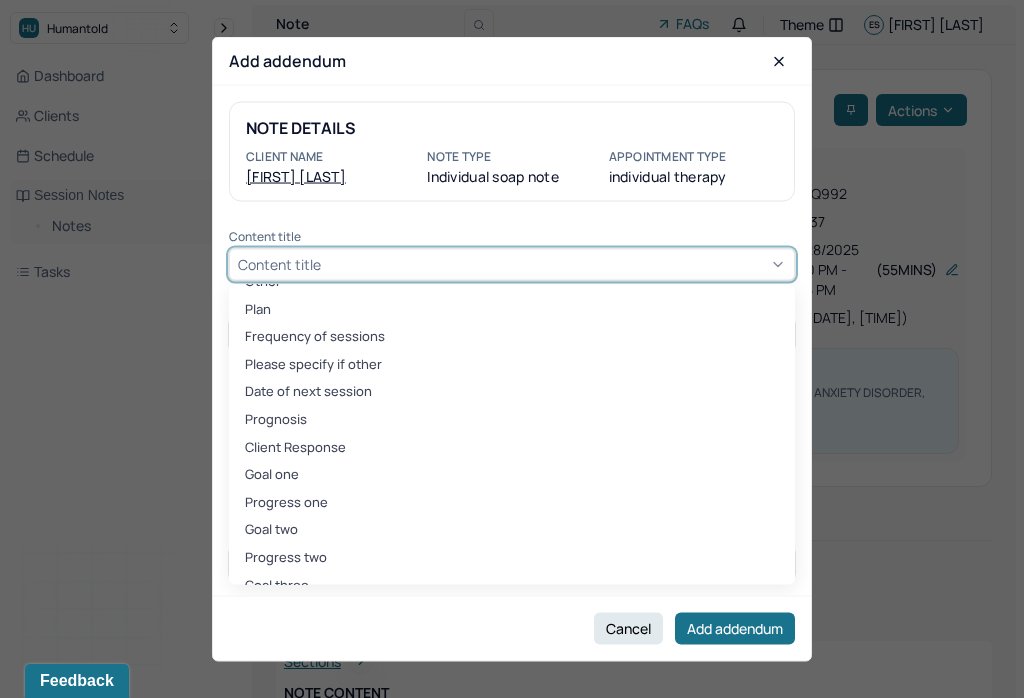 scroll, scrollTop: 550, scrollLeft: 0, axis: vertical 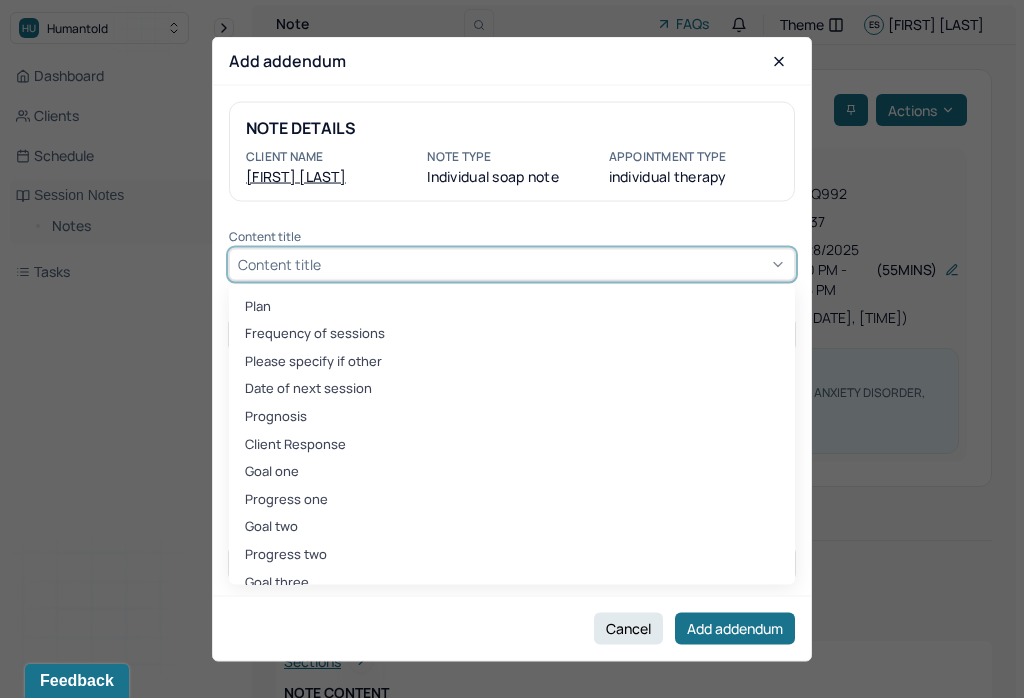 click on "Client Response" at bounding box center [512, 444] 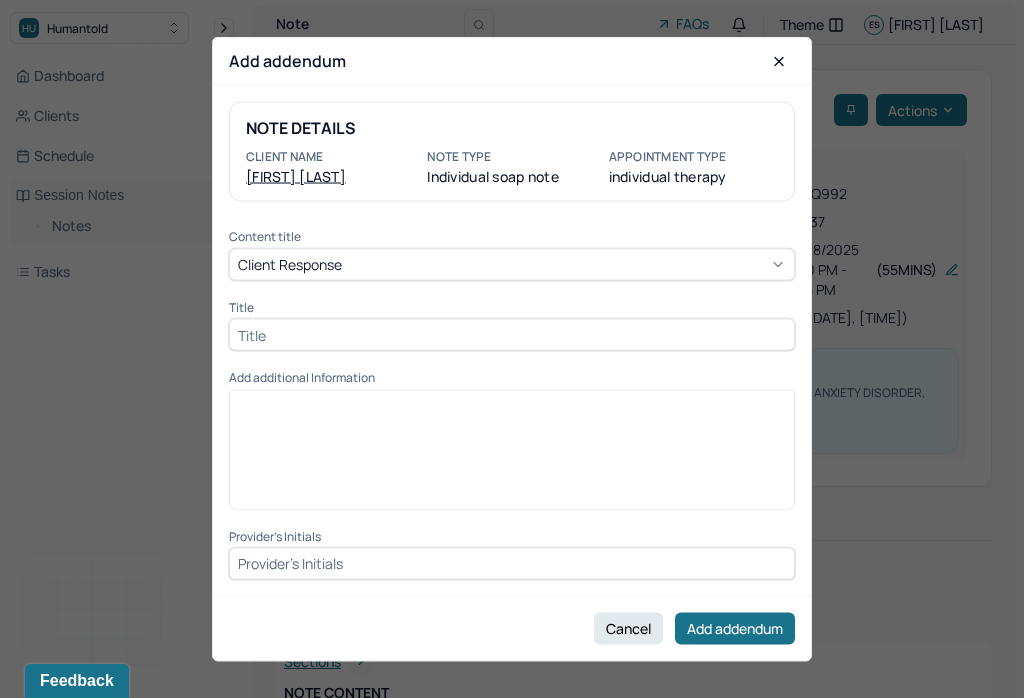 click at bounding box center [512, 335] 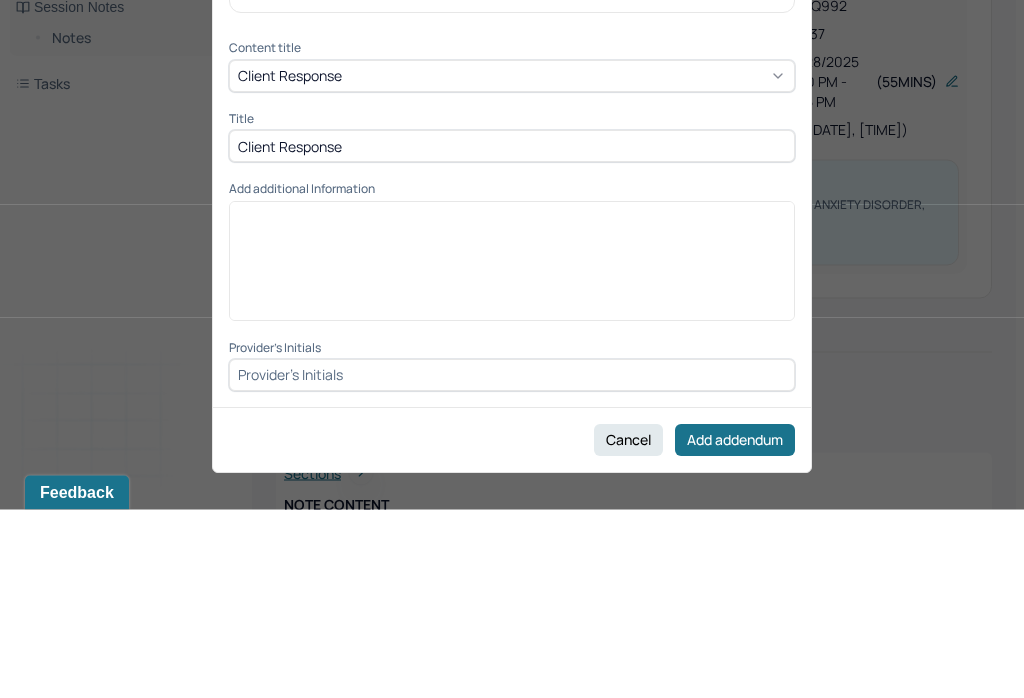 type on "Client Response" 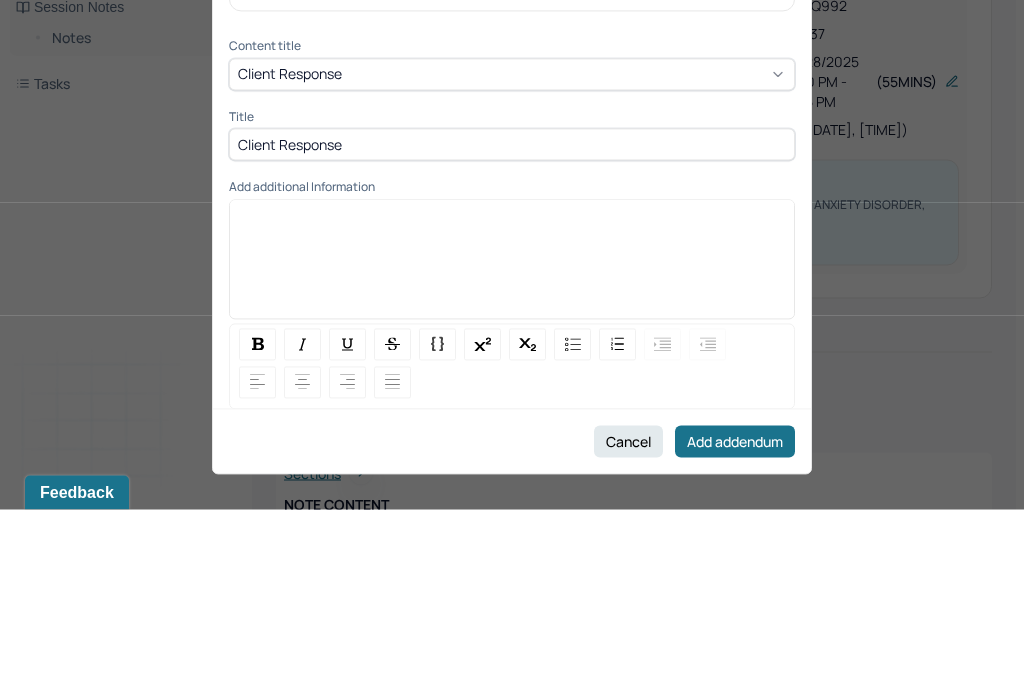 click at bounding box center [512, 454] 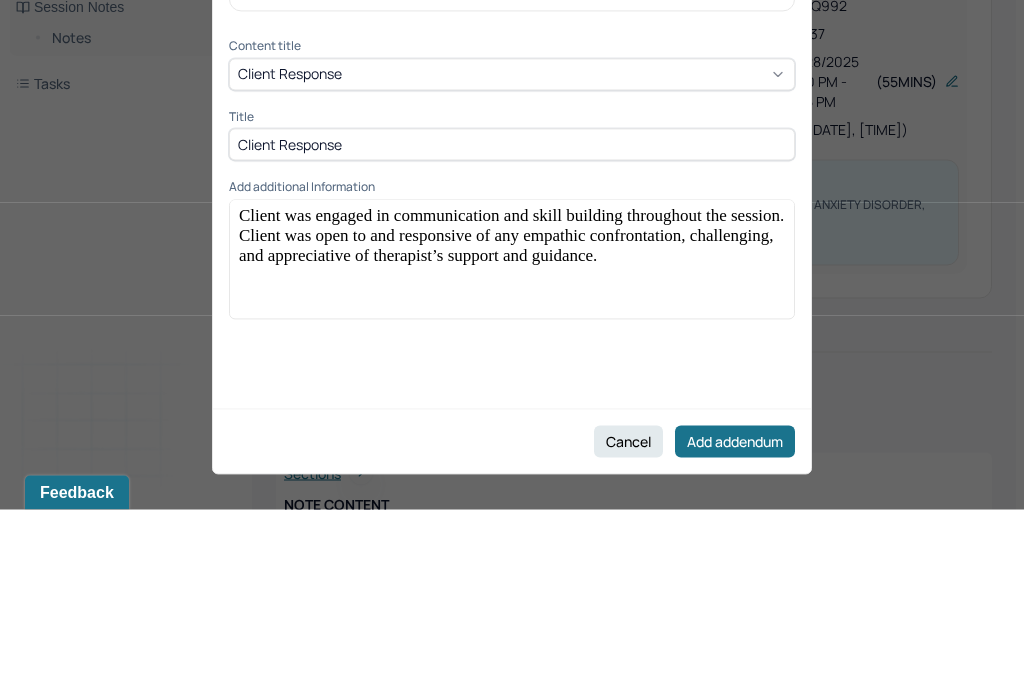 scroll, scrollTop: 192, scrollLeft: 0, axis: vertical 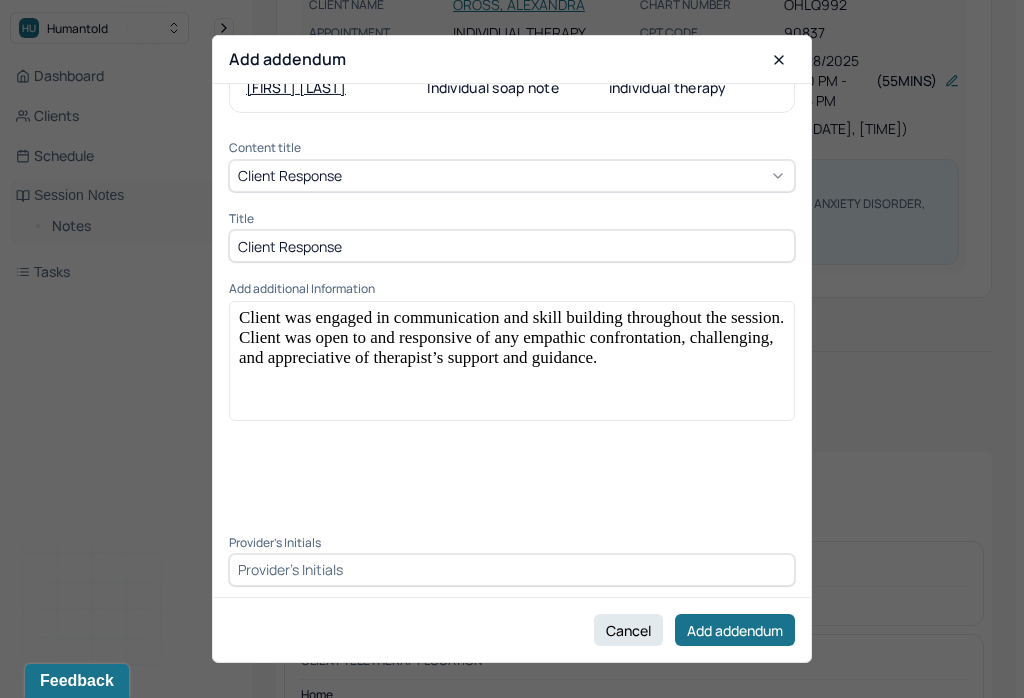 click at bounding box center (512, 570) 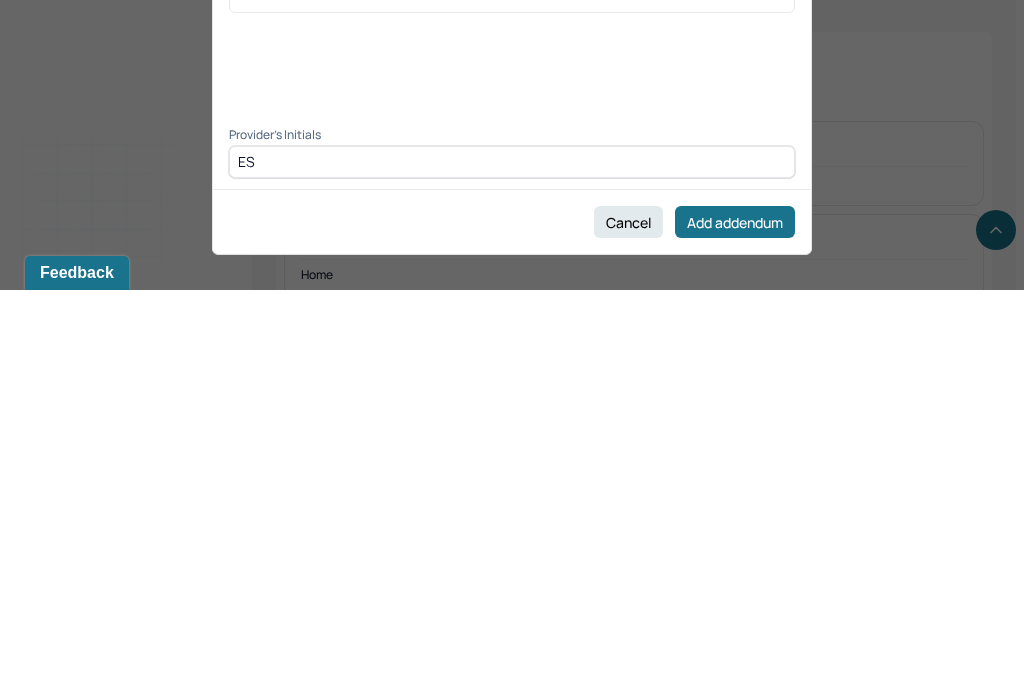 type on "ES" 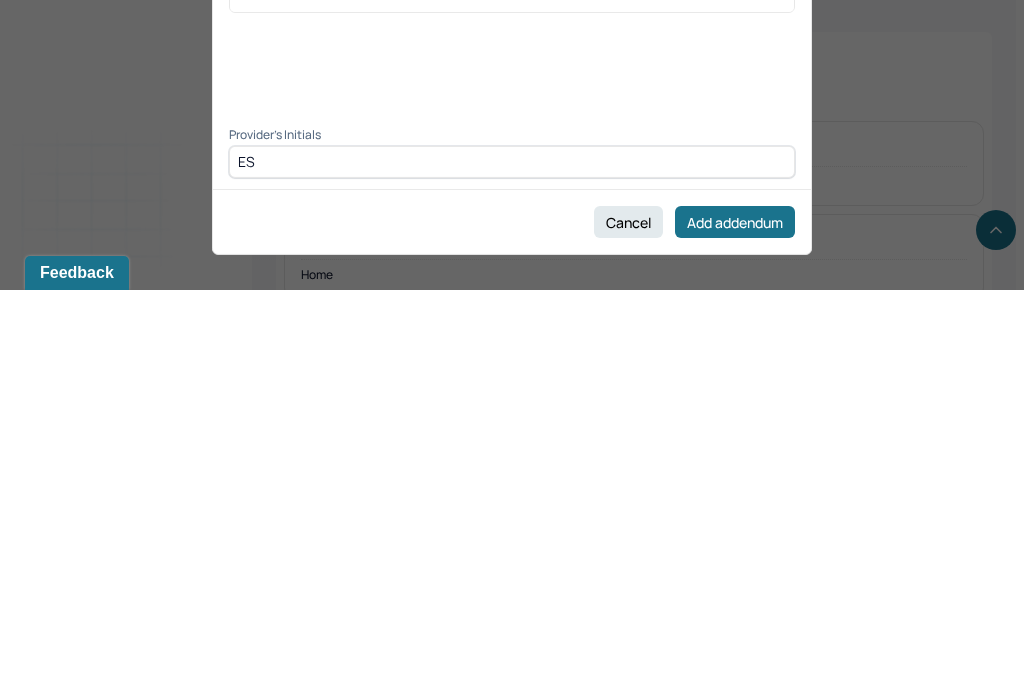 click on "Add addendum" at bounding box center (735, 630) 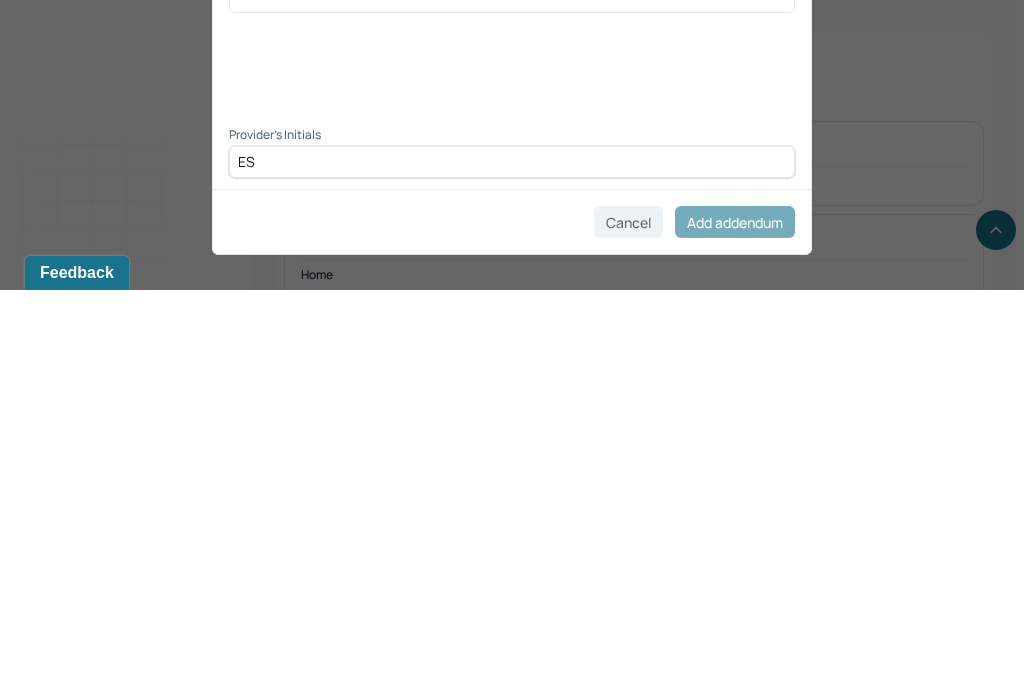 scroll, scrollTop: 613, scrollLeft: 0, axis: vertical 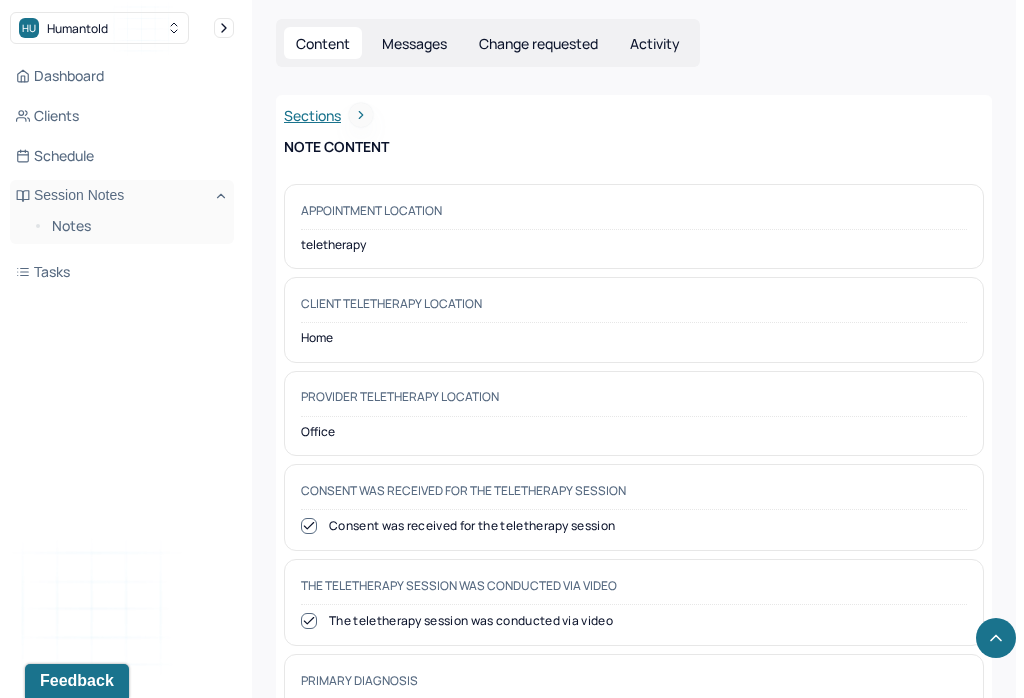 click on "Notes" at bounding box center [135, 226] 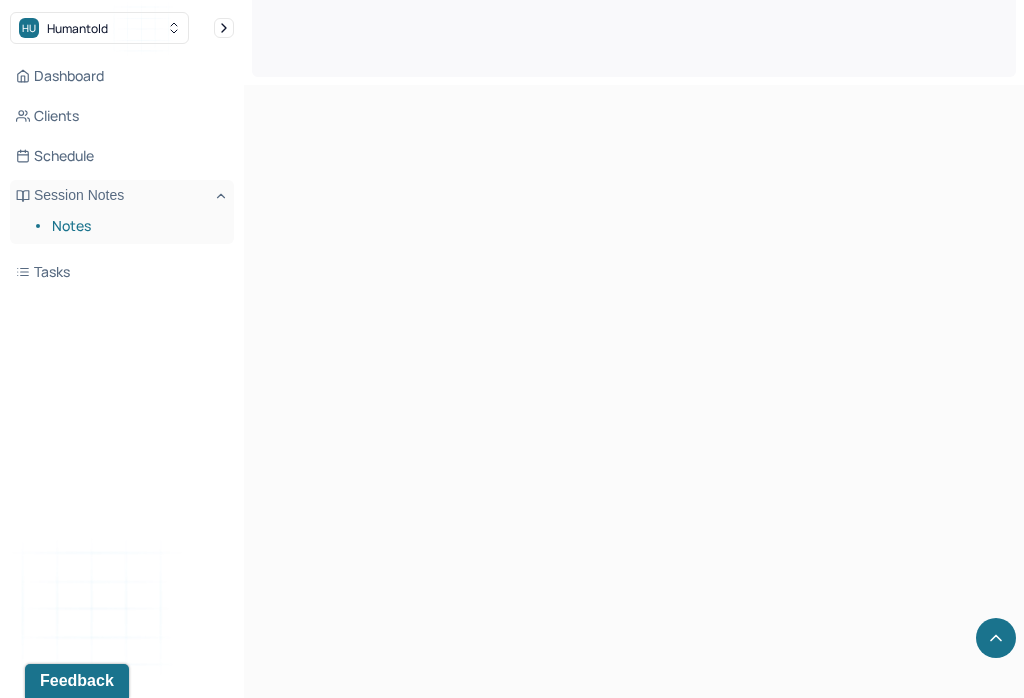 scroll, scrollTop: 0, scrollLeft: 0, axis: both 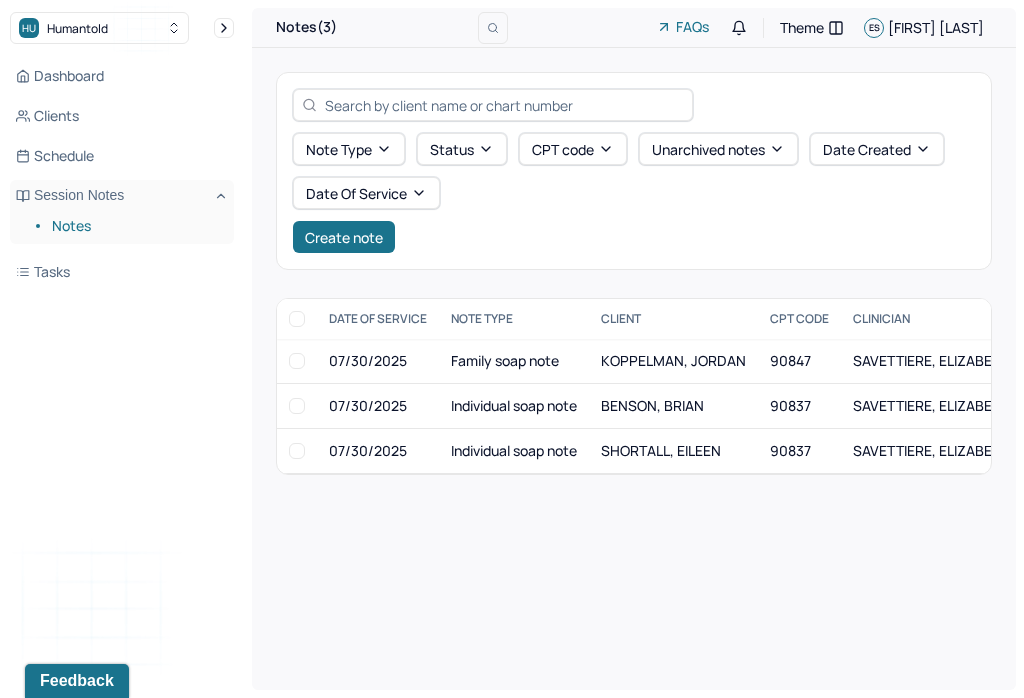 click on "SAVETTIERE, ELIZABETH" at bounding box center [931, 450] 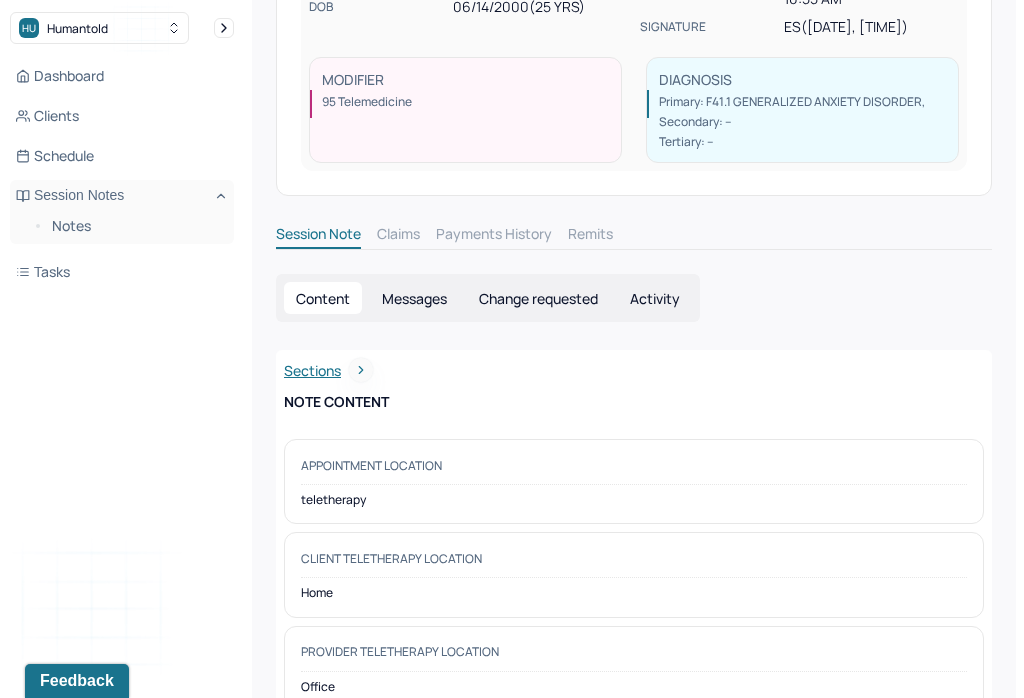 scroll, scrollTop: 209, scrollLeft: 0, axis: vertical 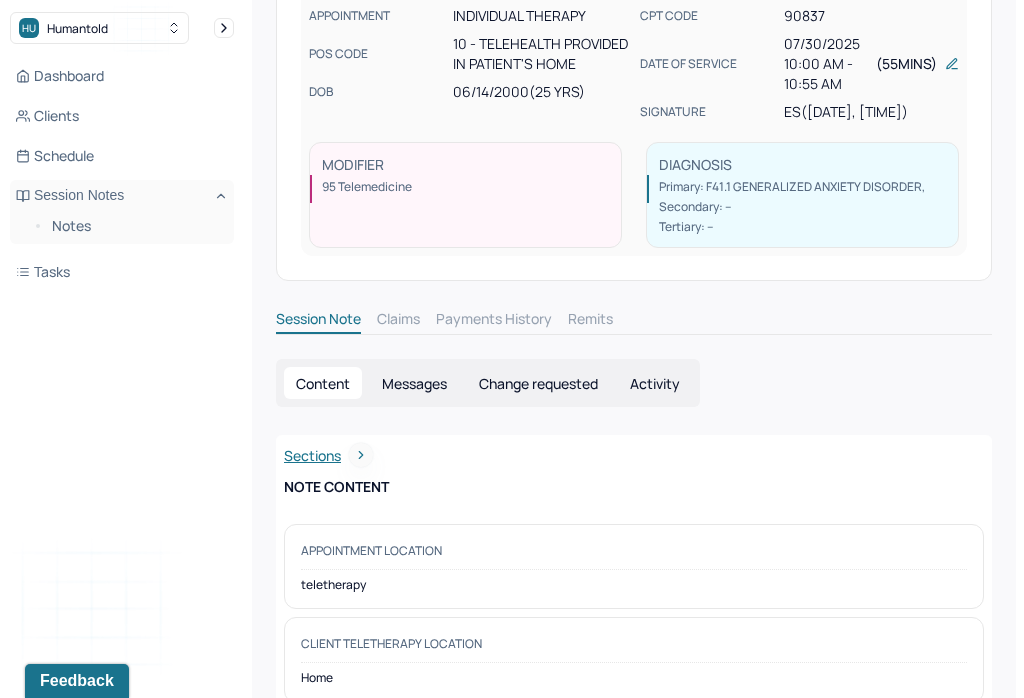 click on "Change requested" at bounding box center [538, 383] 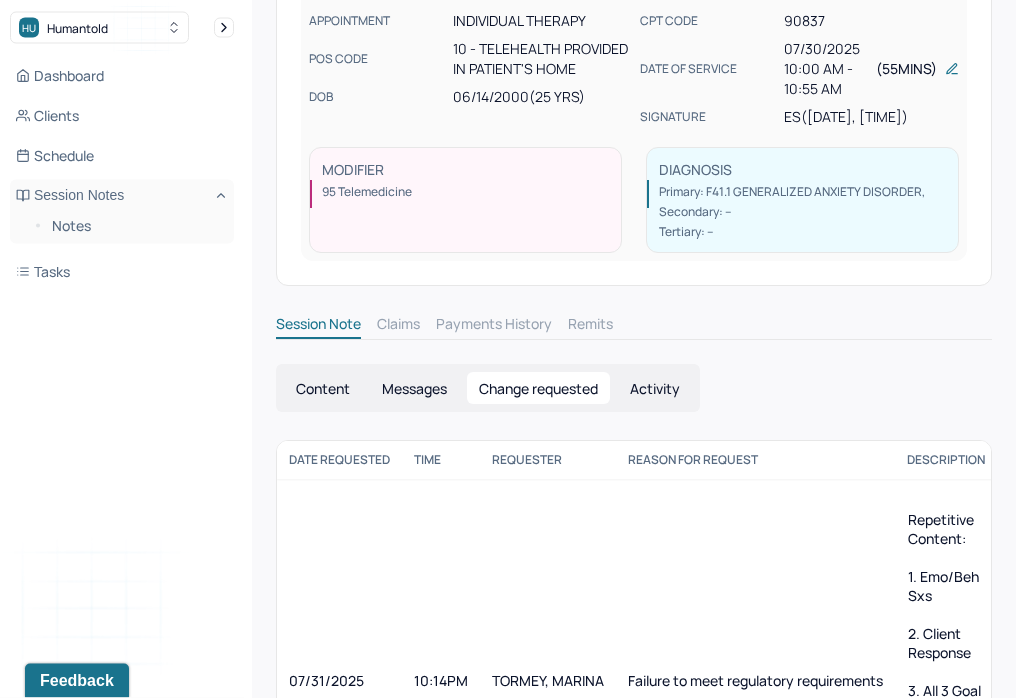 scroll, scrollTop: 198, scrollLeft: 0, axis: vertical 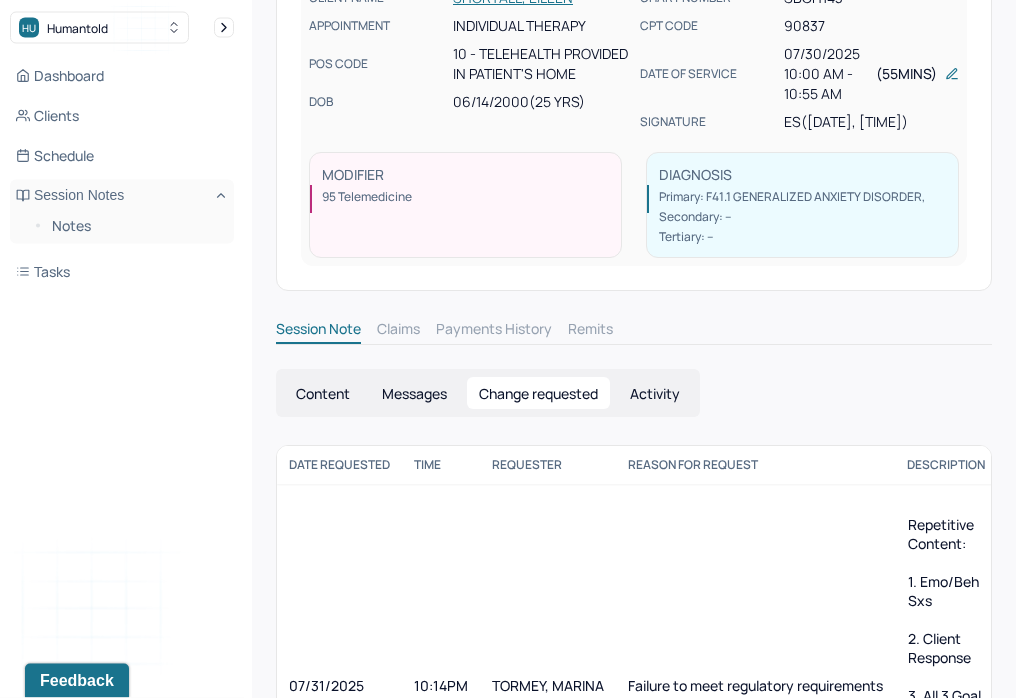 click on "Content" at bounding box center [323, 394] 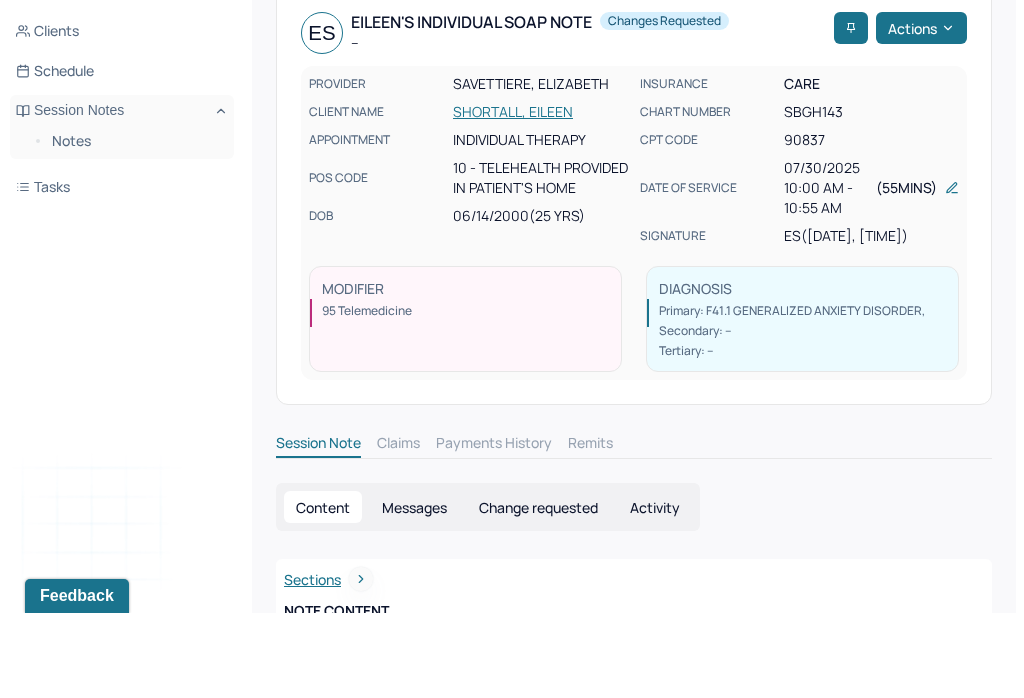 scroll, scrollTop: 227, scrollLeft: 0, axis: vertical 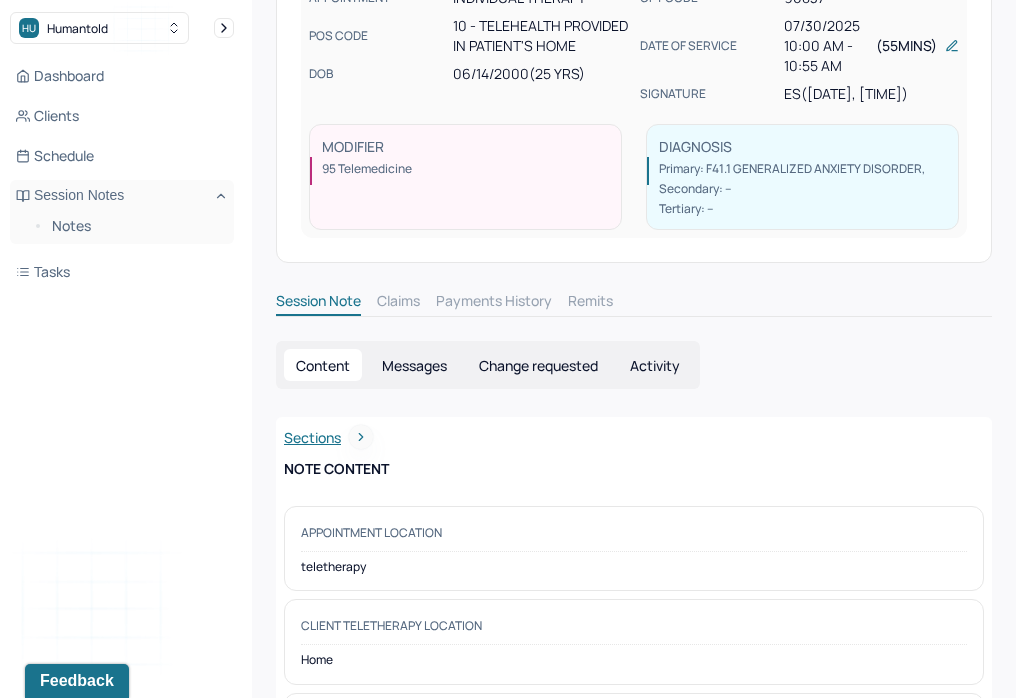 click on "Change requested" at bounding box center [538, 365] 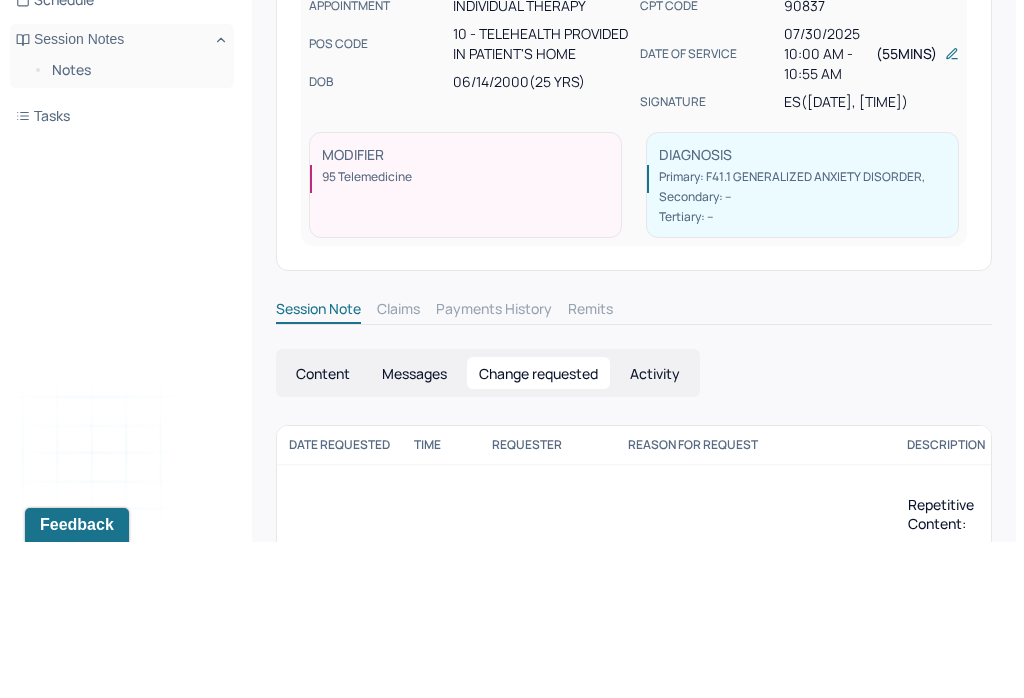 scroll, scrollTop: 244, scrollLeft: 0, axis: vertical 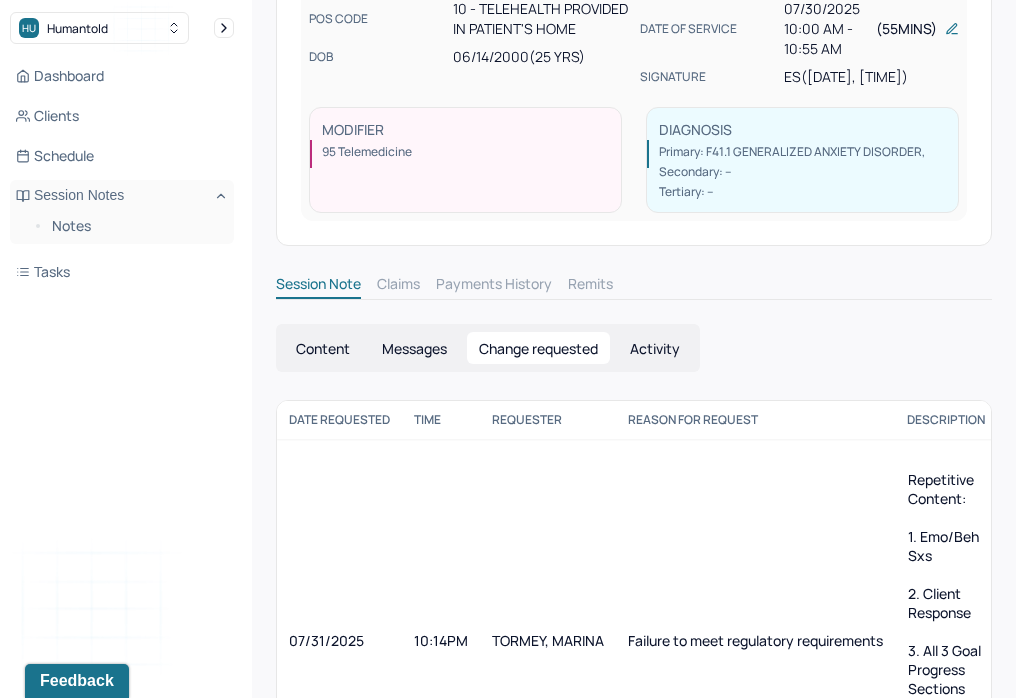 click on "Content" at bounding box center [323, 348] 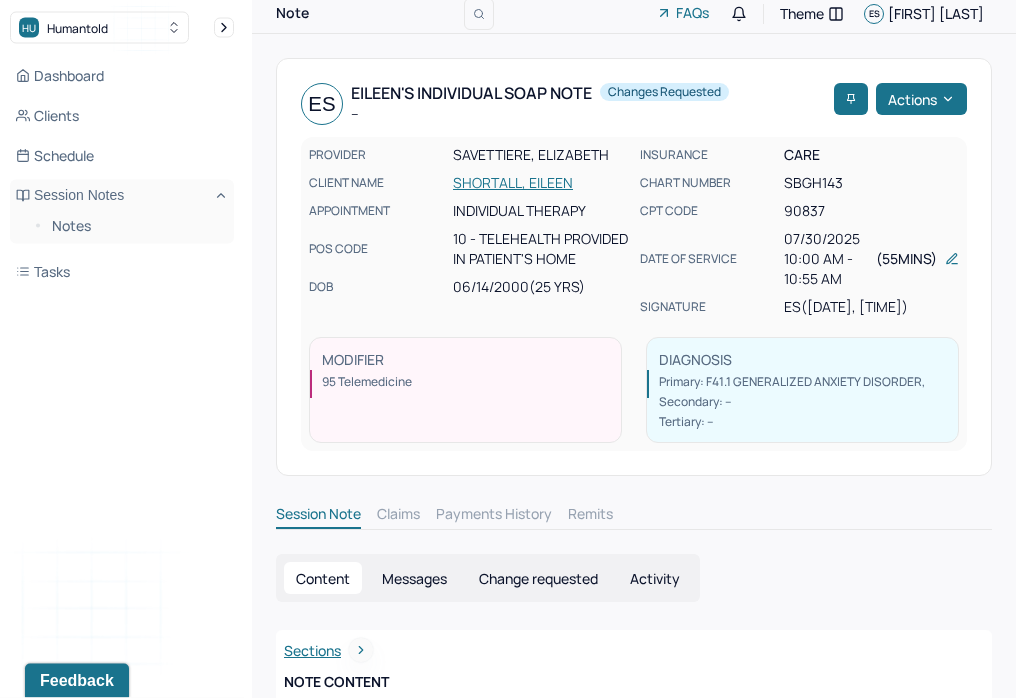 scroll, scrollTop: 9, scrollLeft: 0, axis: vertical 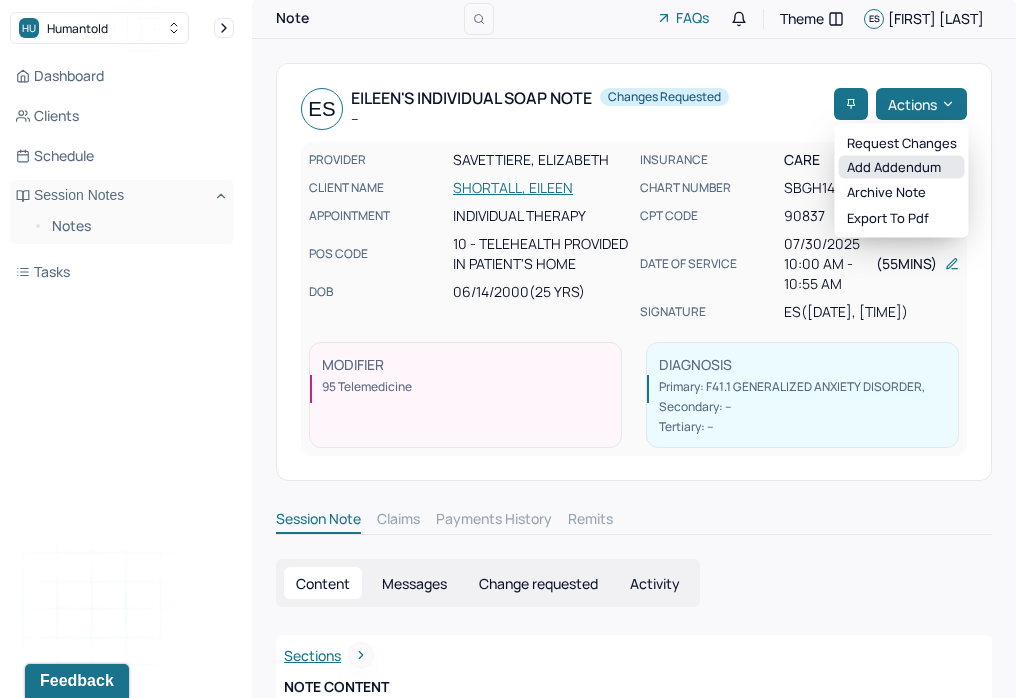 click on "Add addendum" at bounding box center (902, 167) 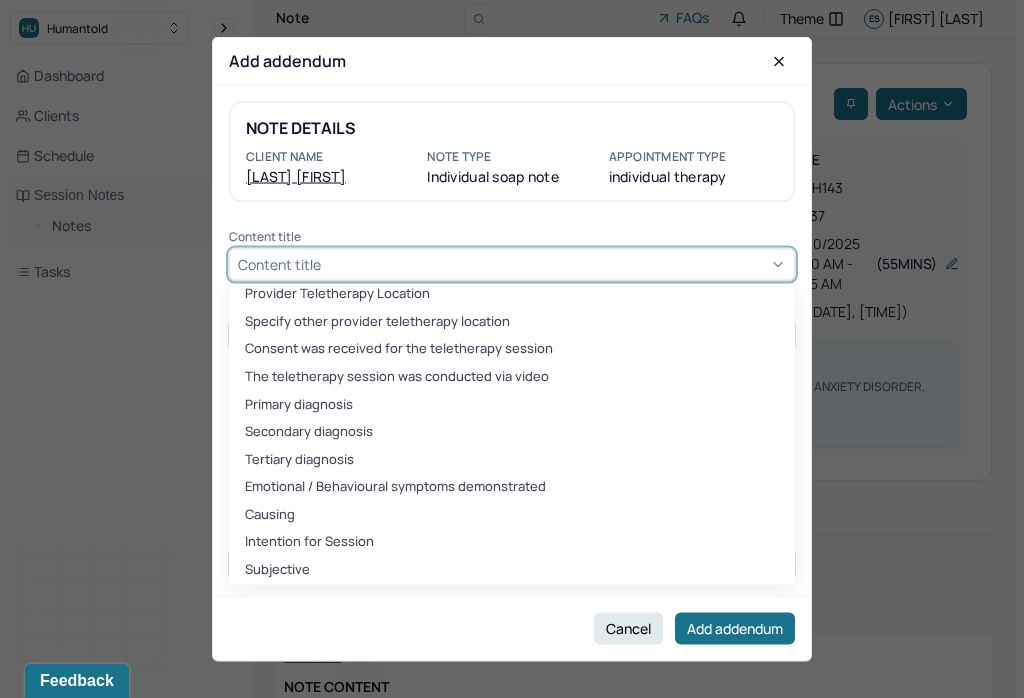 scroll, scrollTop: 123, scrollLeft: 0, axis: vertical 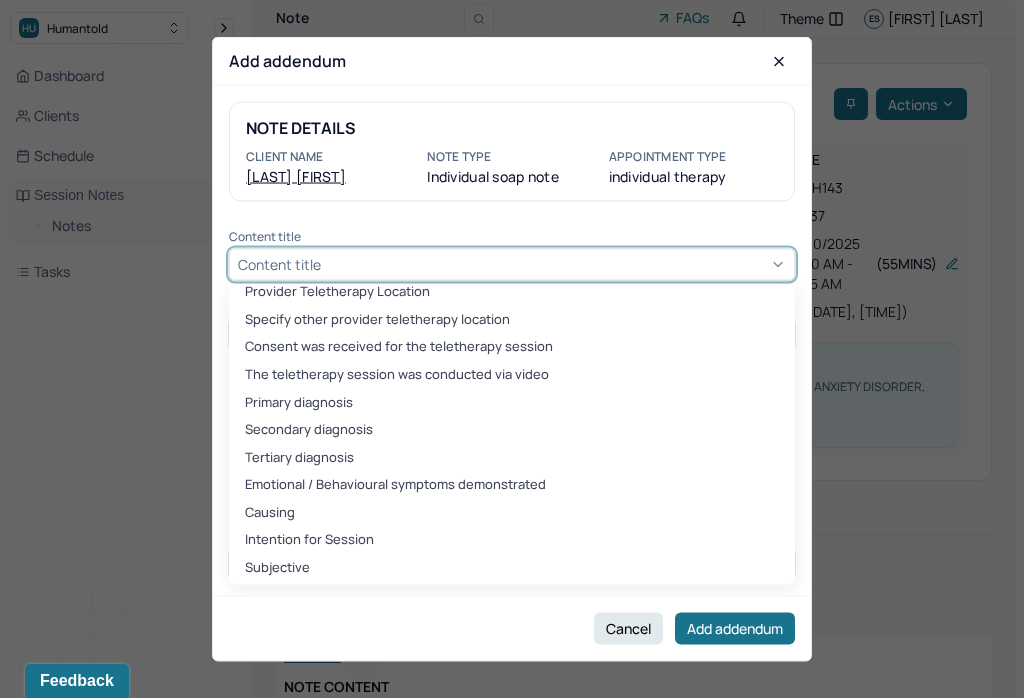 click on "Emotional / Behavioural symptoms demonstrated" at bounding box center [512, 485] 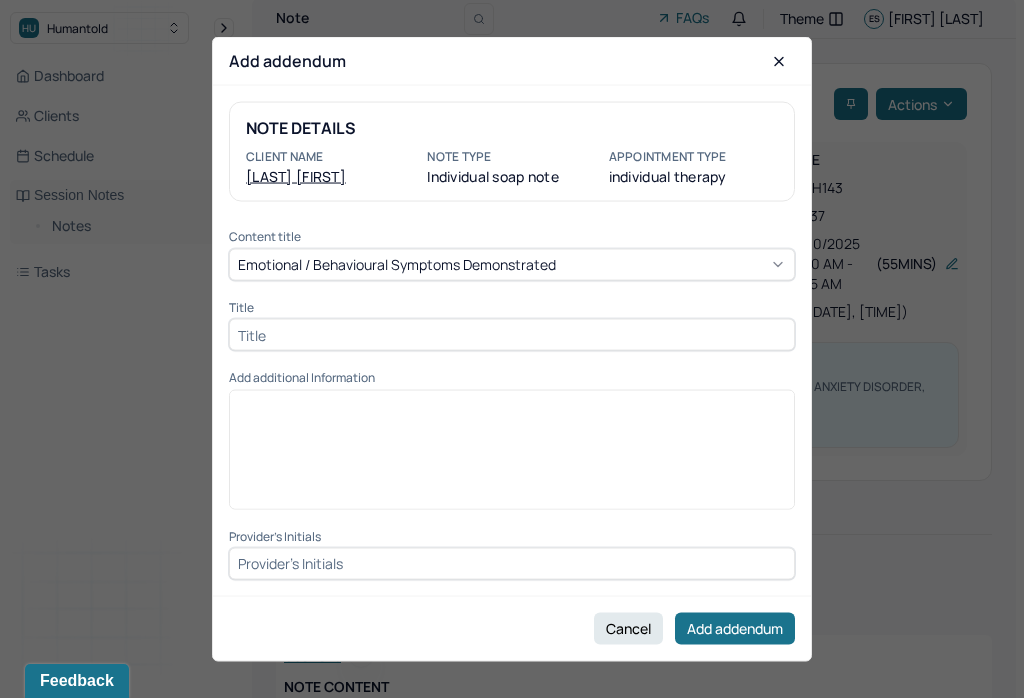 click at bounding box center (512, 335) 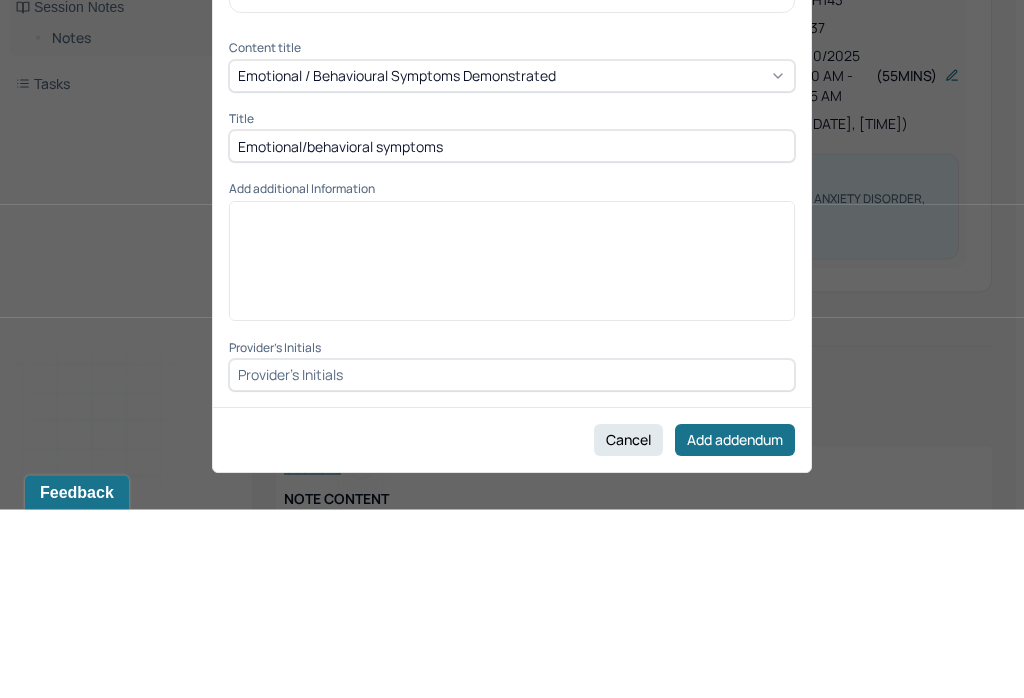 type on "Emotional/behavioral symptoms" 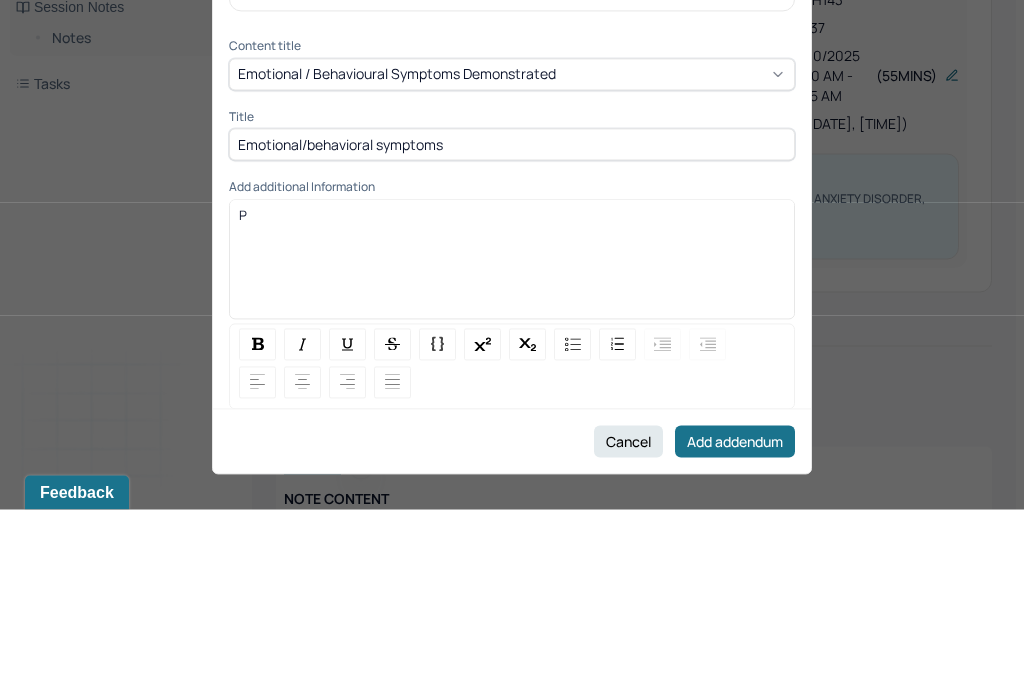 type 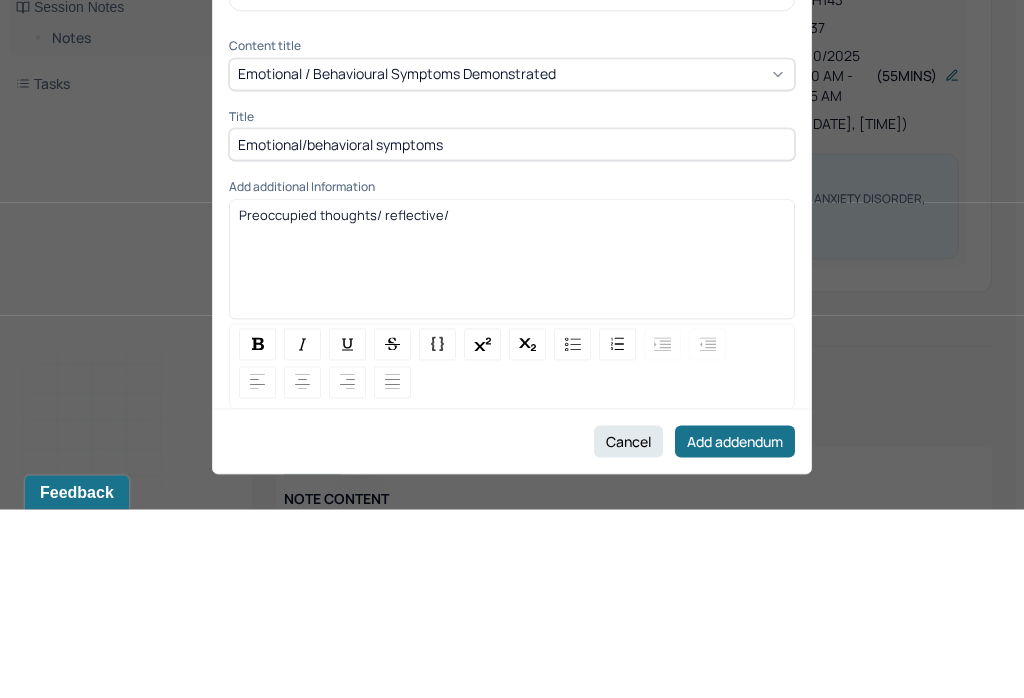 click on "Preoccupied thoughts/ reflective/" at bounding box center (344, 403) 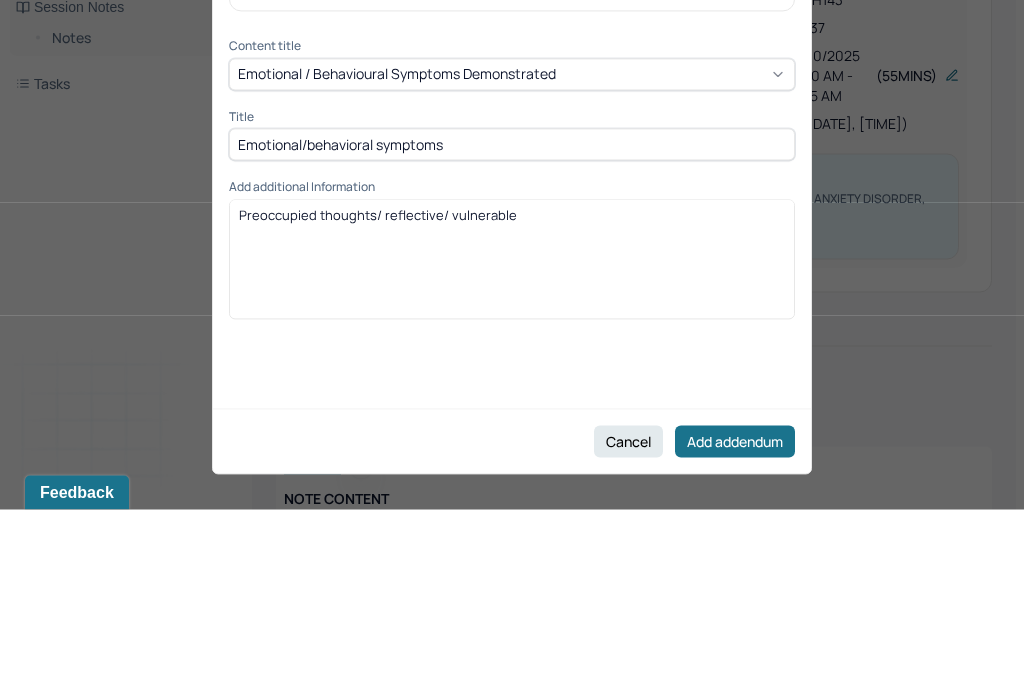 scroll, scrollTop: 198, scrollLeft: 0, axis: vertical 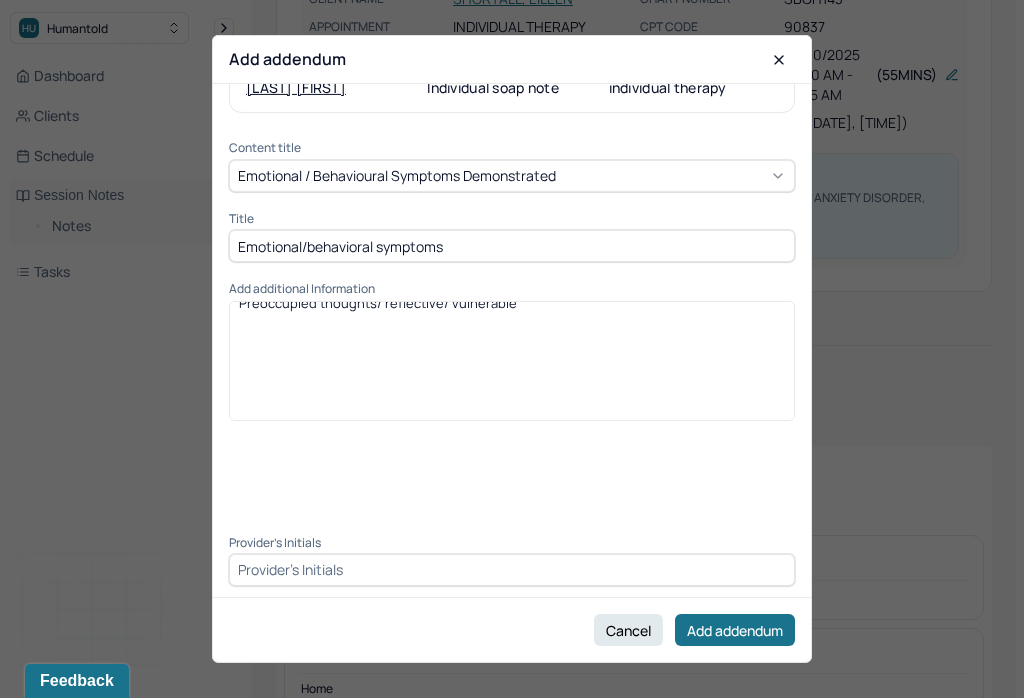 click at bounding box center [512, 570] 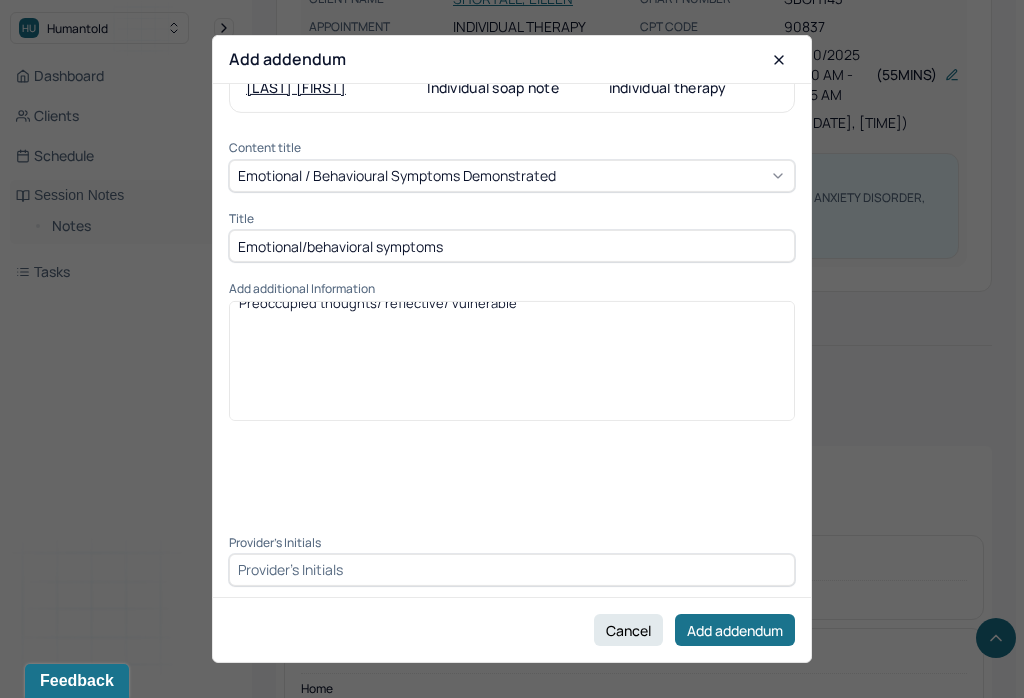 scroll, scrollTop: 210, scrollLeft: 0, axis: vertical 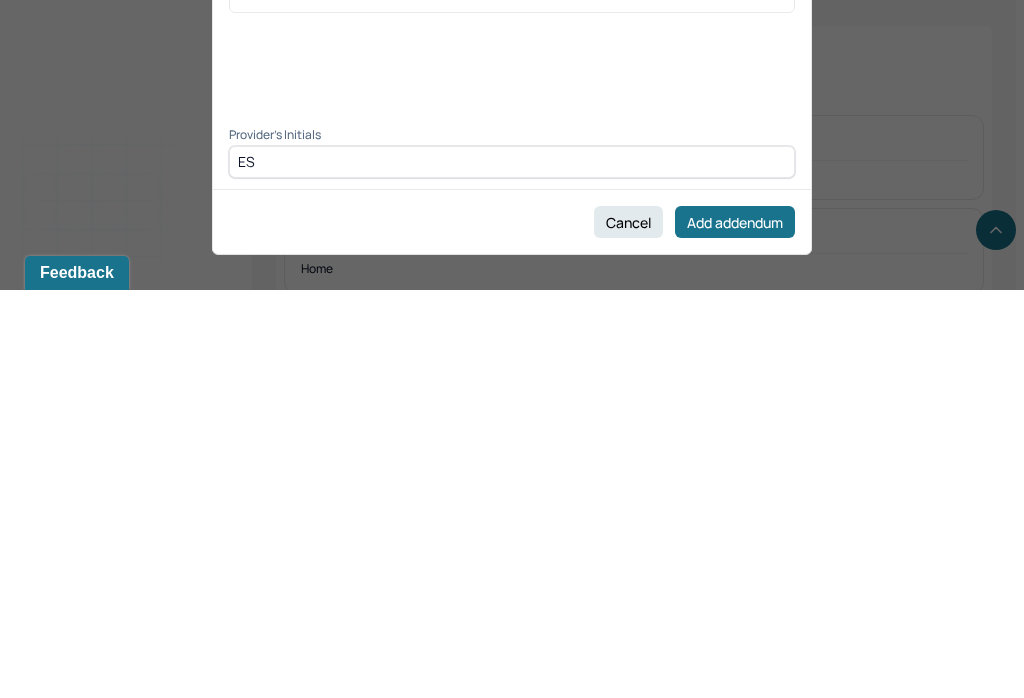 type on "ES" 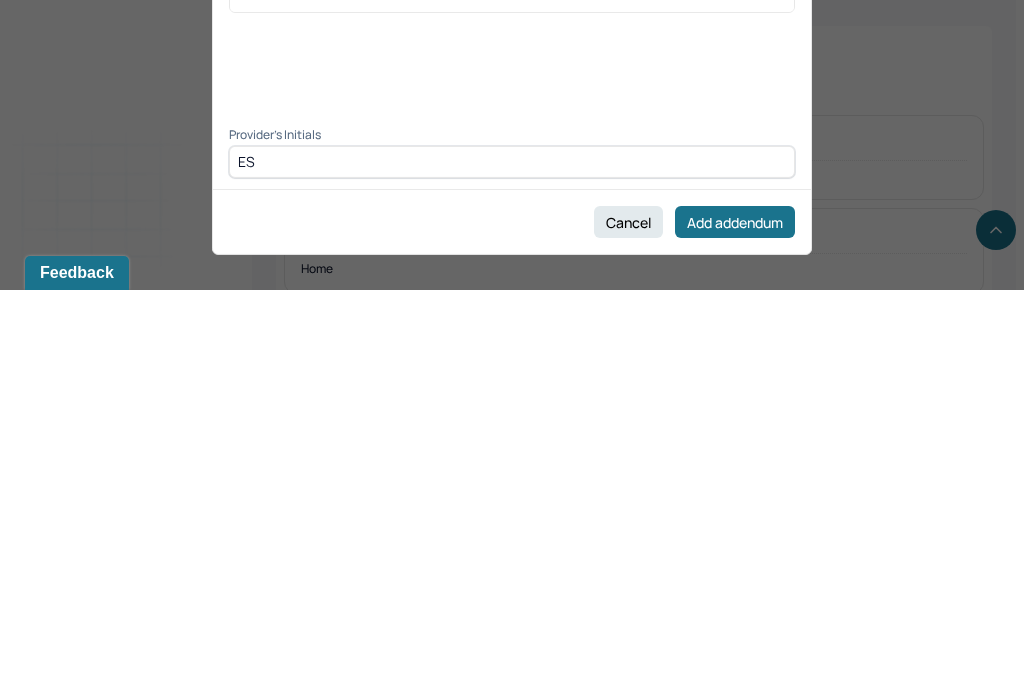 click on "Add addendum" at bounding box center (735, 630) 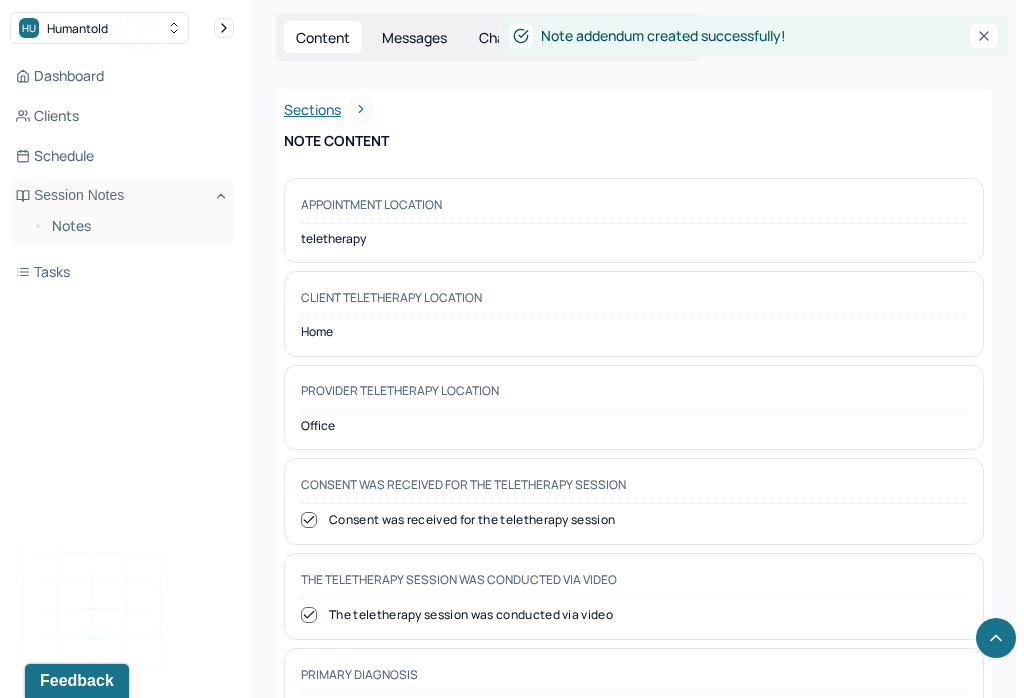 click on "Notes" at bounding box center (135, 226) 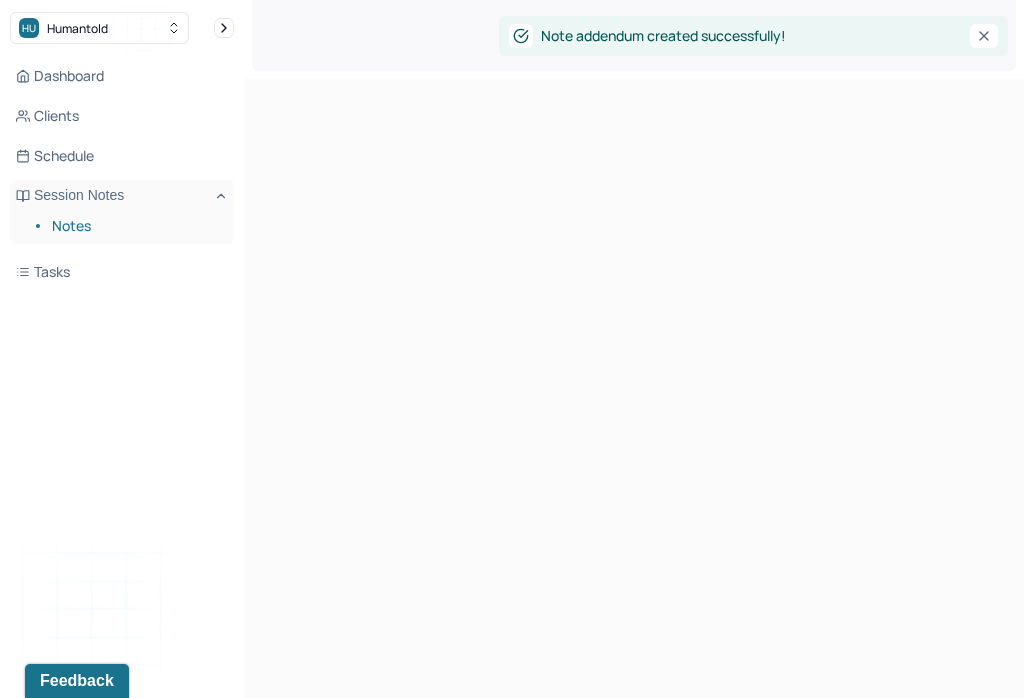 scroll, scrollTop: 0, scrollLeft: 0, axis: both 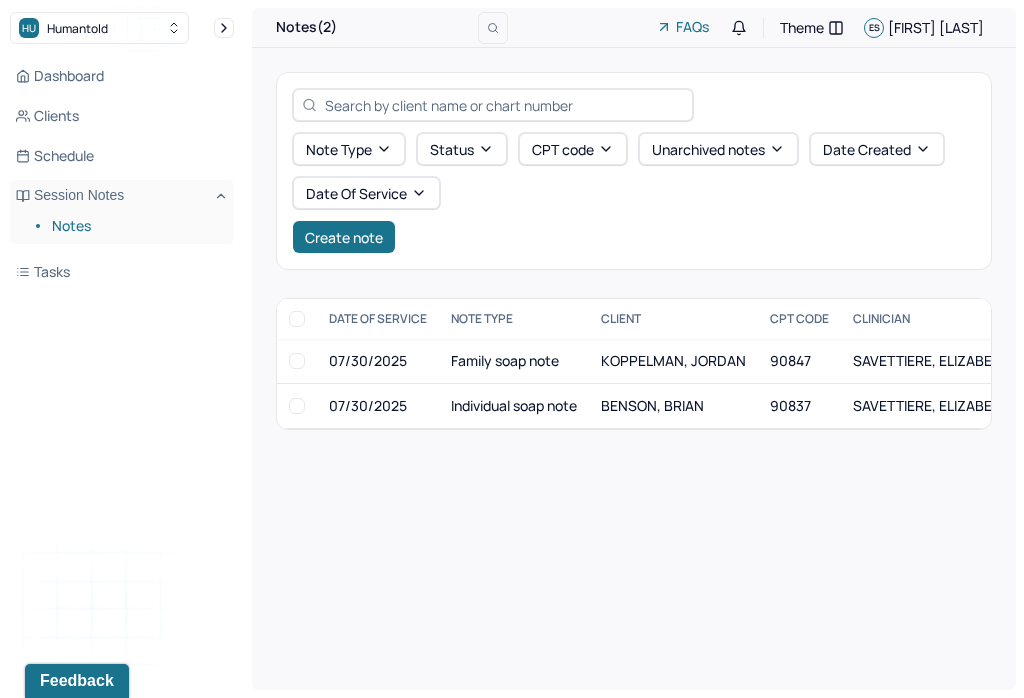 click on "SAVETTIERE, ELIZABETH" at bounding box center (931, 405) 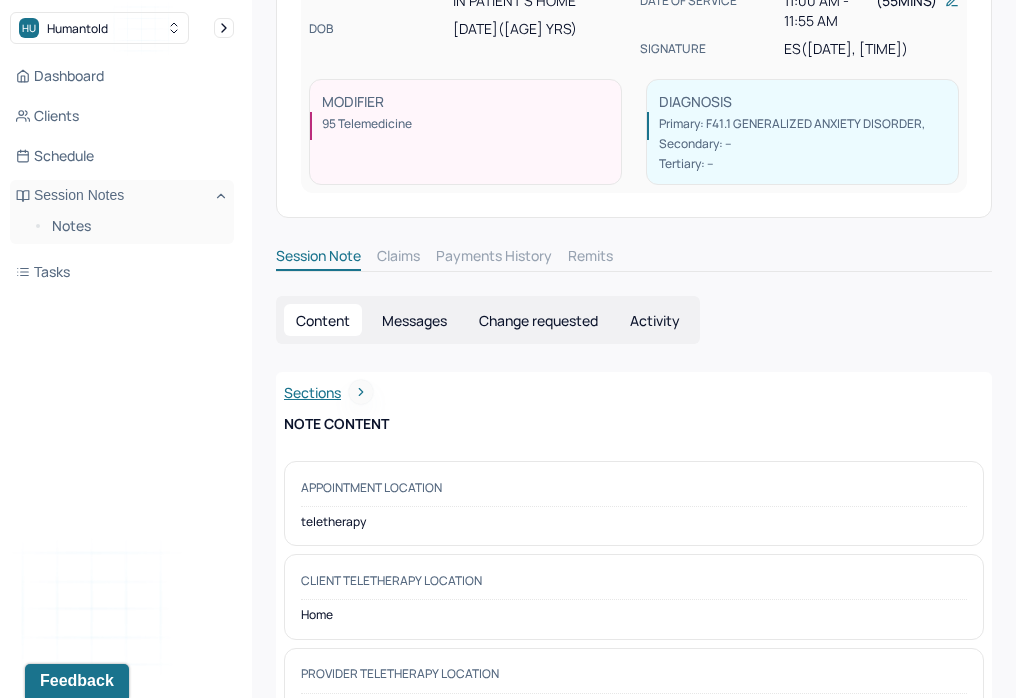click on "Change requested" at bounding box center [538, 320] 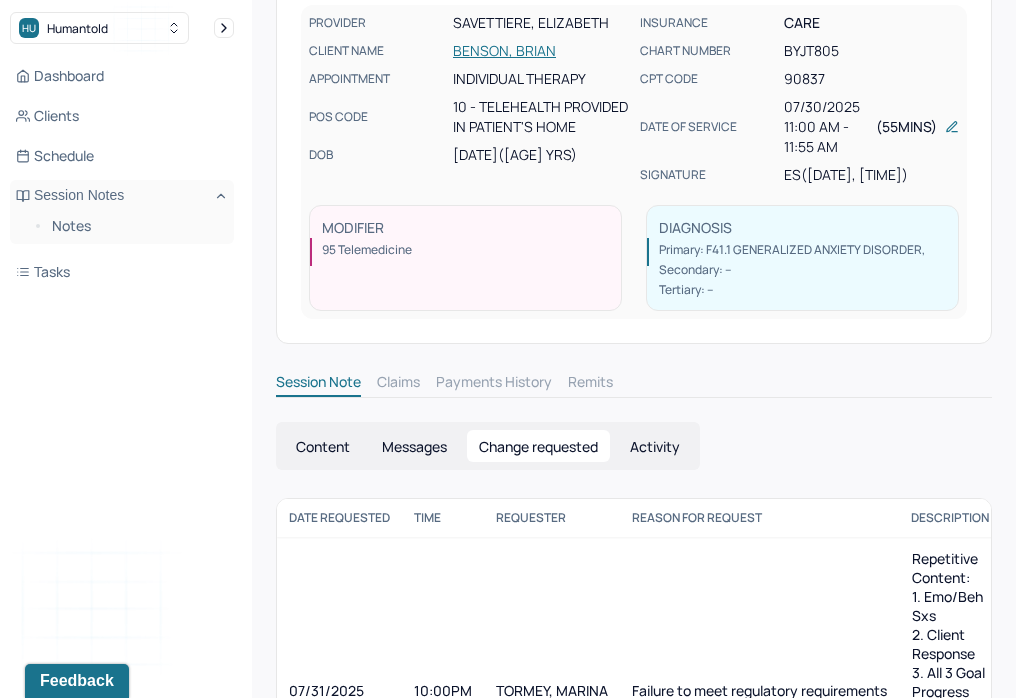scroll, scrollTop: 144, scrollLeft: 0, axis: vertical 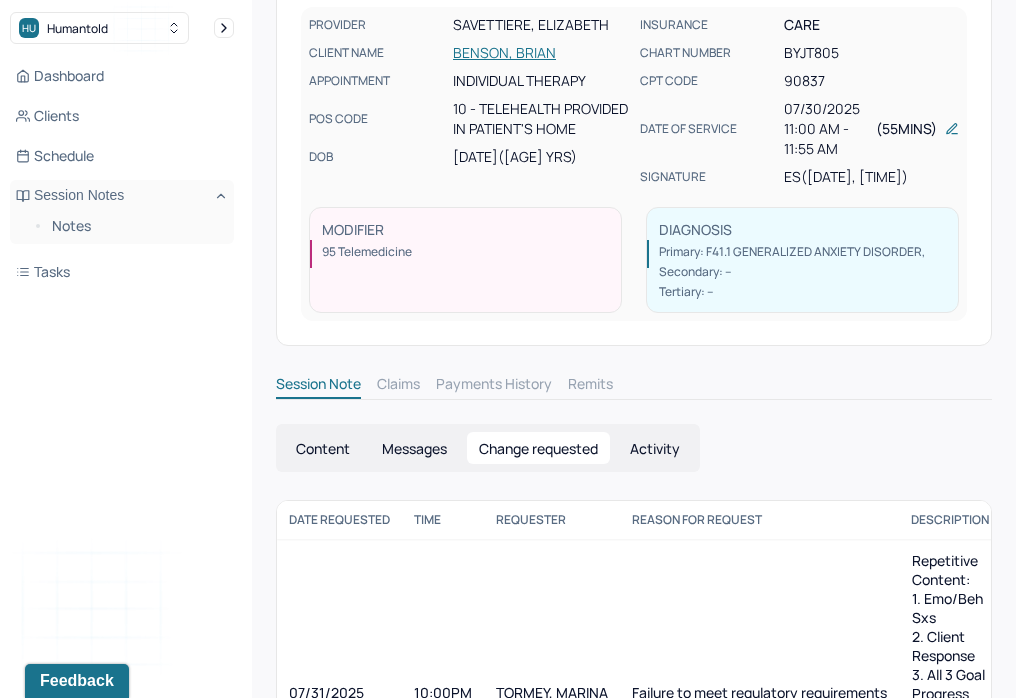click on "Content" at bounding box center (323, 448) 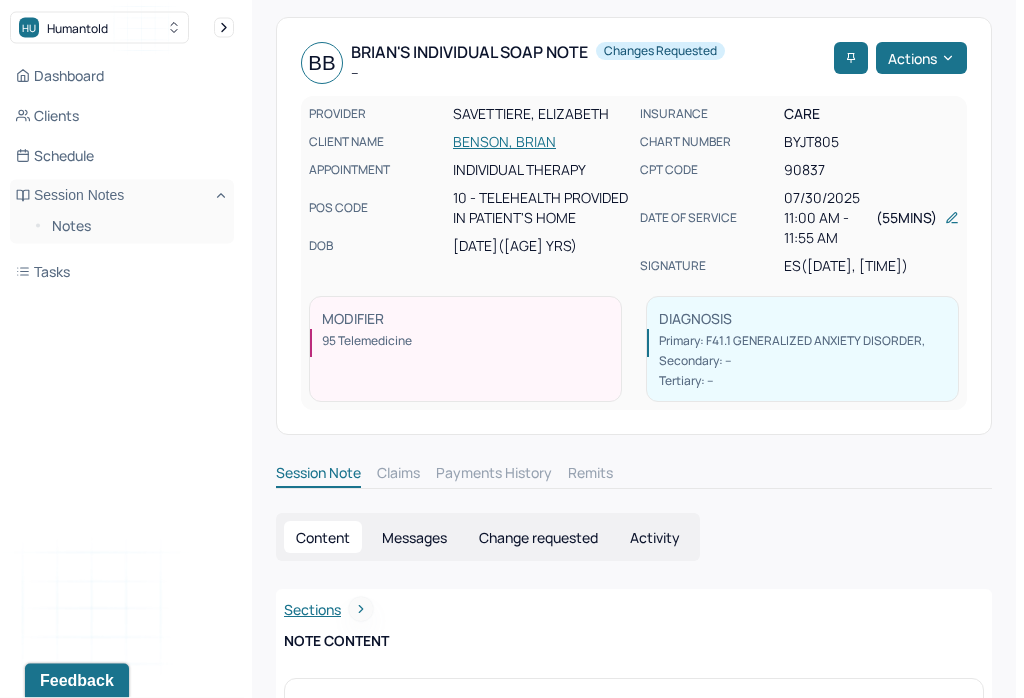 scroll, scrollTop: 53, scrollLeft: 0, axis: vertical 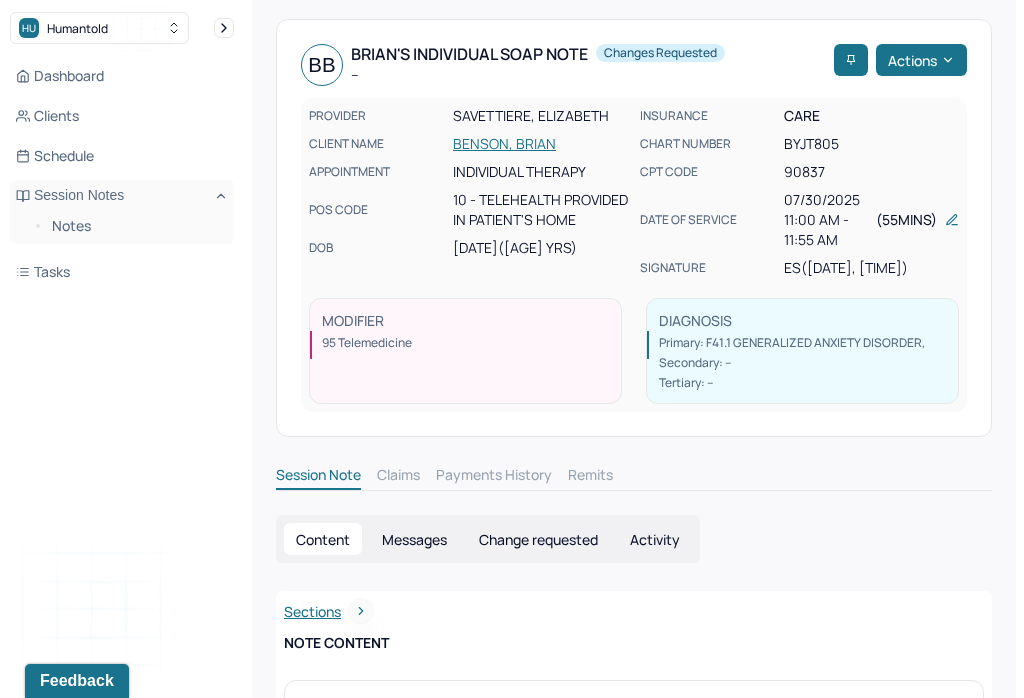 click on "Actions" at bounding box center [921, 60] 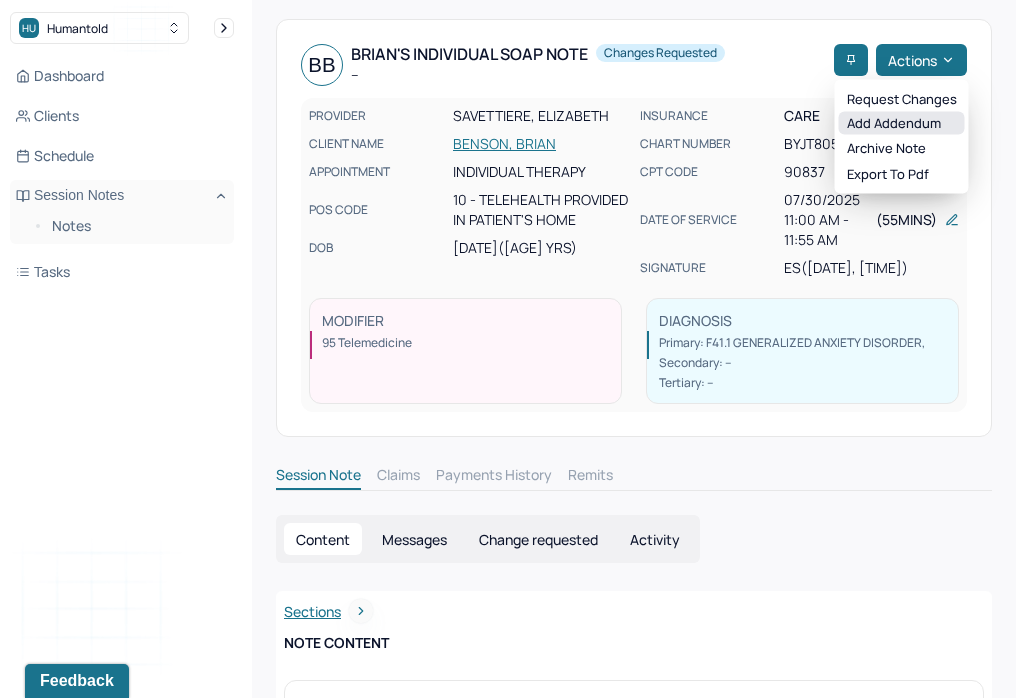 click on "Add addendum" at bounding box center (902, 123) 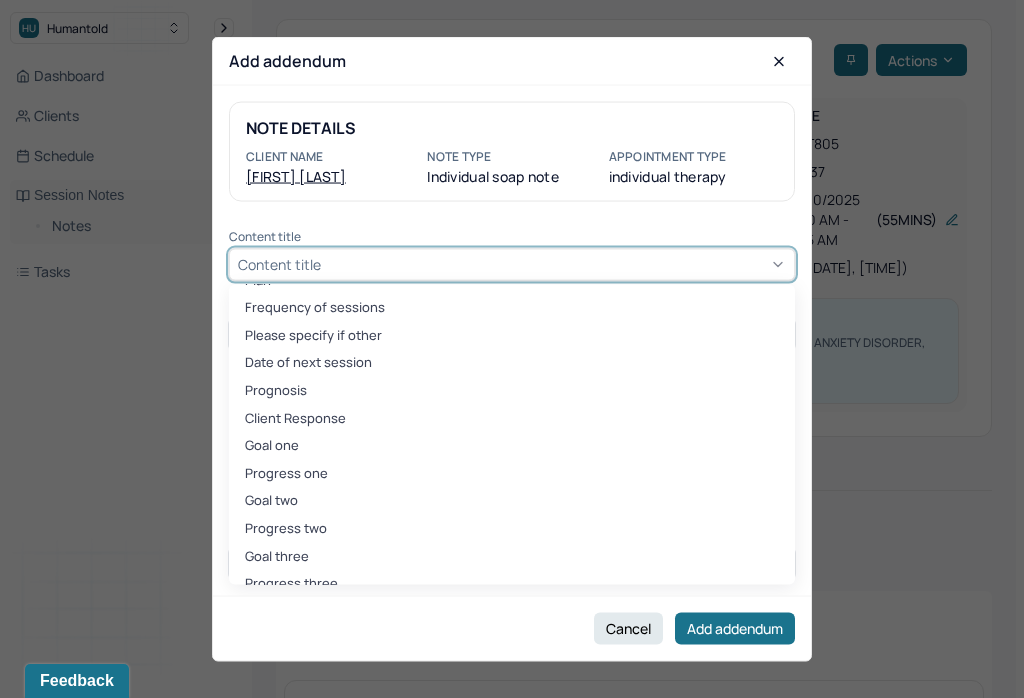 scroll, scrollTop: 583, scrollLeft: 0, axis: vertical 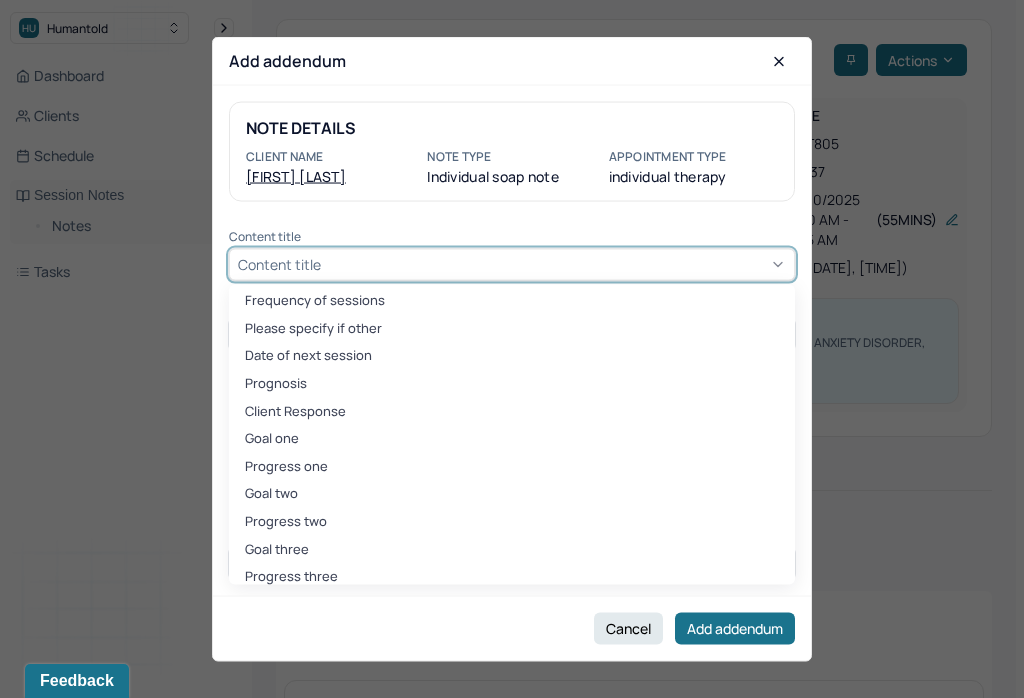 click on "Client Response" at bounding box center (512, 411) 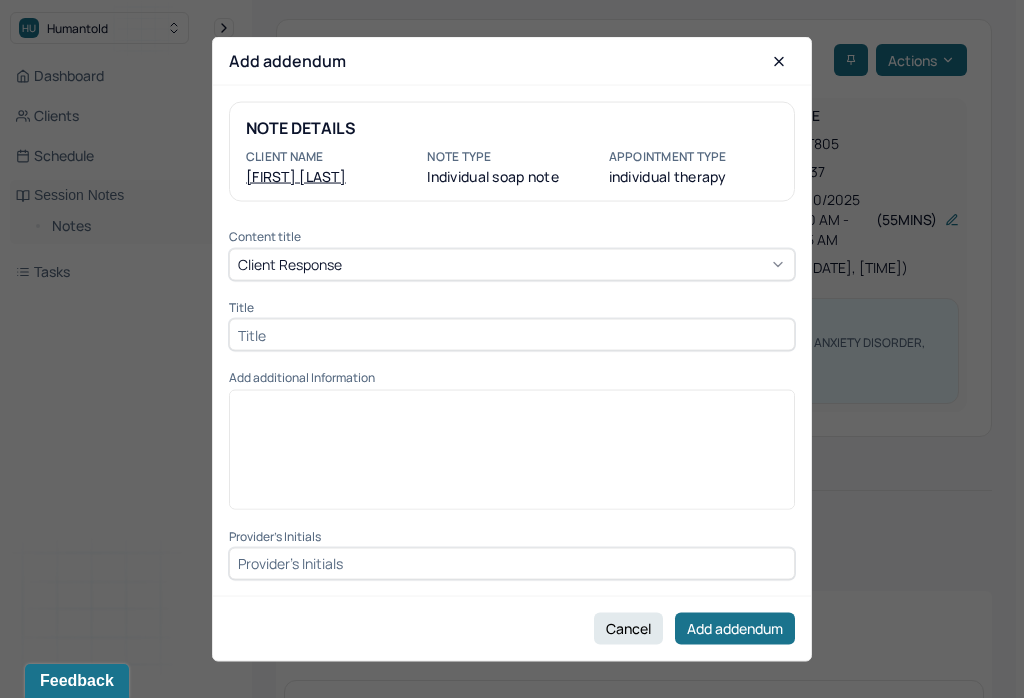click at bounding box center [512, 335] 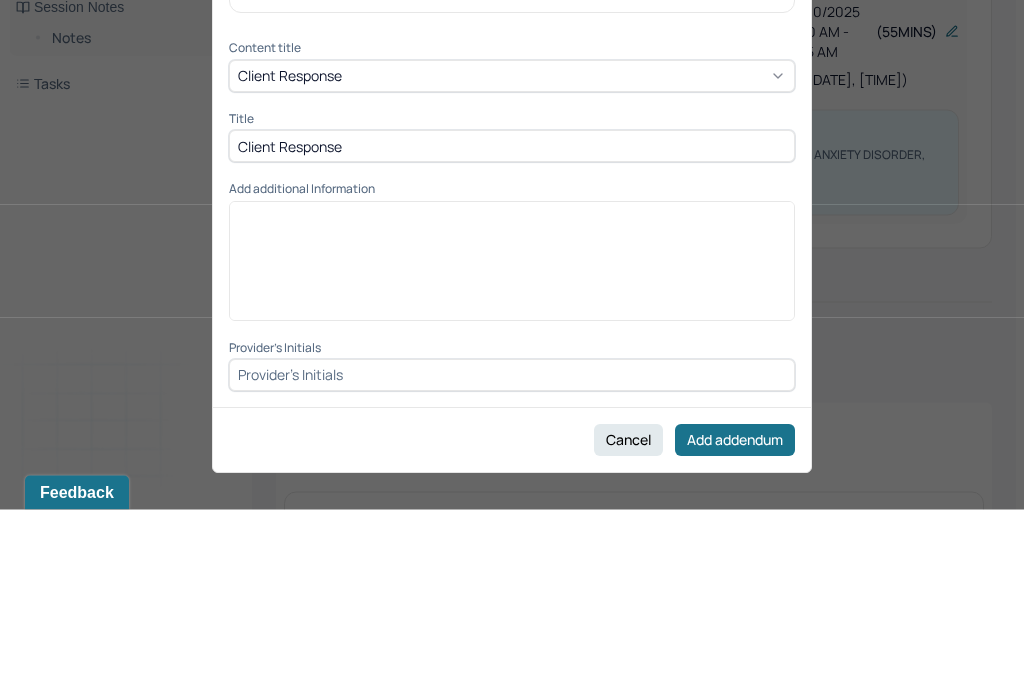 type on "Client Response" 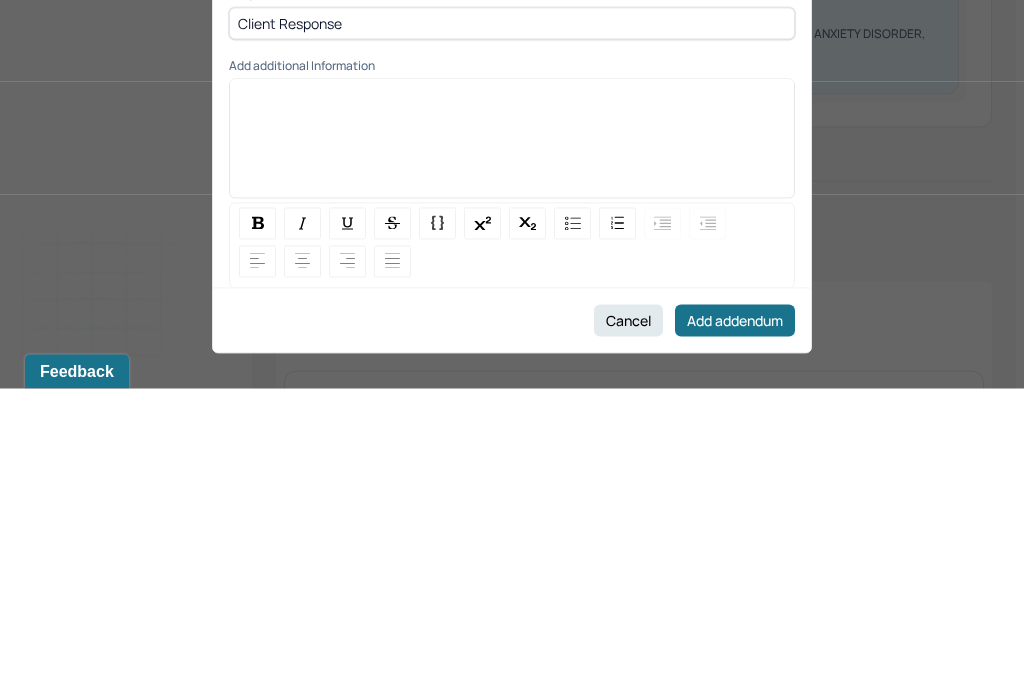 scroll, scrollTop: 0, scrollLeft: 0, axis: both 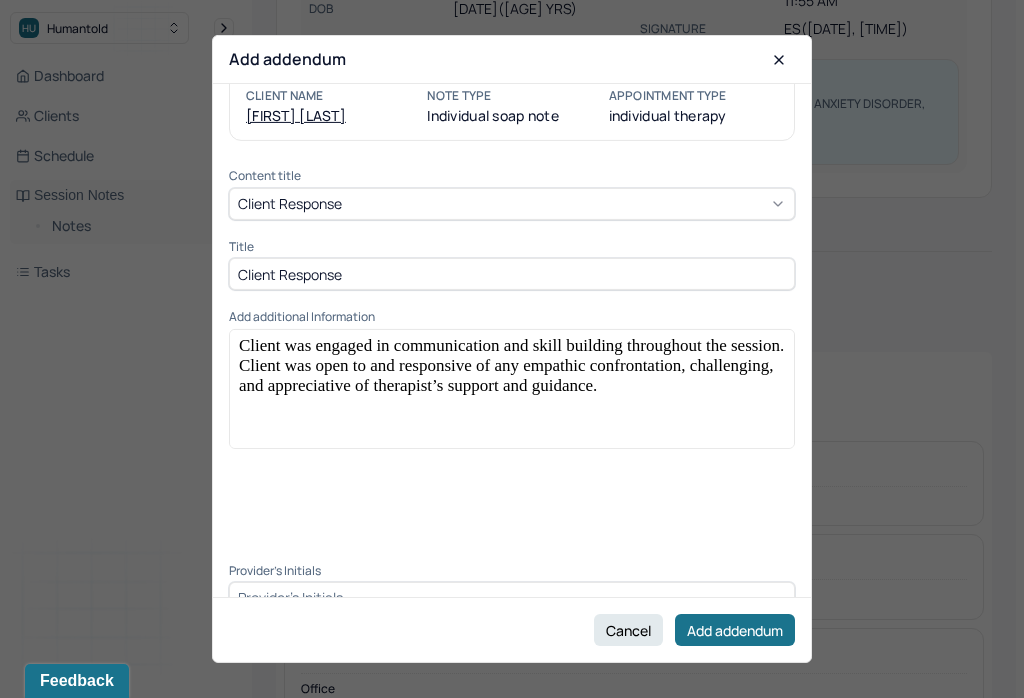 click at bounding box center [512, 598] 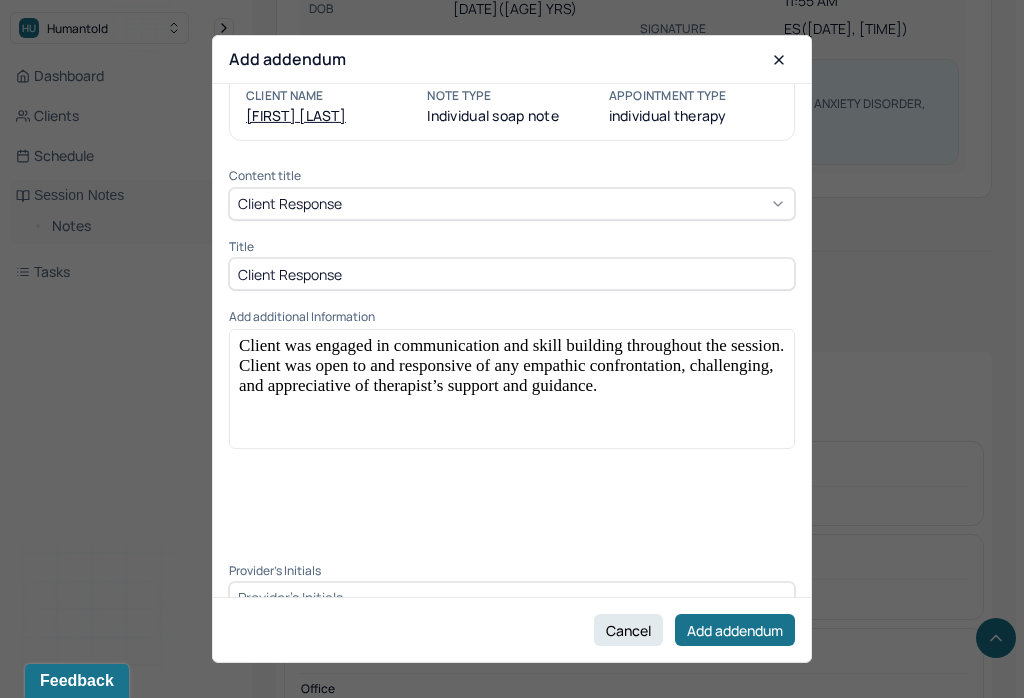 scroll, scrollTop: 318, scrollLeft: 0, axis: vertical 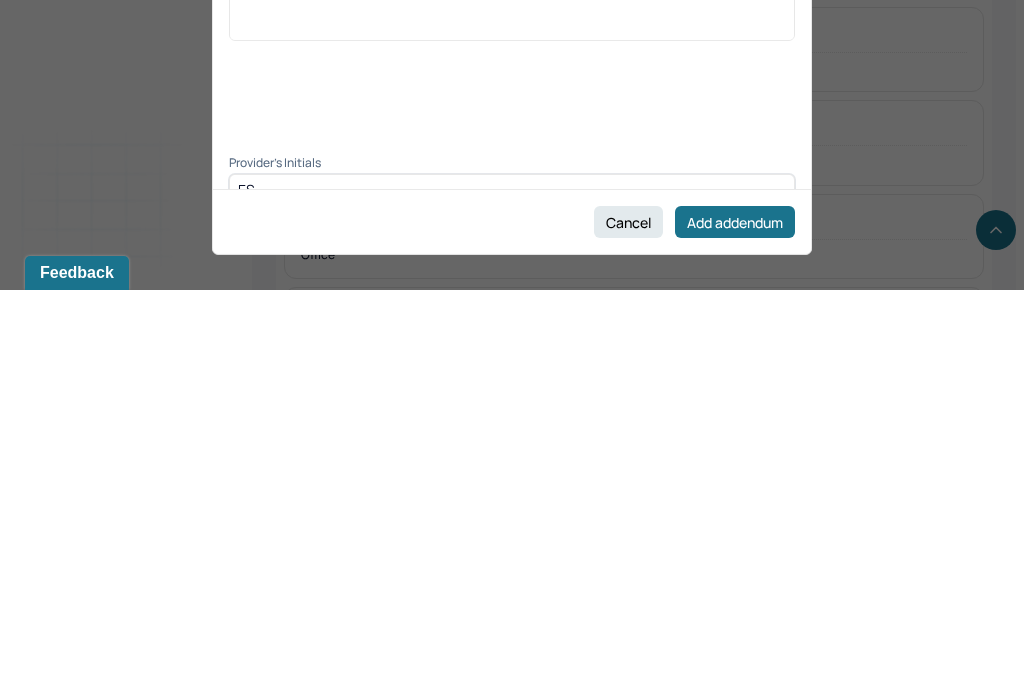type on "ES" 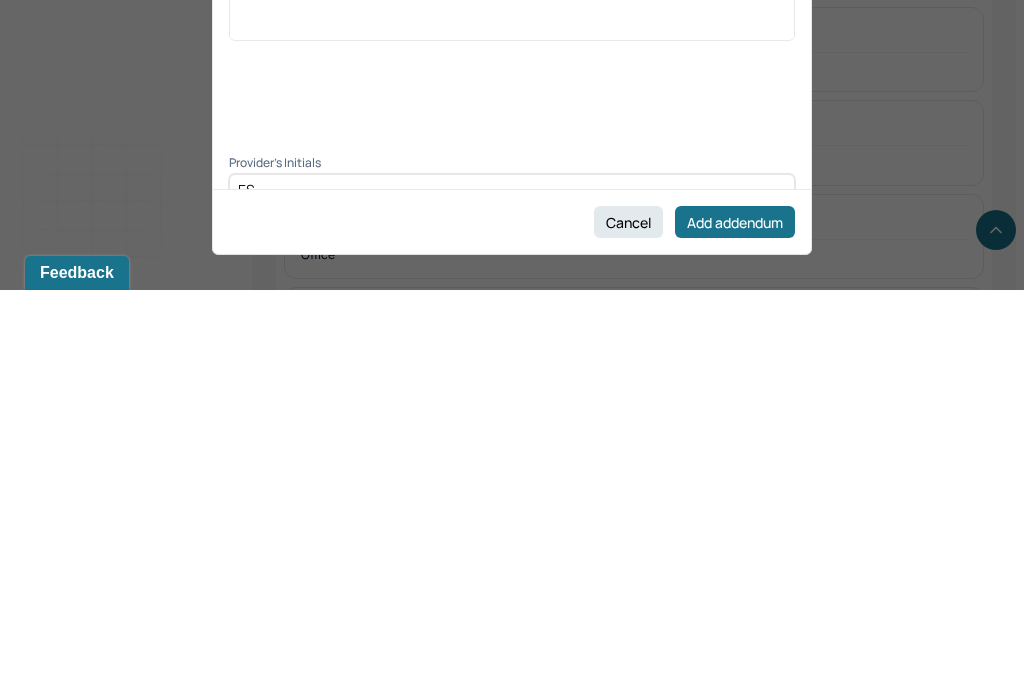 click on "Add addendum" at bounding box center [735, 630] 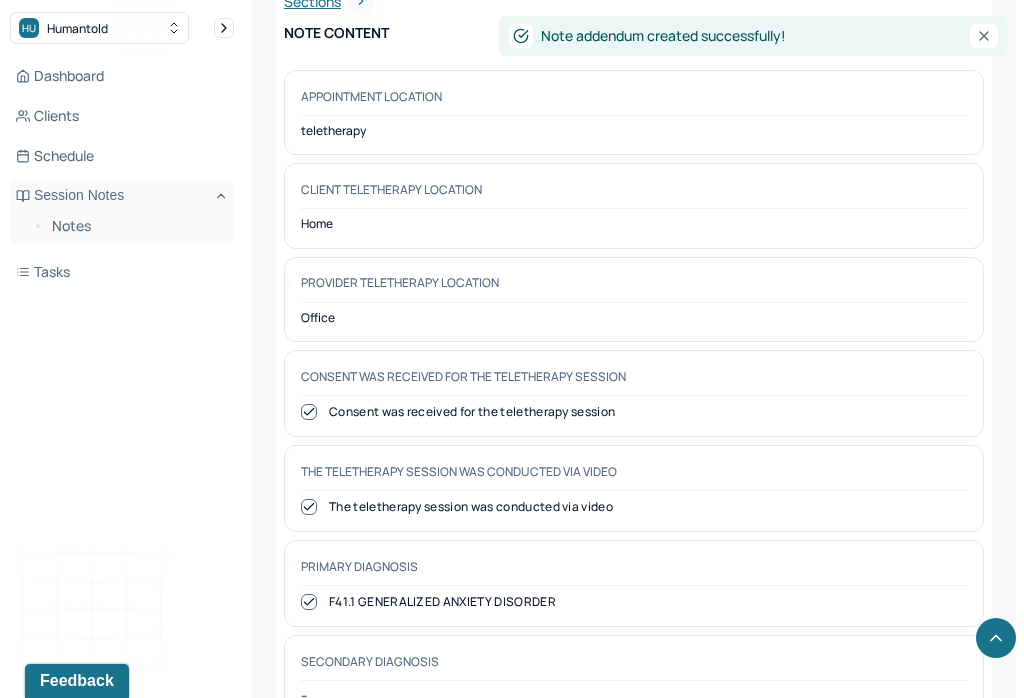click on "Notes" at bounding box center (135, 226) 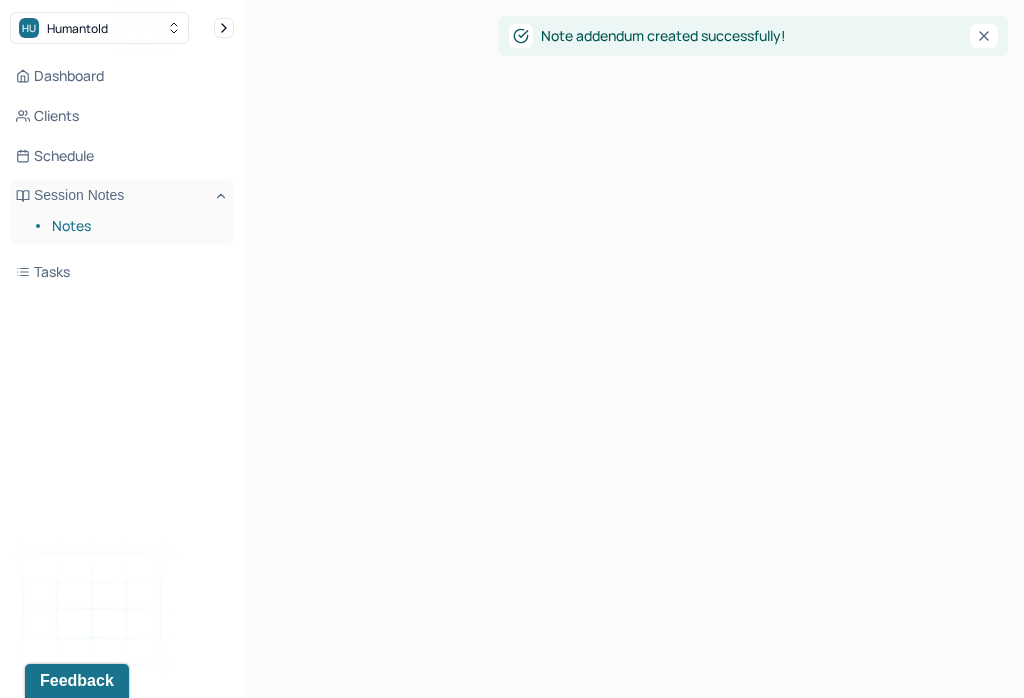 scroll, scrollTop: 0, scrollLeft: 0, axis: both 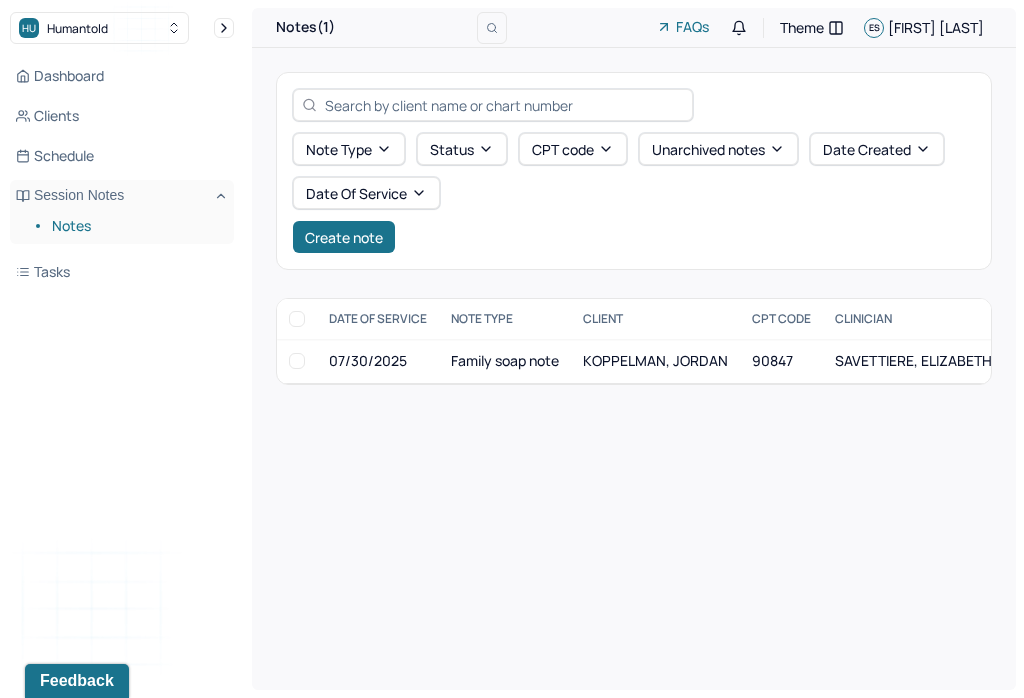 click on "SAVETTIERE, ELIZABETH" at bounding box center [913, 360] 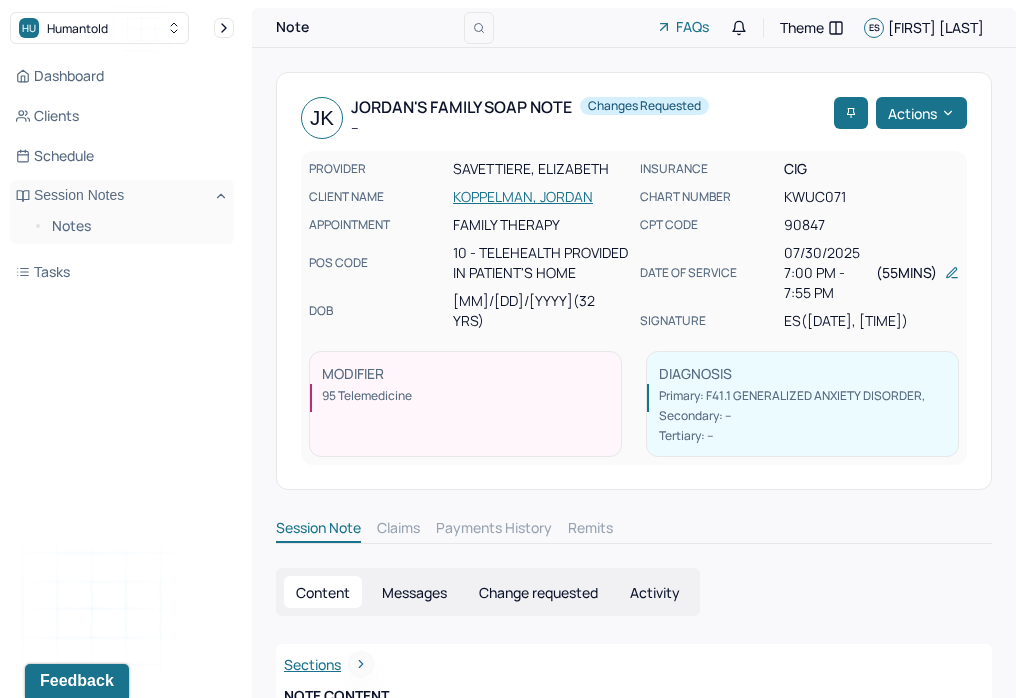 click on "Change requested" at bounding box center (538, 592) 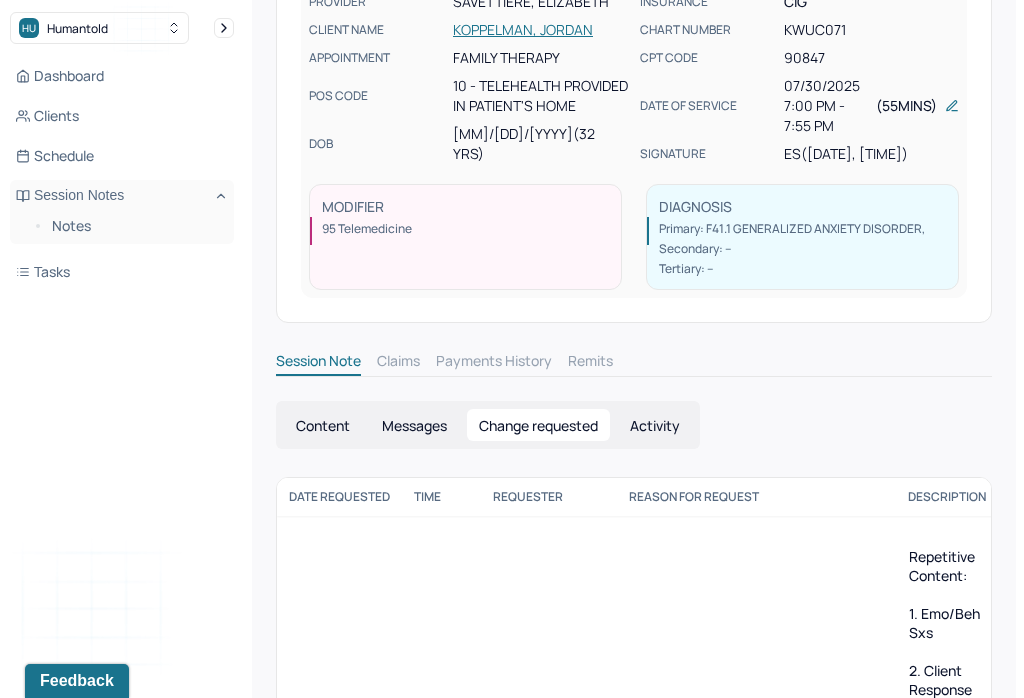 scroll, scrollTop: 244, scrollLeft: 0, axis: vertical 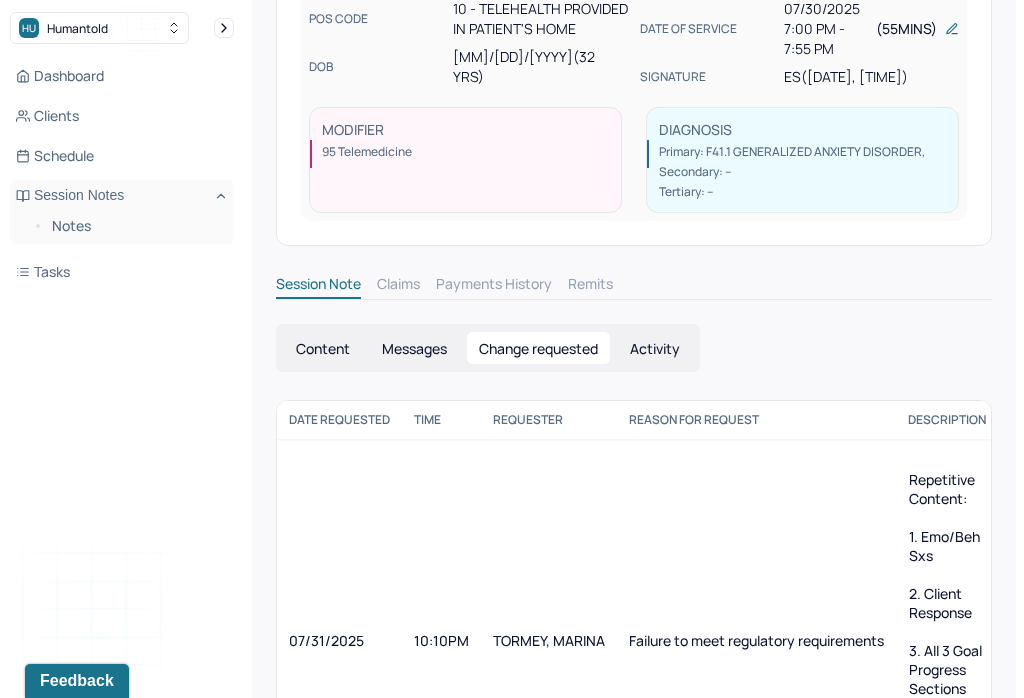 click on "Content" at bounding box center [323, 348] 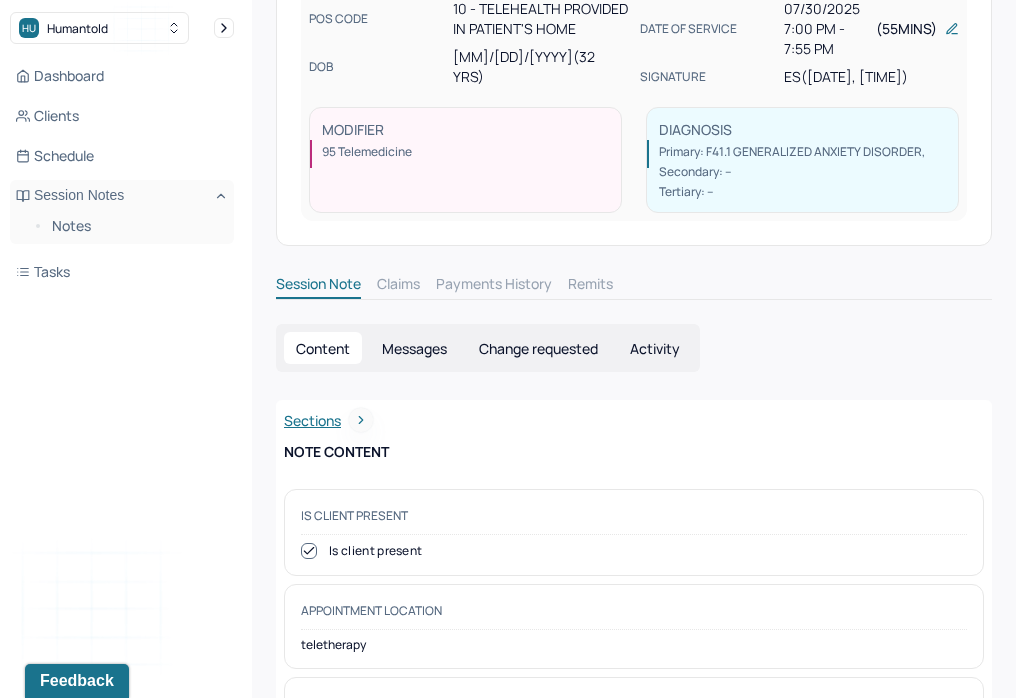 click on "Messages" at bounding box center (414, 348) 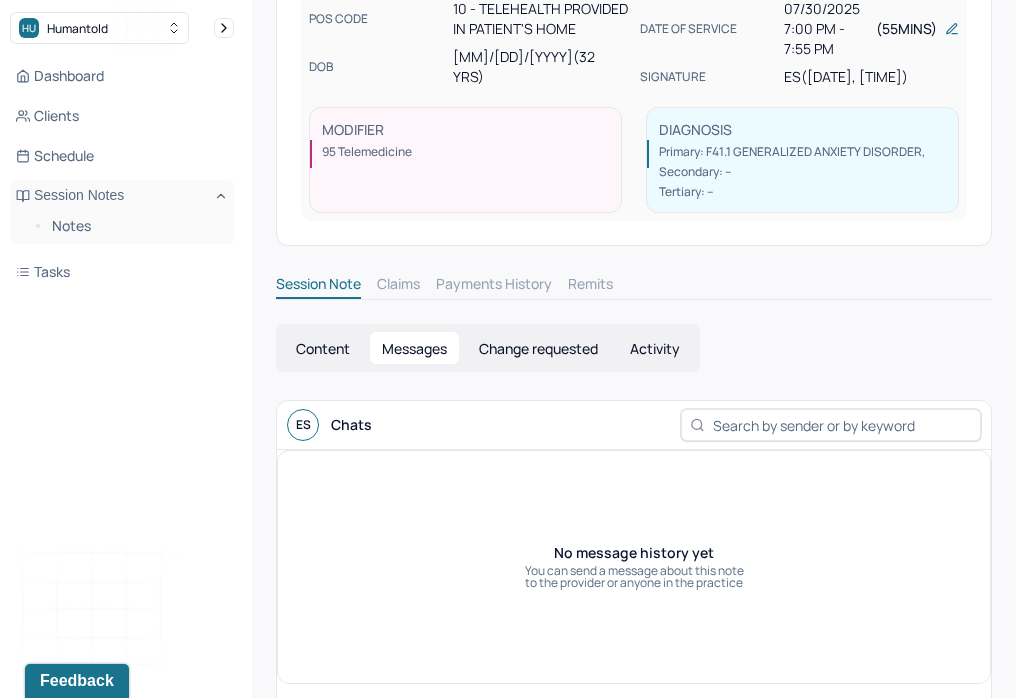 click on "Content" at bounding box center (323, 348) 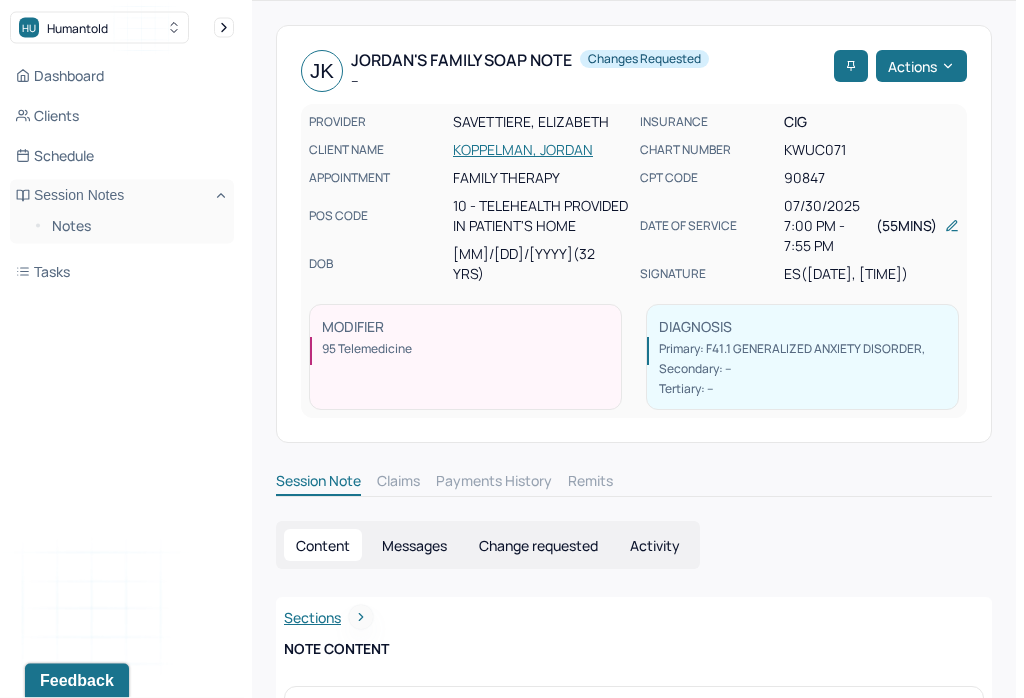 scroll, scrollTop: 47, scrollLeft: 0, axis: vertical 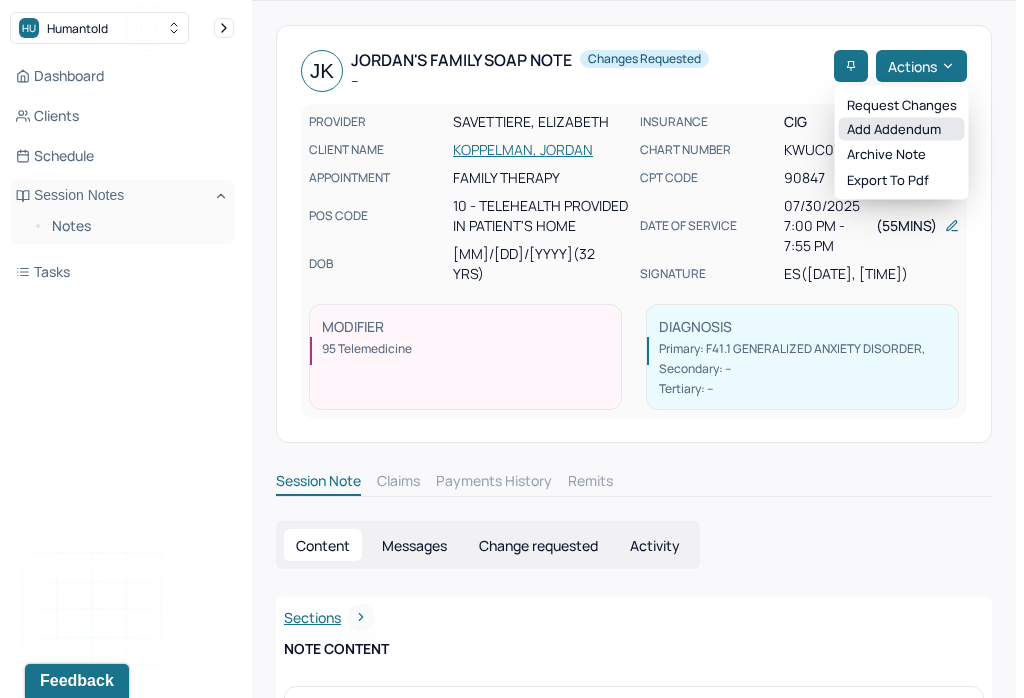 click on "Add addendum" at bounding box center (902, 129) 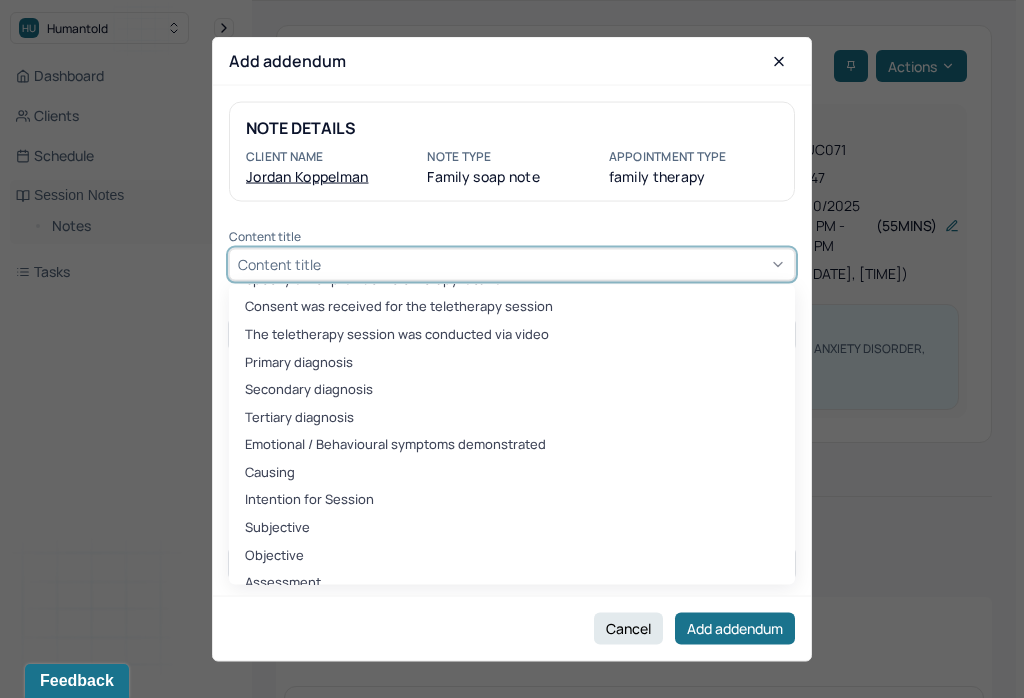 scroll, scrollTop: 188, scrollLeft: 0, axis: vertical 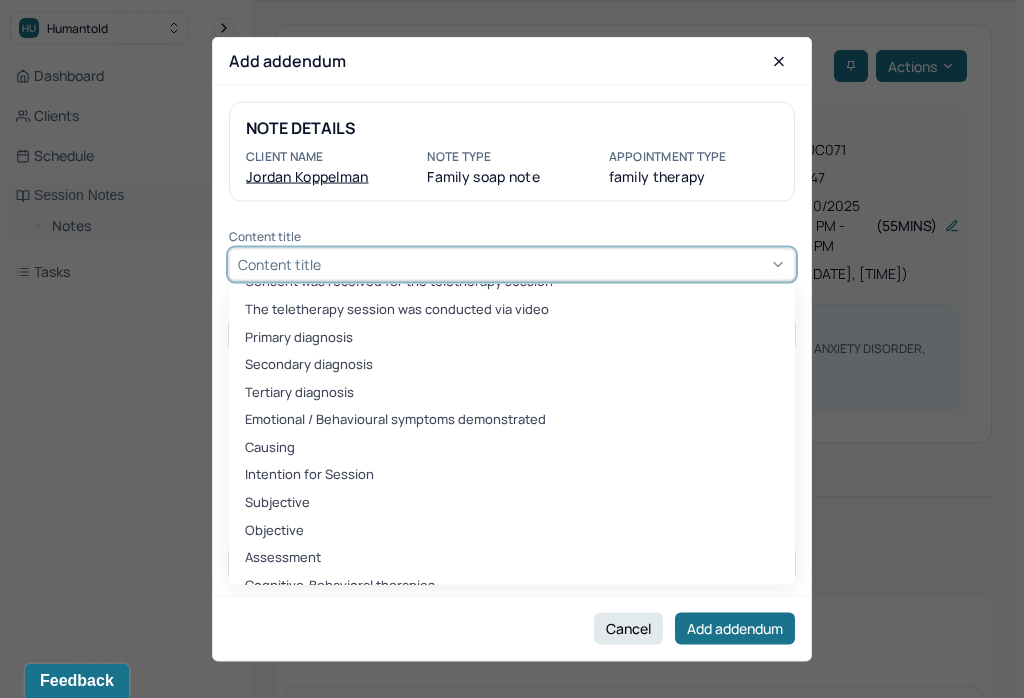 click on "Emotional / Behavioural symptoms demonstrated" at bounding box center [512, 420] 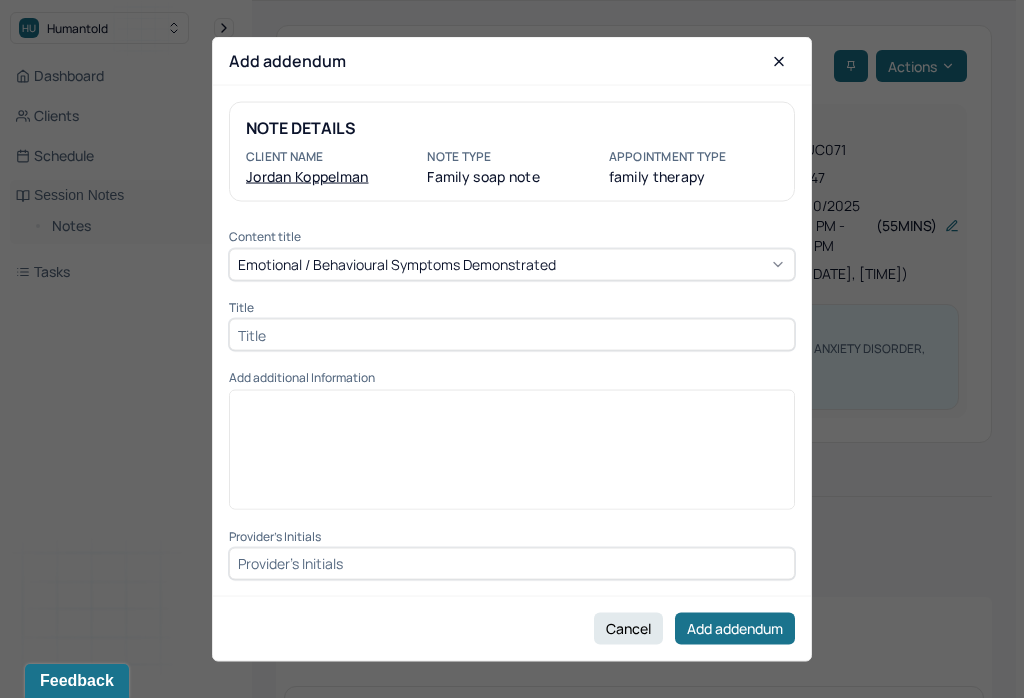 click at bounding box center (512, 335) 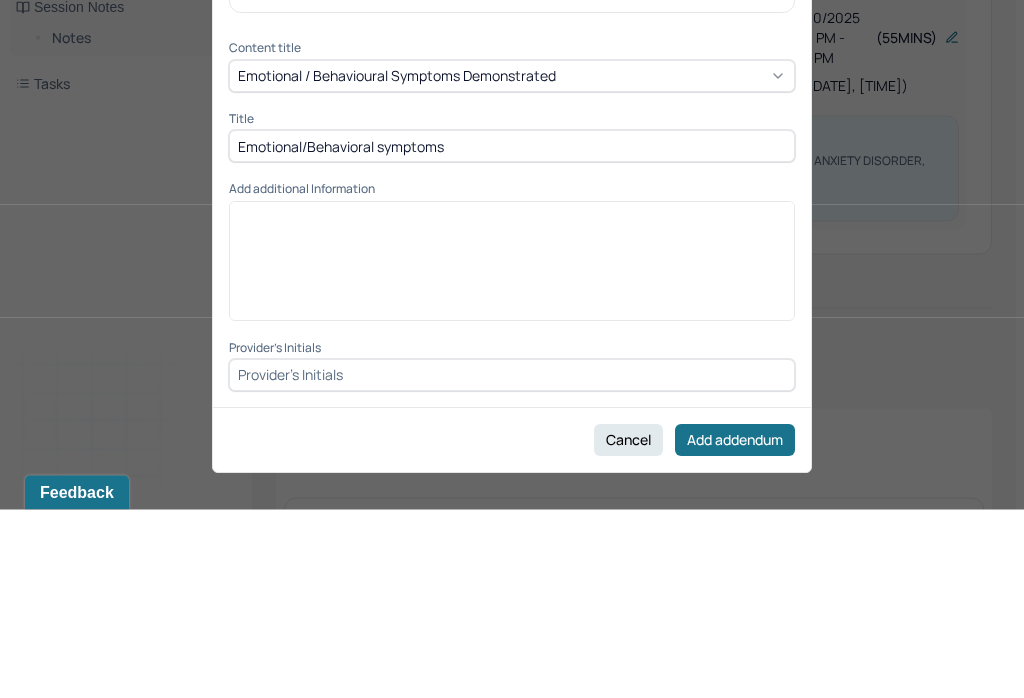 type on "Emotional/Behavioral symptoms" 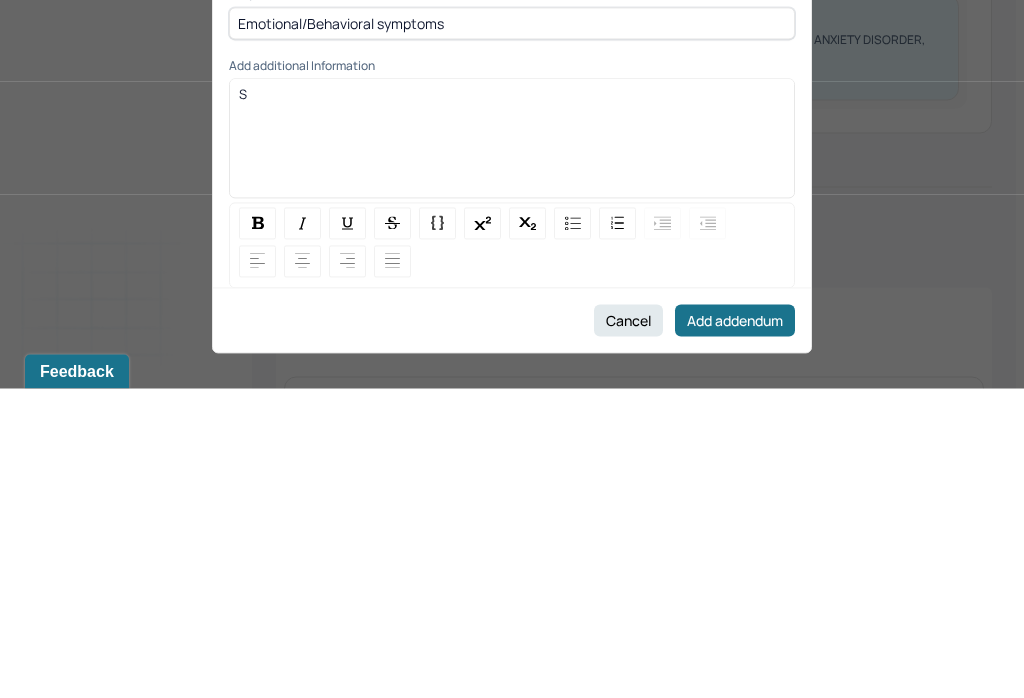 type 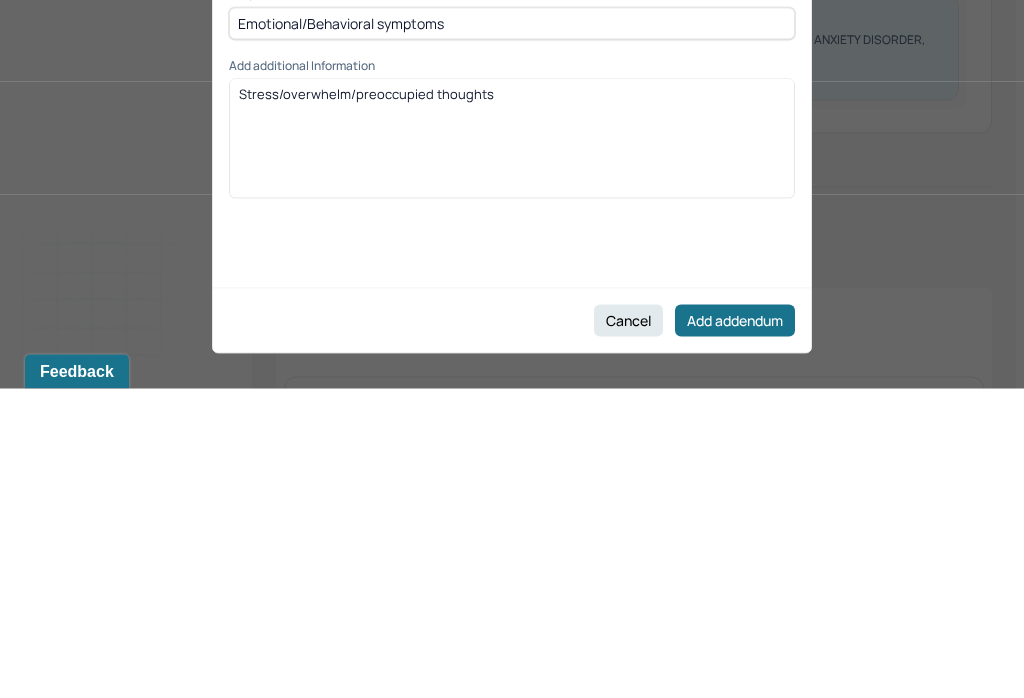 scroll, scrollTop: 357, scrollLeft: 0, axis: vertical 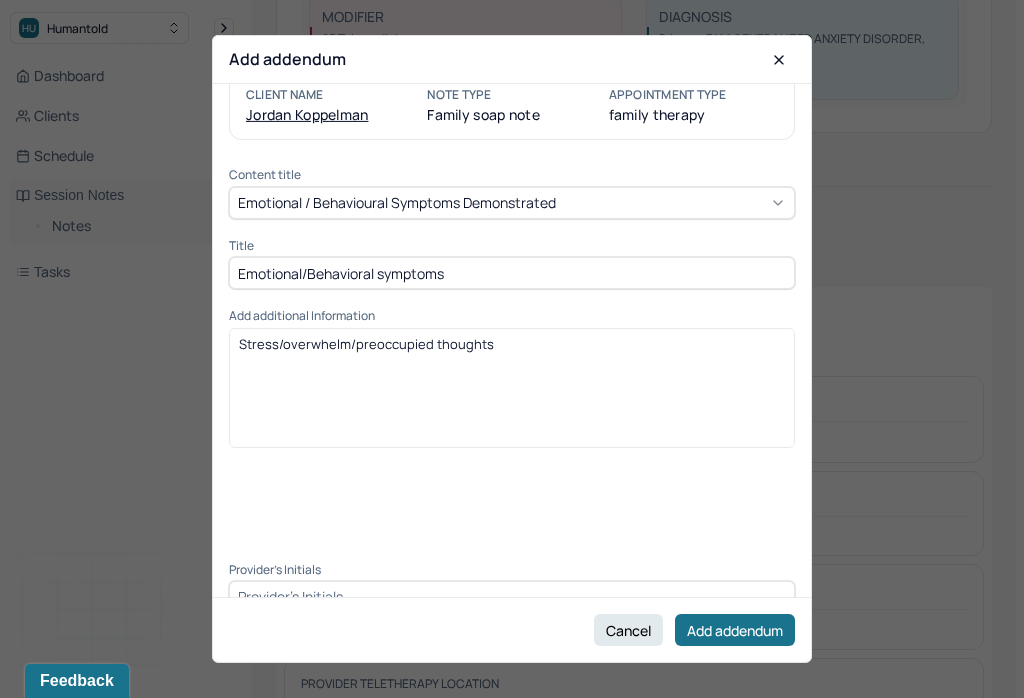 click at bounding box center [512, 597] 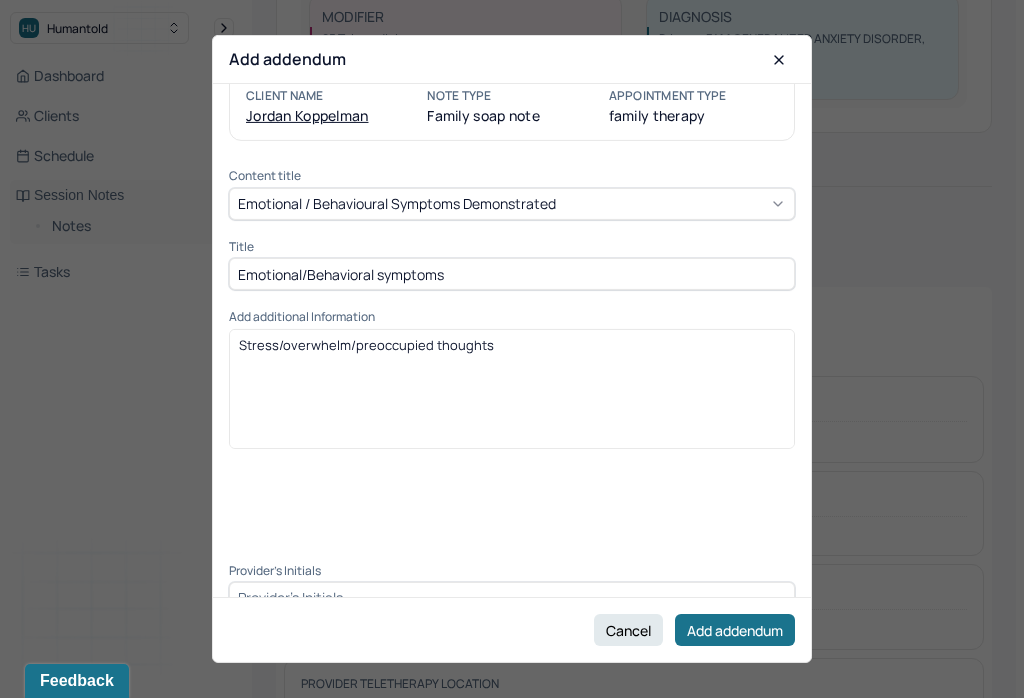 scroll, scrollTop: 383, scrollLeft: 0, axis: vertical 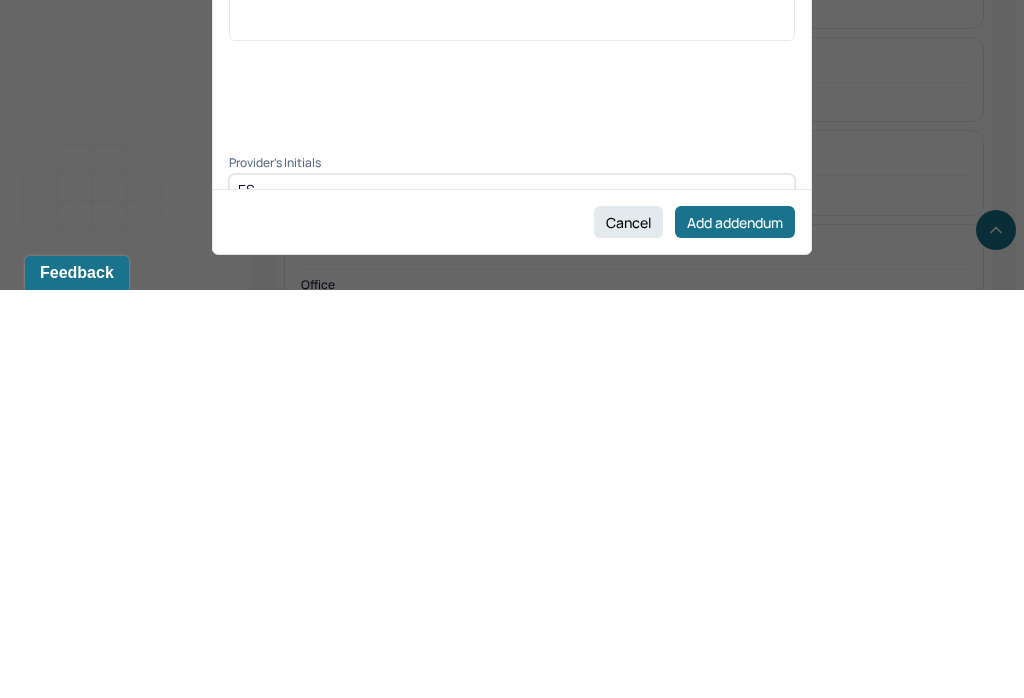 type on "ES" 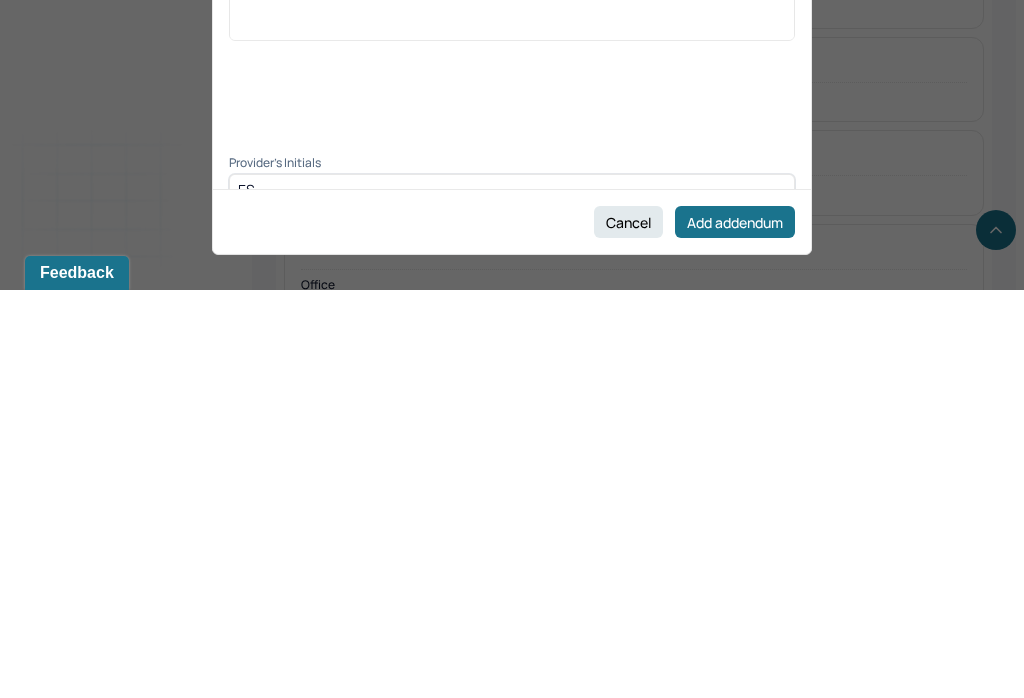 click on "Add addendum" at bounding box center [735, 630] 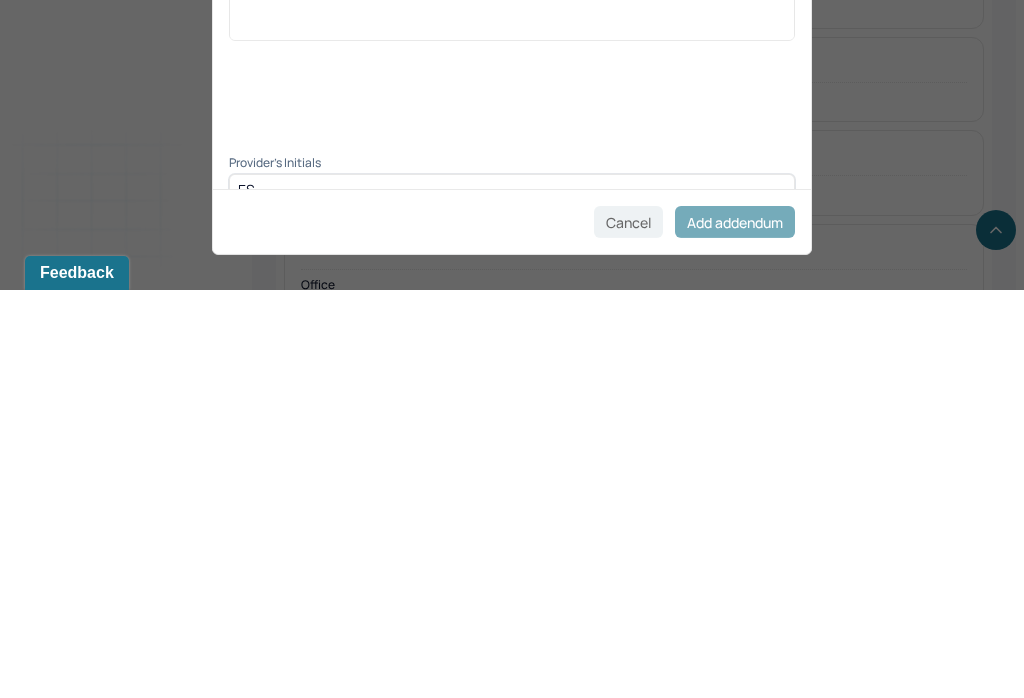 scroll, scrollTop: 792, scrollLeft: 0, axis: vertical 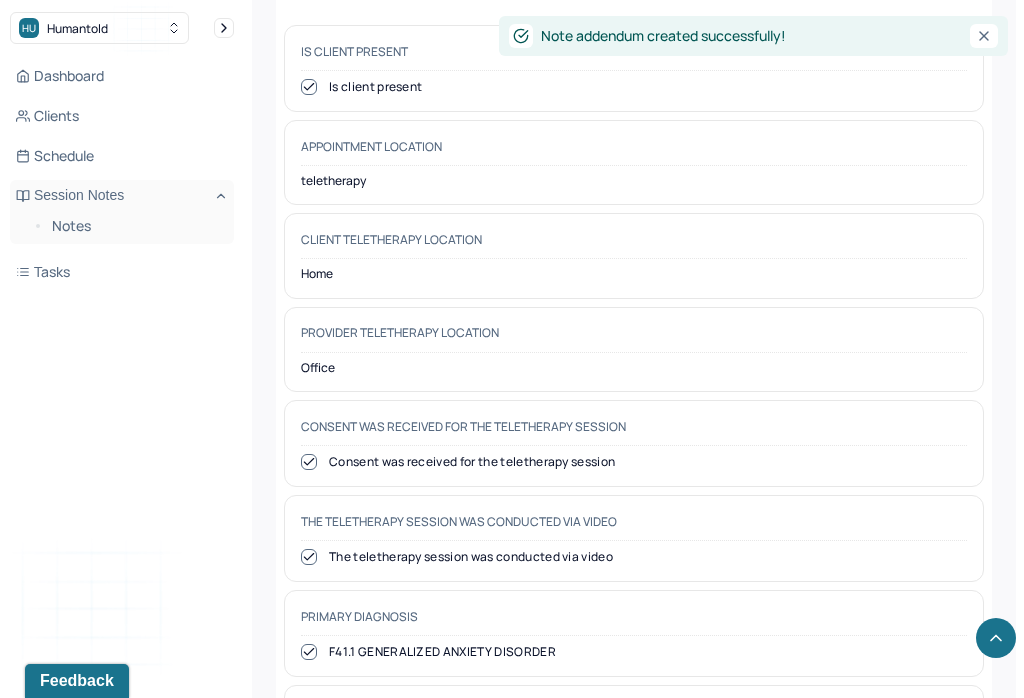 click on "Notes" at bounding box center (135, 226) 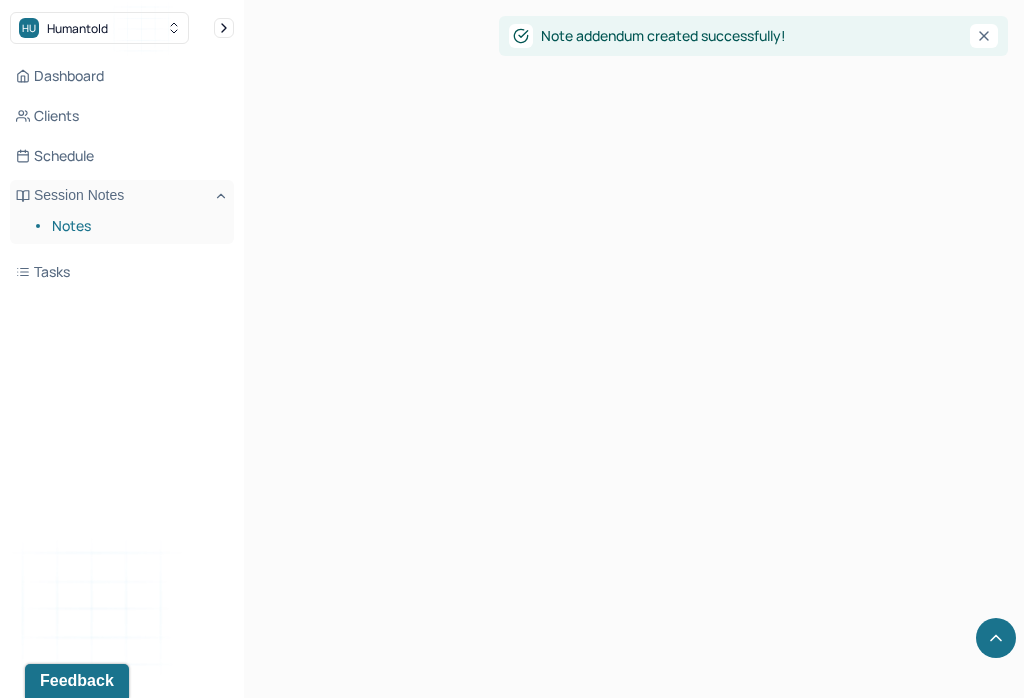 scroll, scrollTop: 0, scrollLeft: 0, axis: both 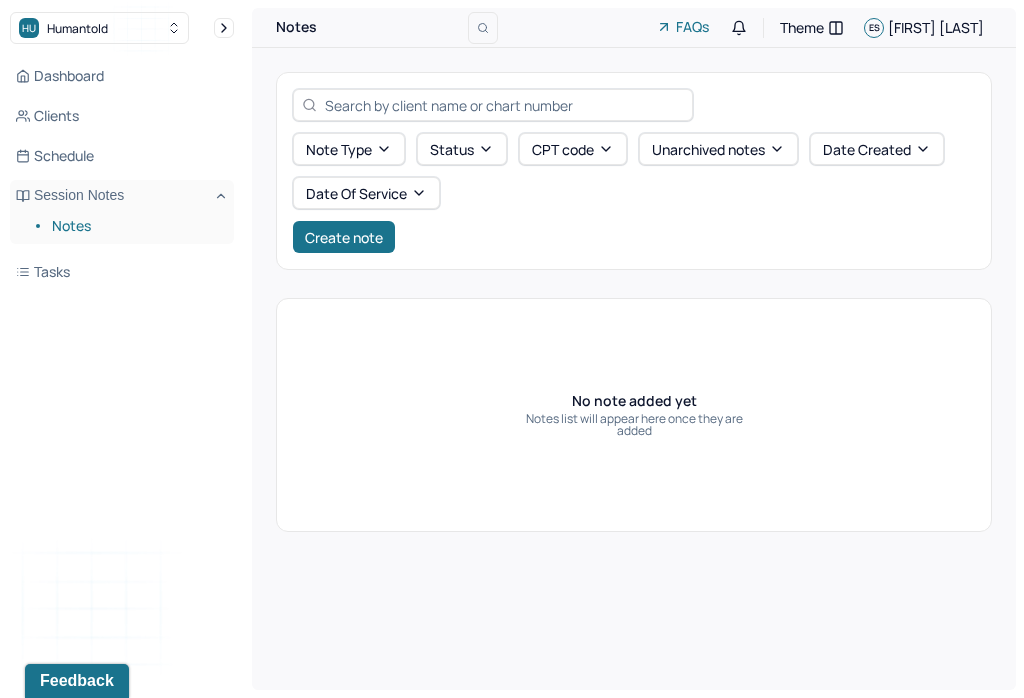 click on "[FIRST]   [LAST]" at bounding box center [936, 27] 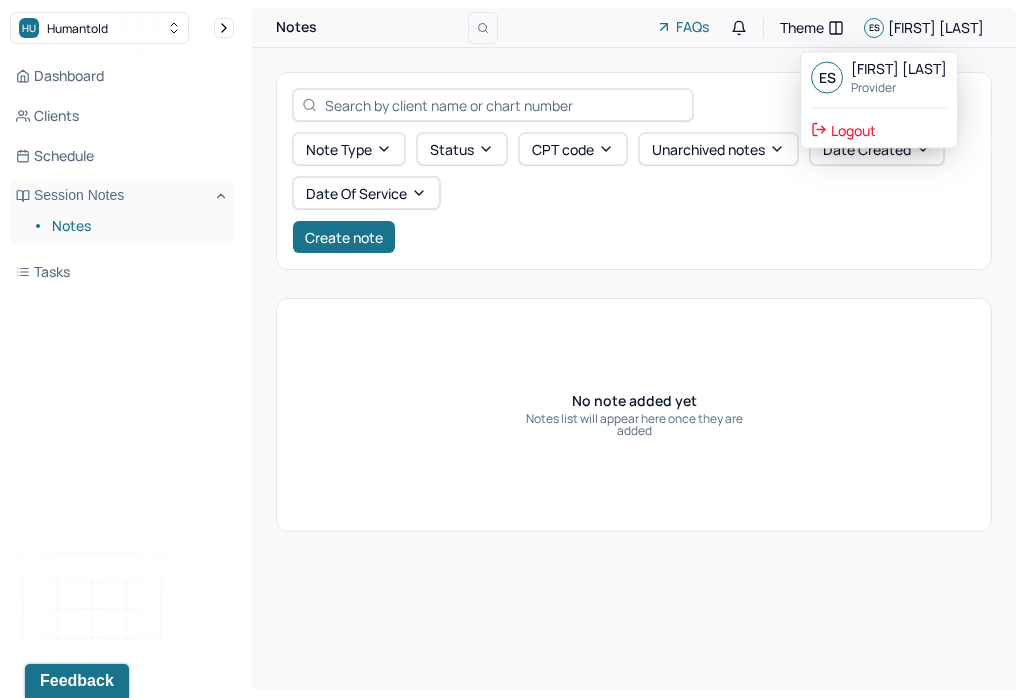 click on "Logout" at bounding box center (843, 129) 